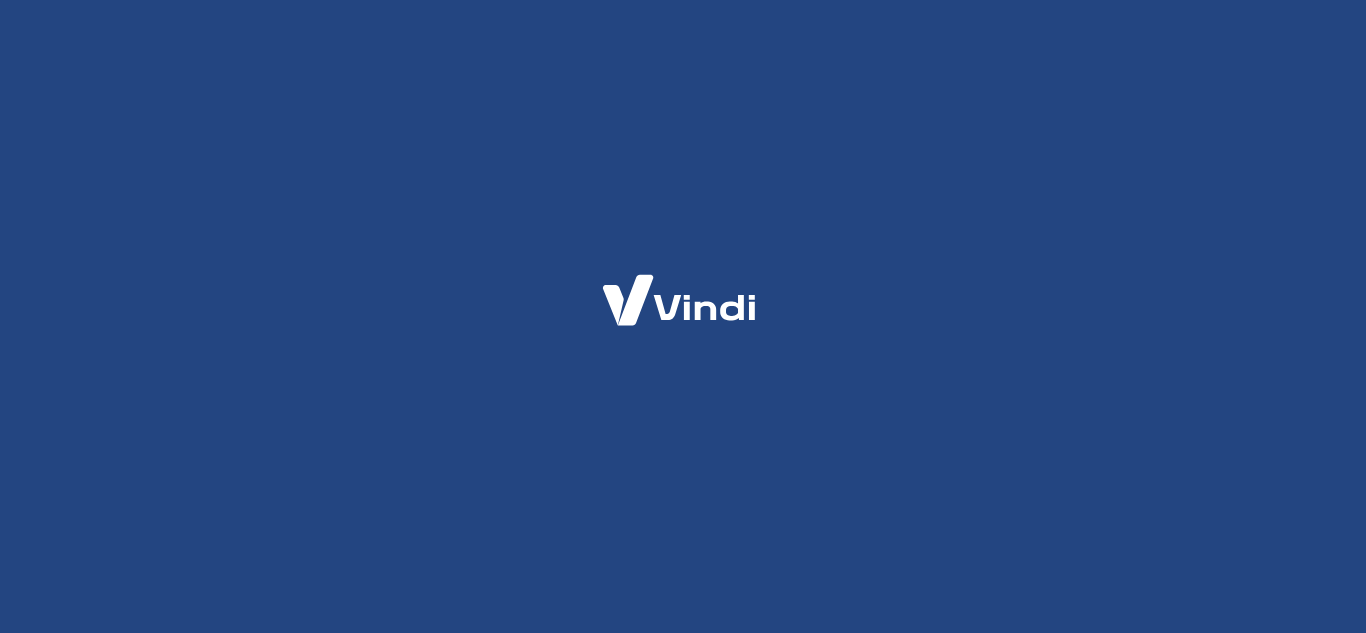 scroll, scrollTop: 0, scrollLeft: 0, axis: both 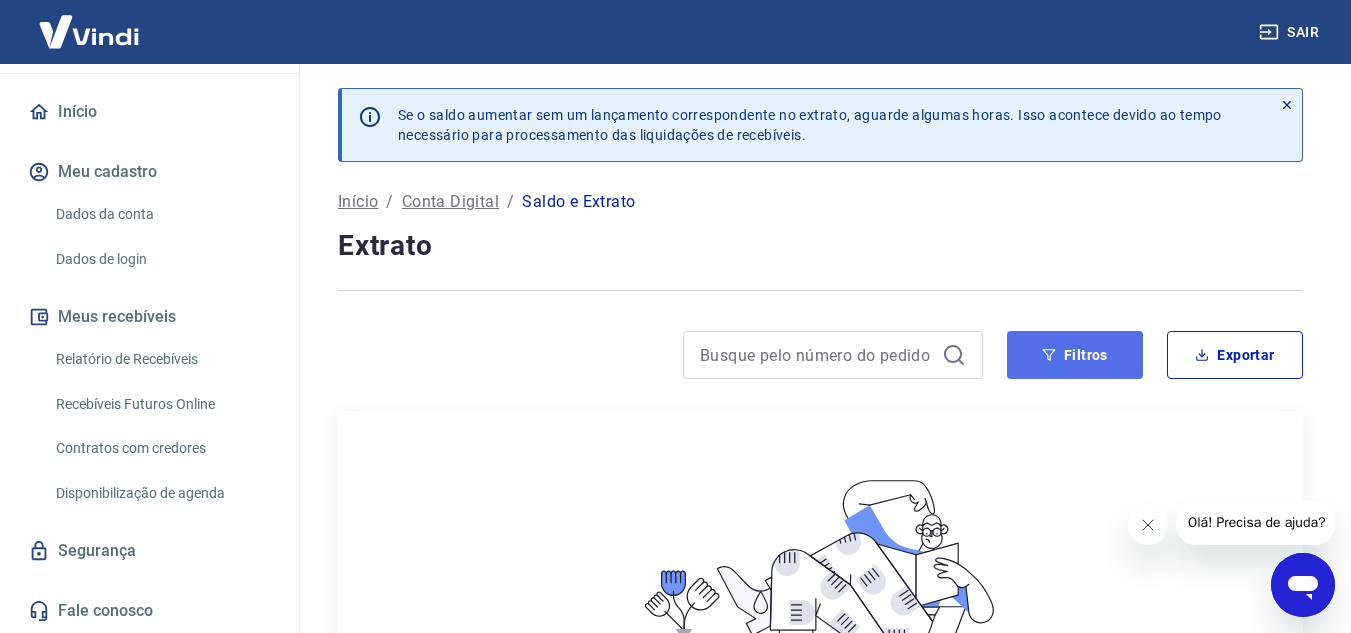click on "Filtros" at bounding box center (1075, 355) 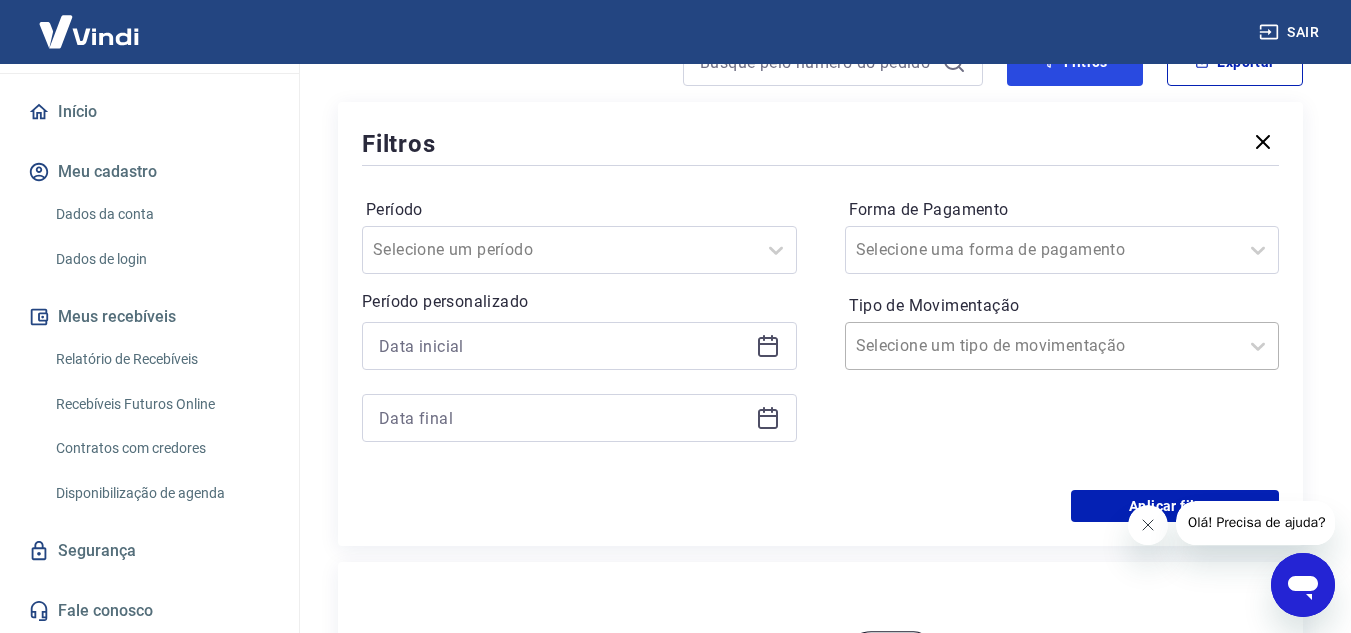 scroll, scrollTop: 300, scrollLeft: 0, axis: vertical 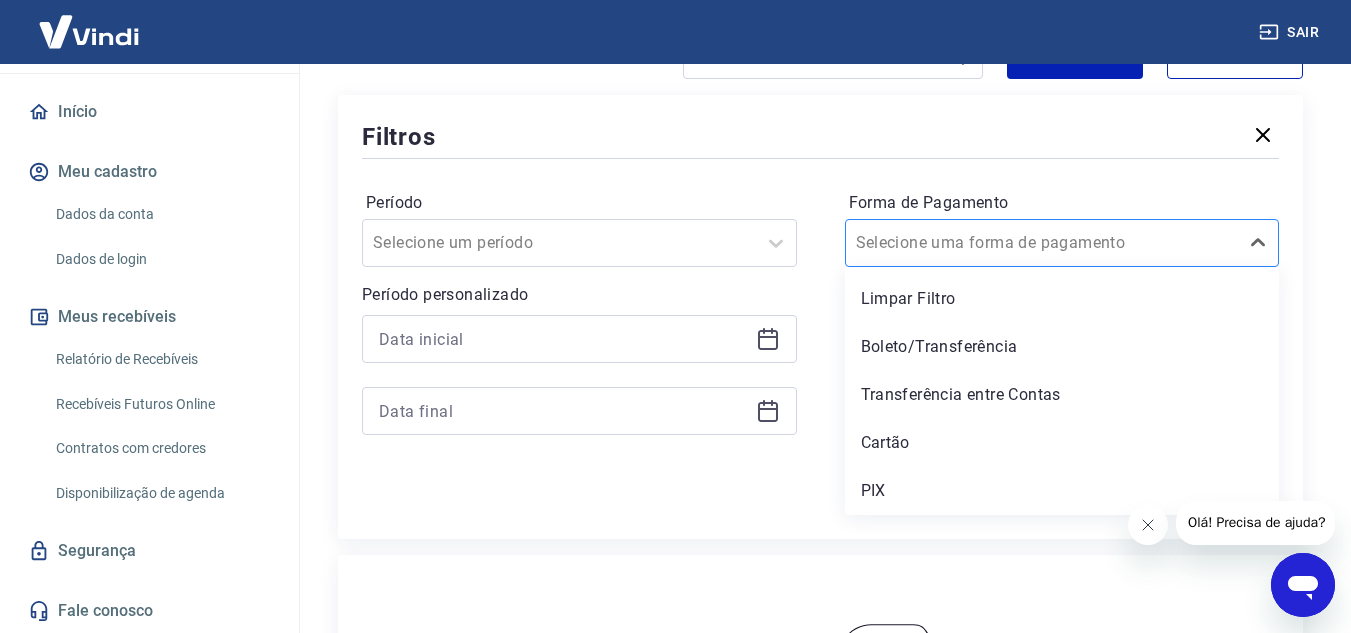 click on "Forma de Pagamento" at bounding box center (957, 243) 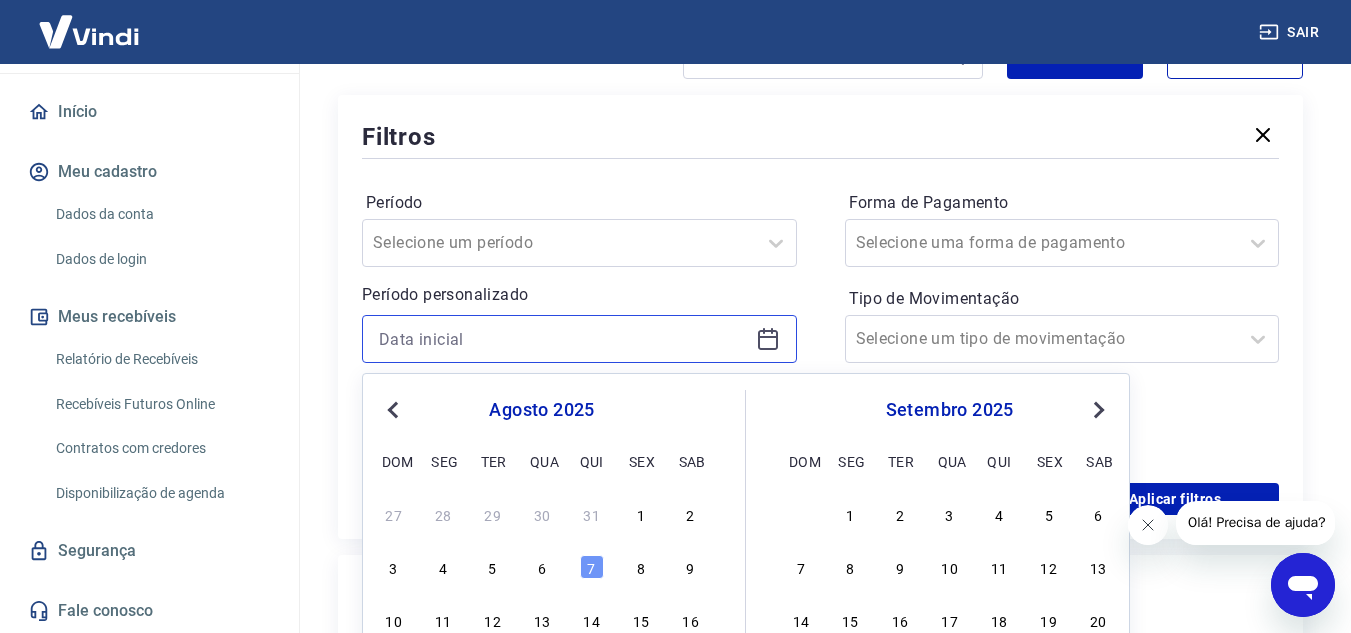 click at bounding box center [563, 339] 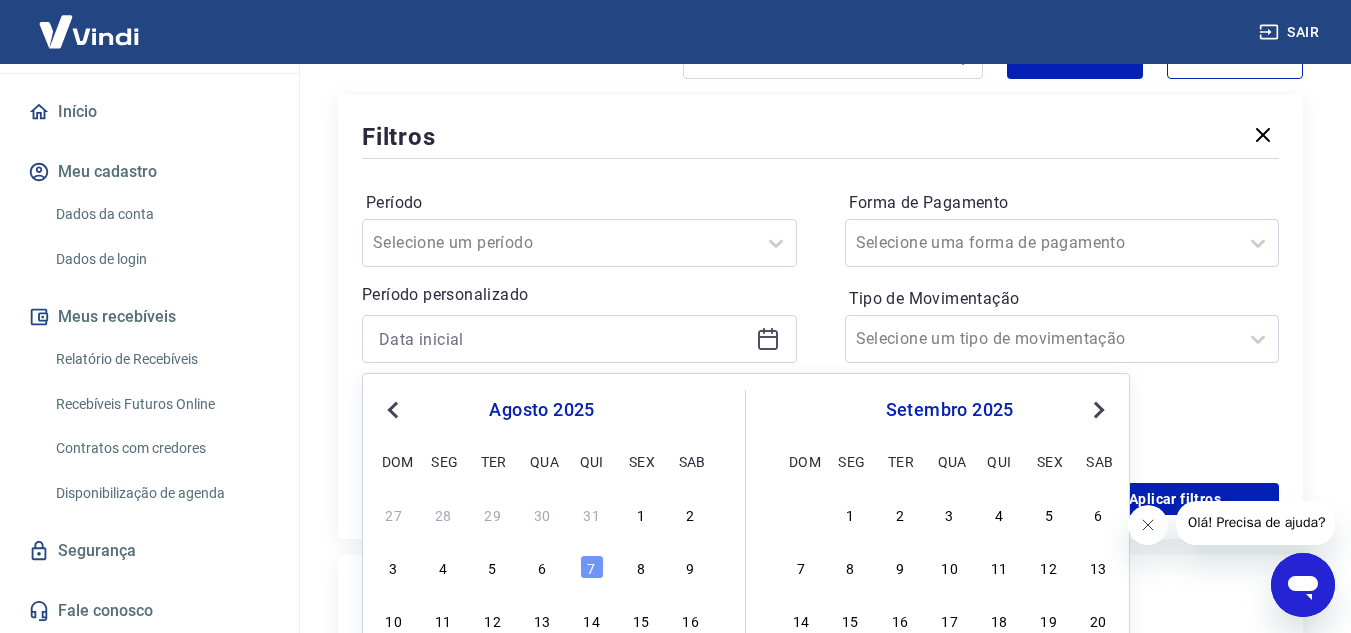 click on "Previous Month" at bounding box center [395, 409] 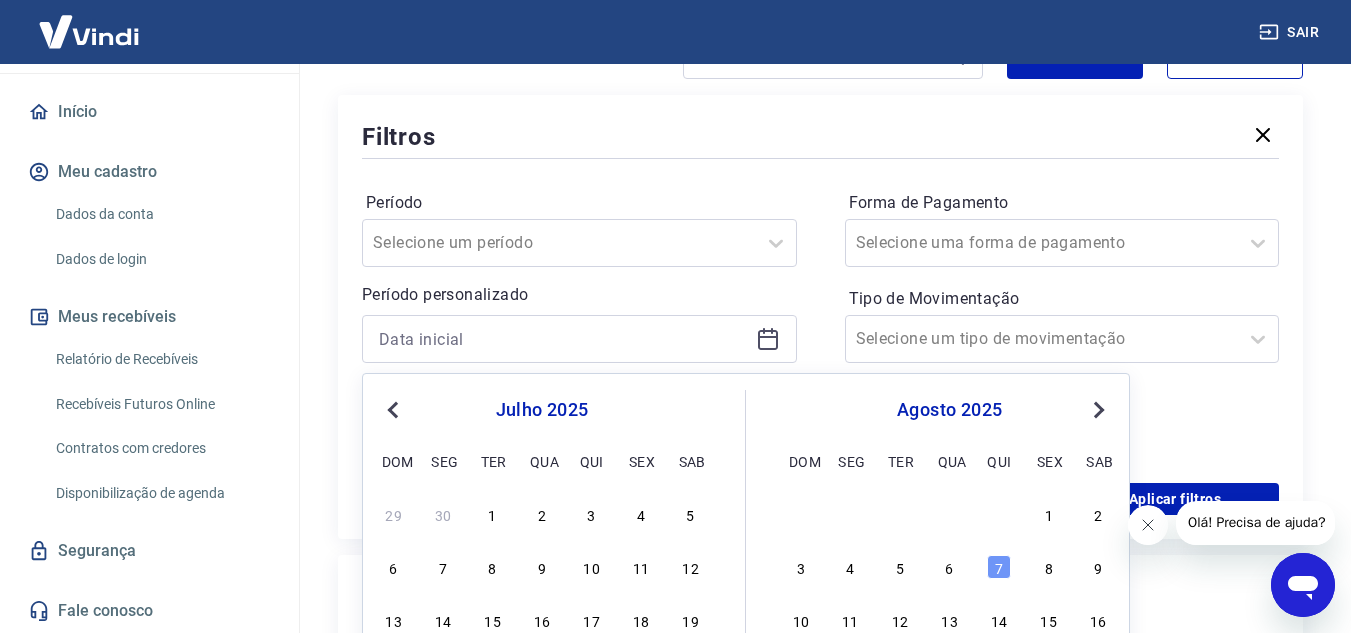click on "Previous Month" at bounding box center [395, 409] 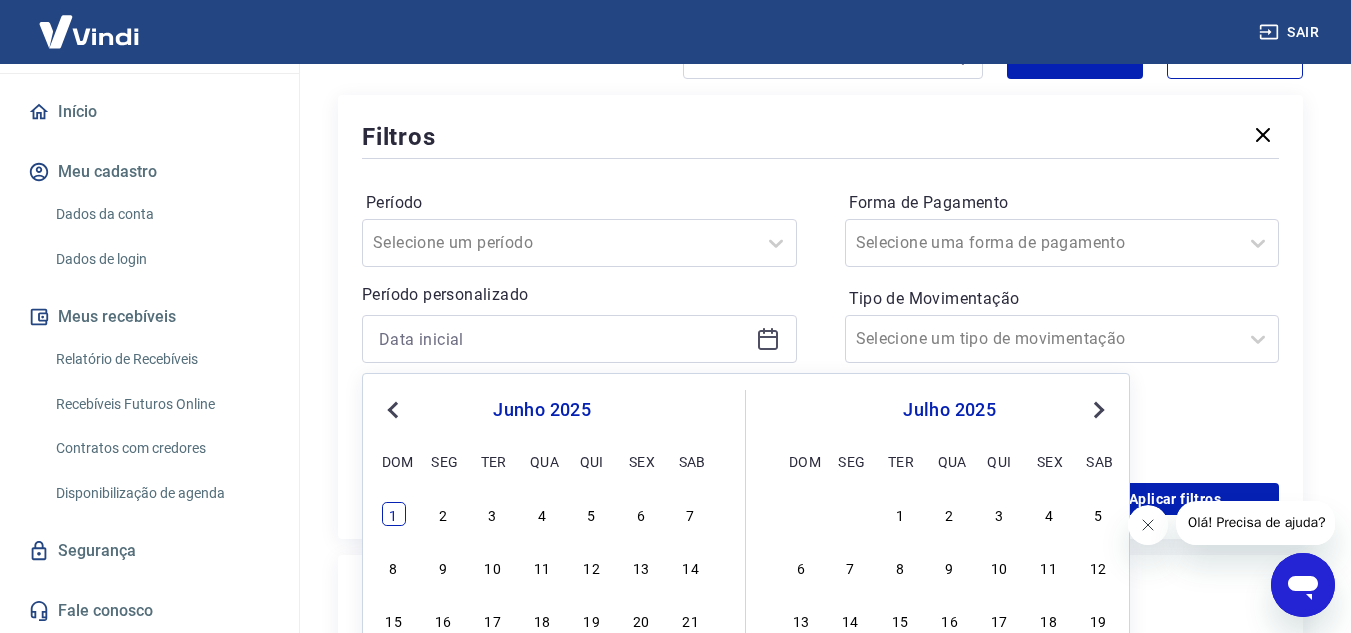 click on "1" at bounding box center (394, 514) 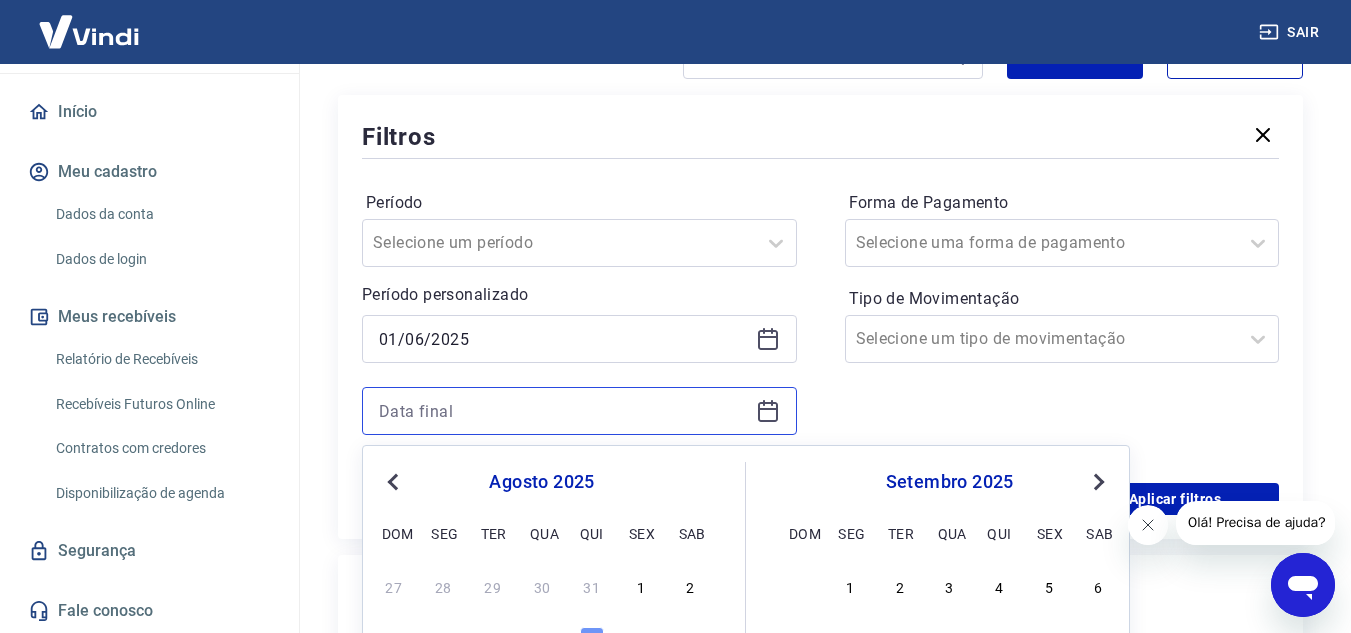 click at bounding box center [563, 411] 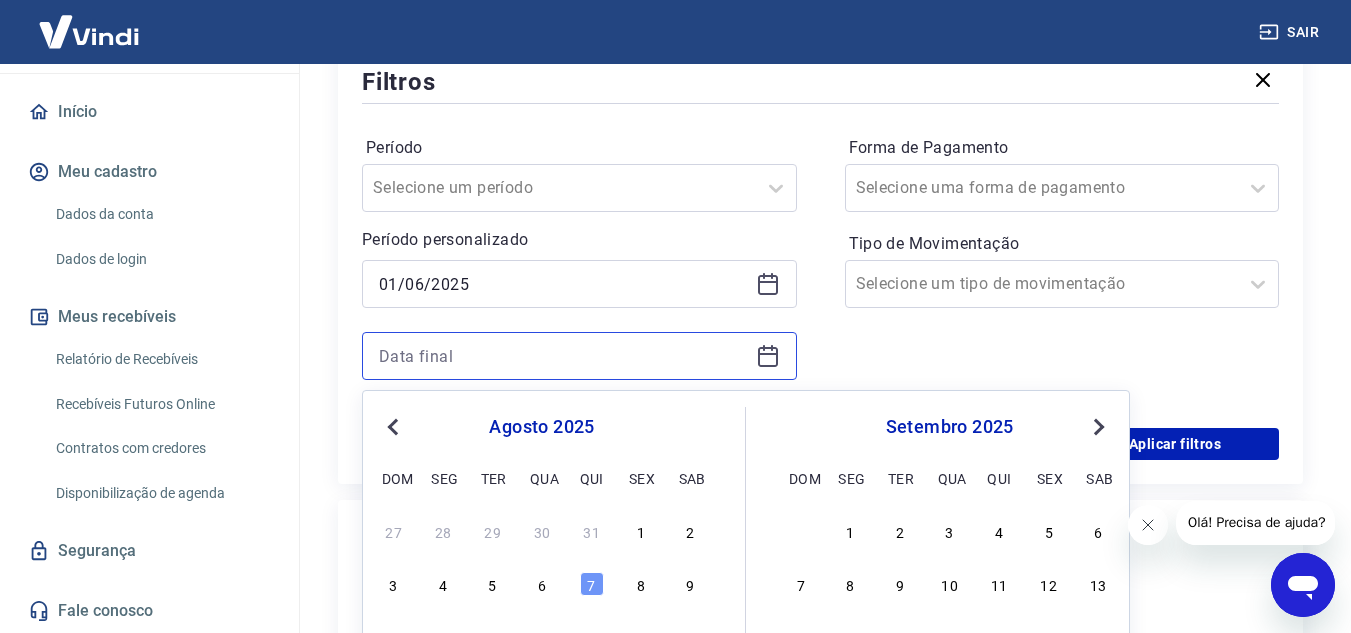 scroll, scrollTop: 400, scrollLeft: 0, axis: vertical 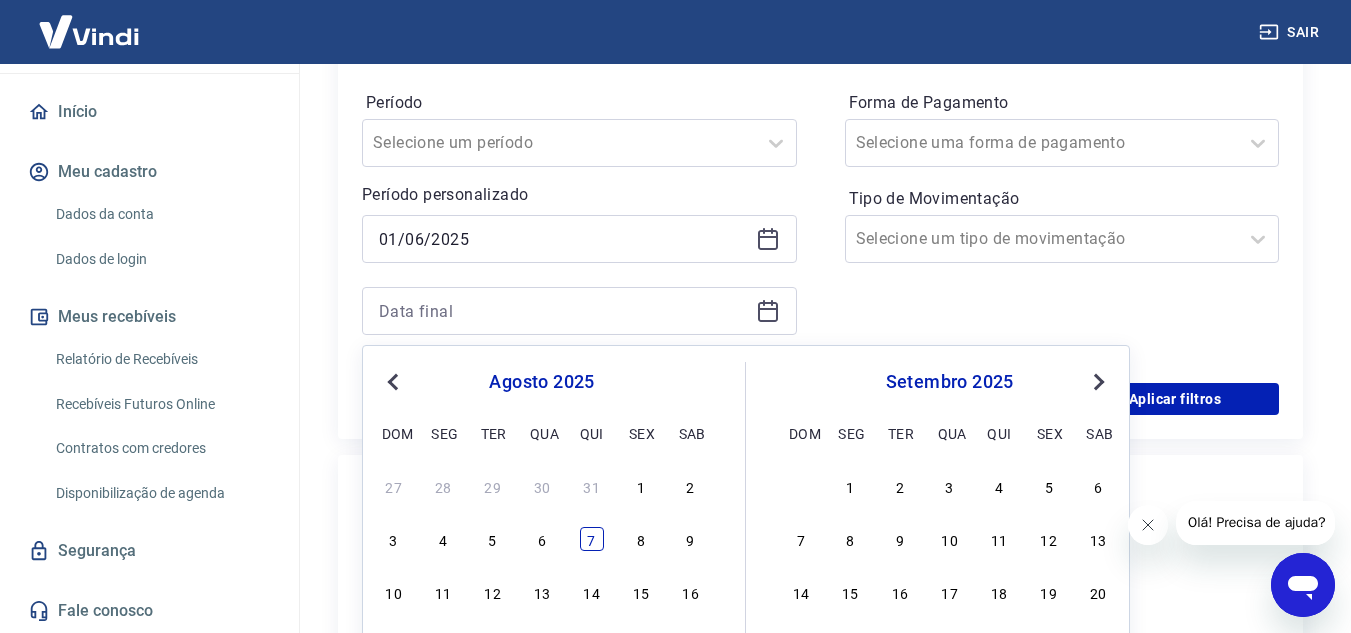 click on "7" at bounding box center (592, 539) 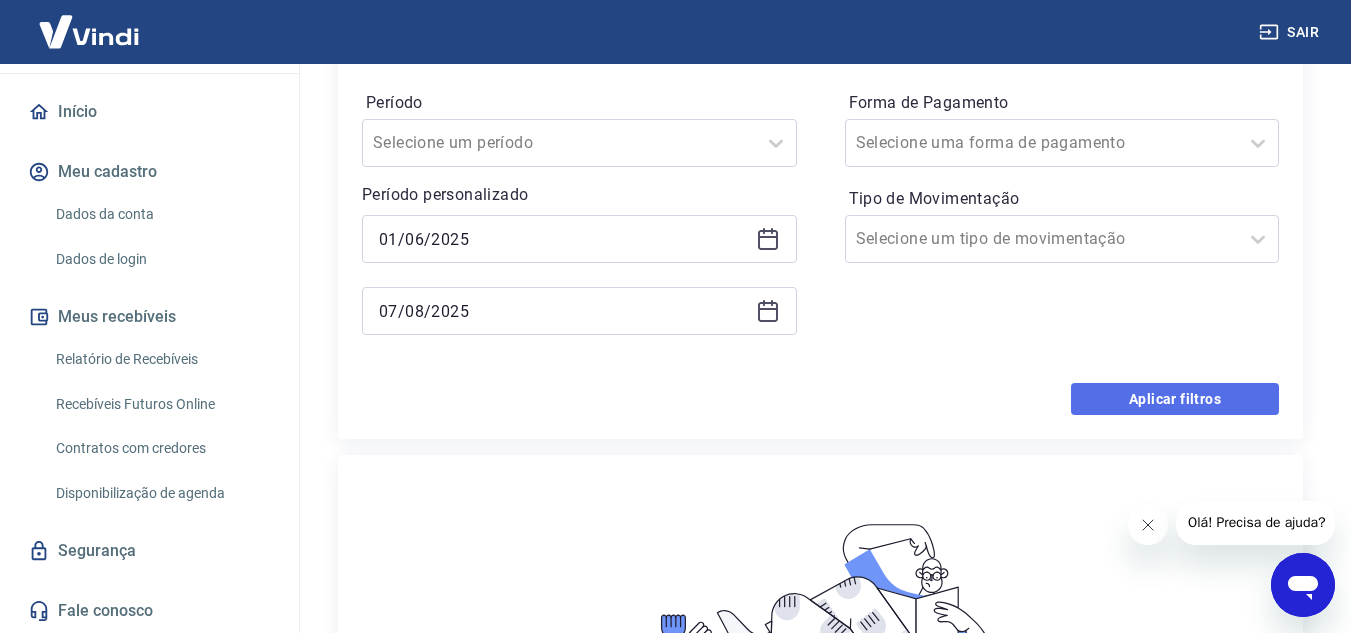 click on "Aplicar filtros" at bounding box center [1175, 399] 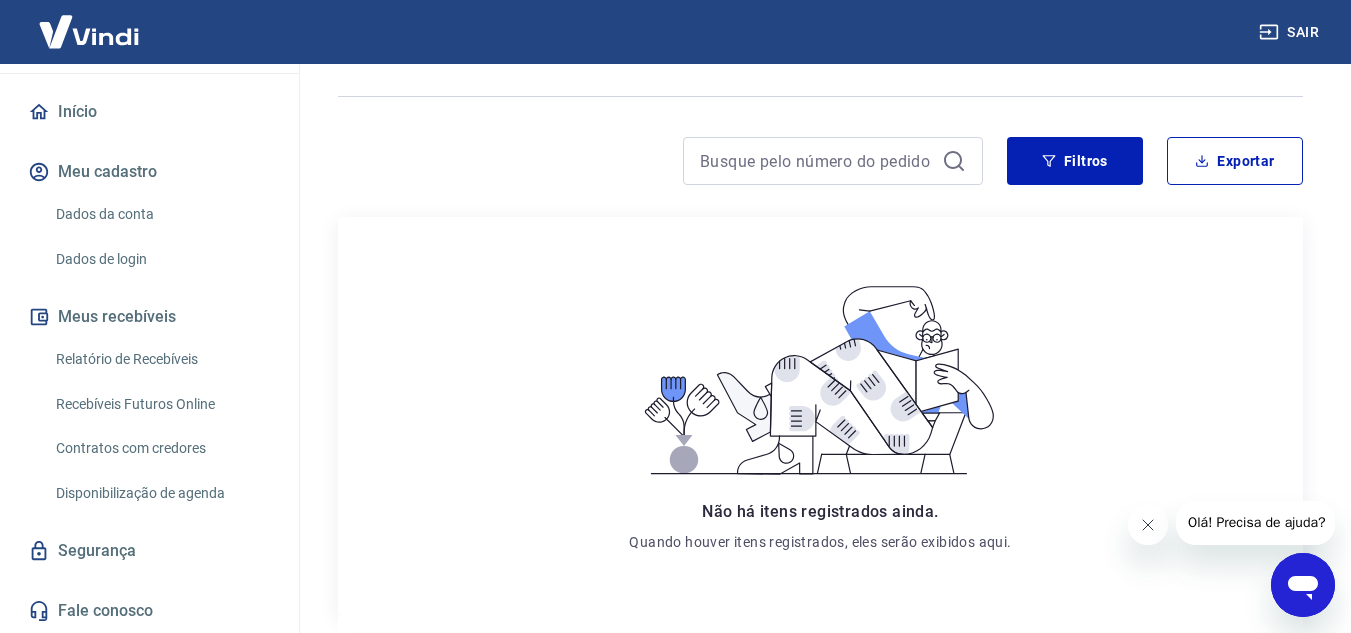scroll, scrollTop: 0, scrollLeft: 0, axis: both 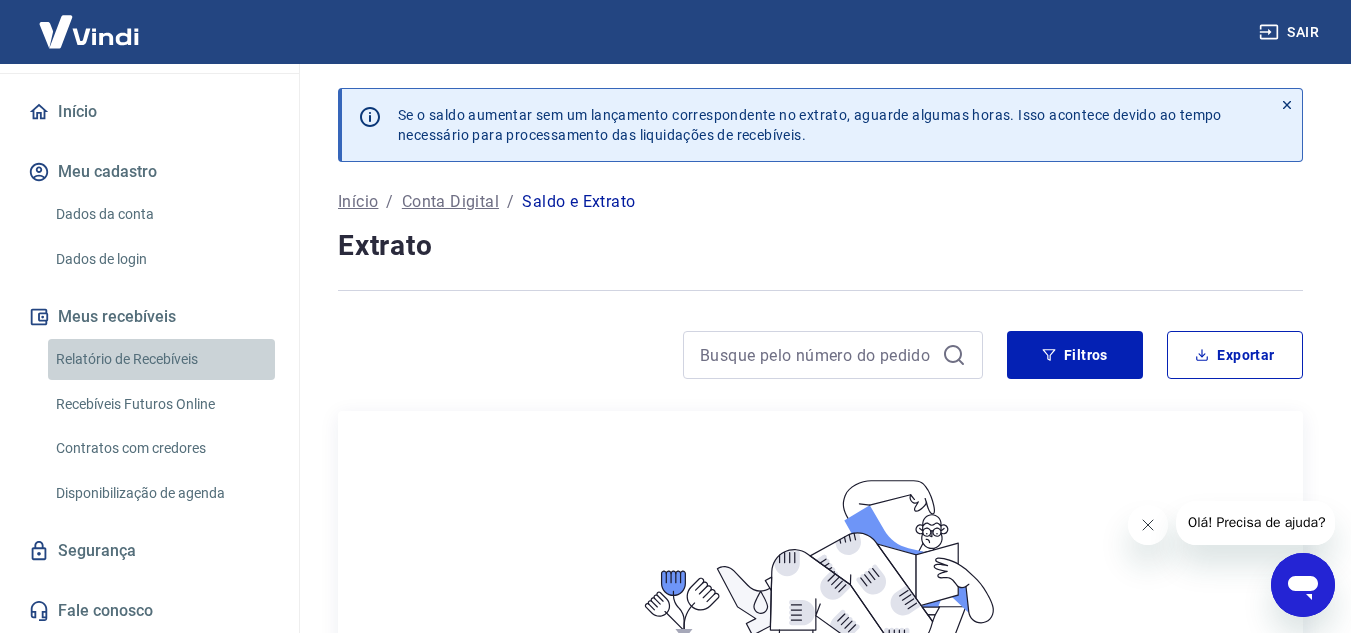 click on "Relatório de Recebíveis" at bounding box center (161, 359) 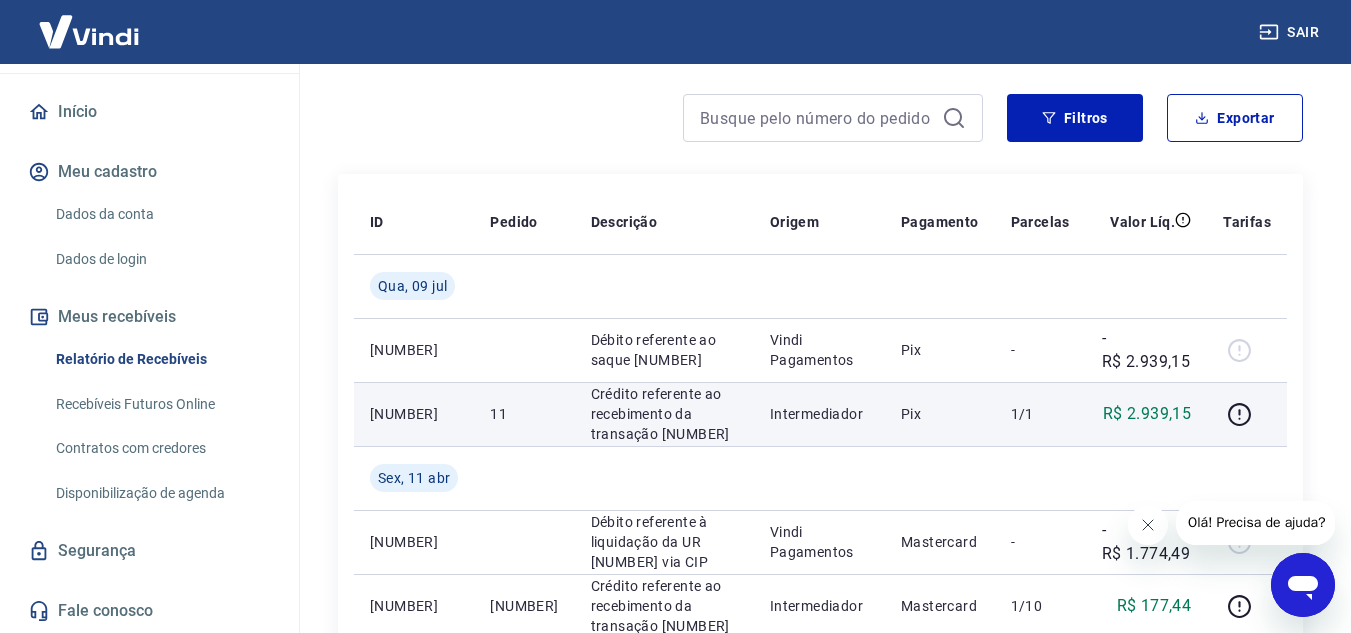 scroll, scrollTop: 200, scrollLeft: 0, axis: vertical 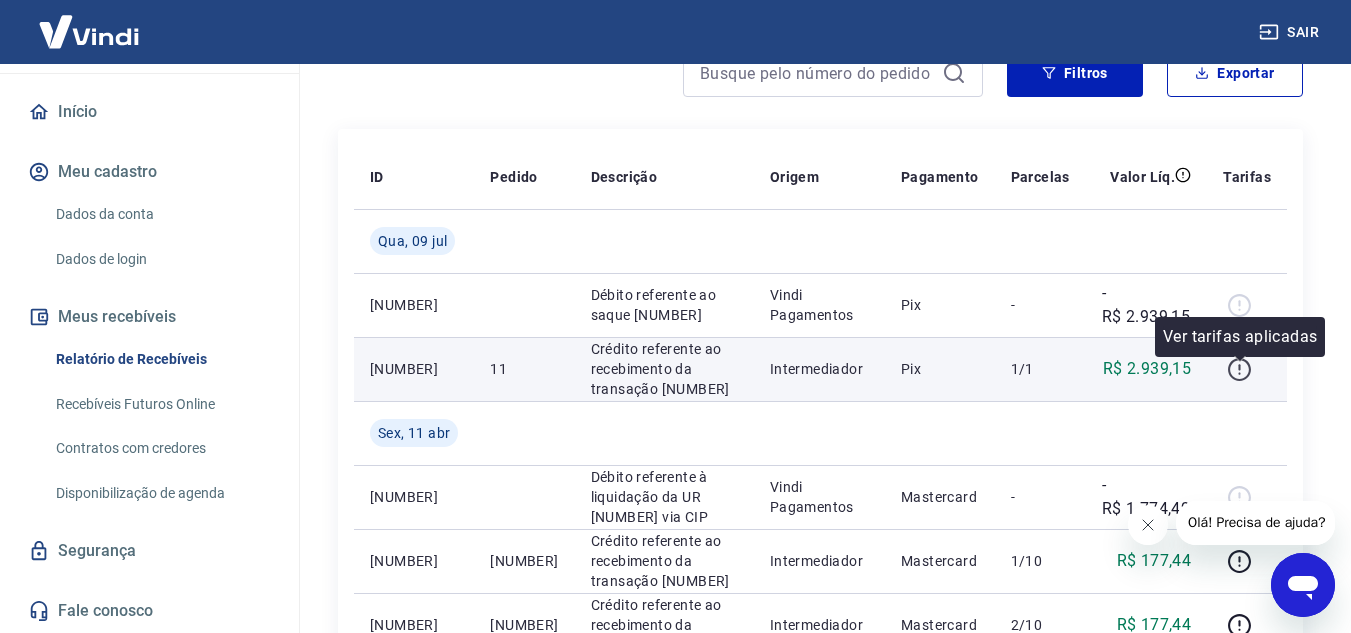 click 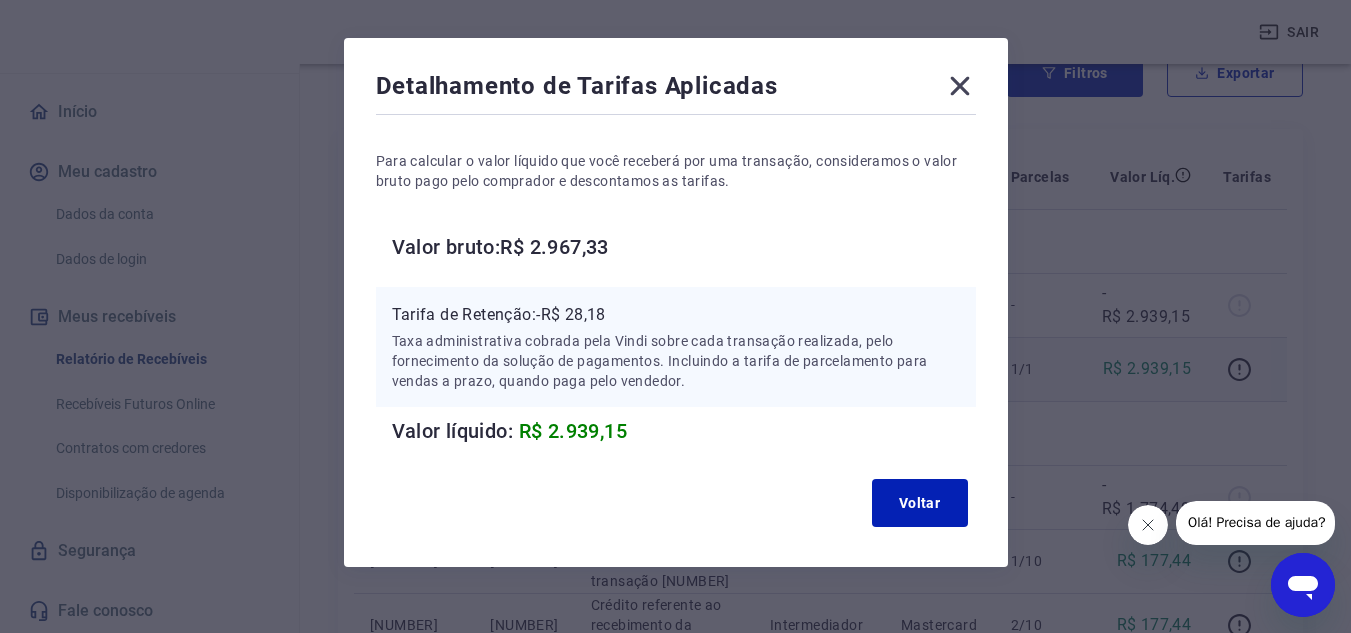 scroll, scrollTop: 88, scrollLeft: 0, axis: vertical 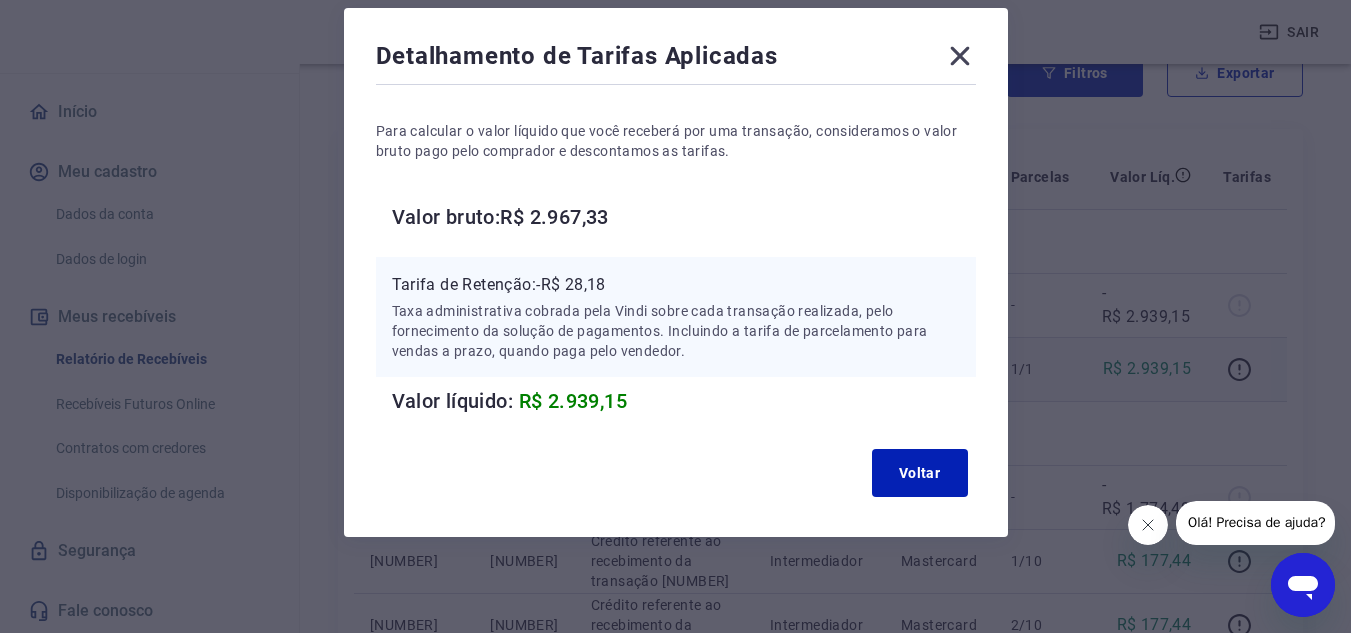 click on "Tarifa de Retenção:  -R$ 28,18" at bounding box center (676, 285) 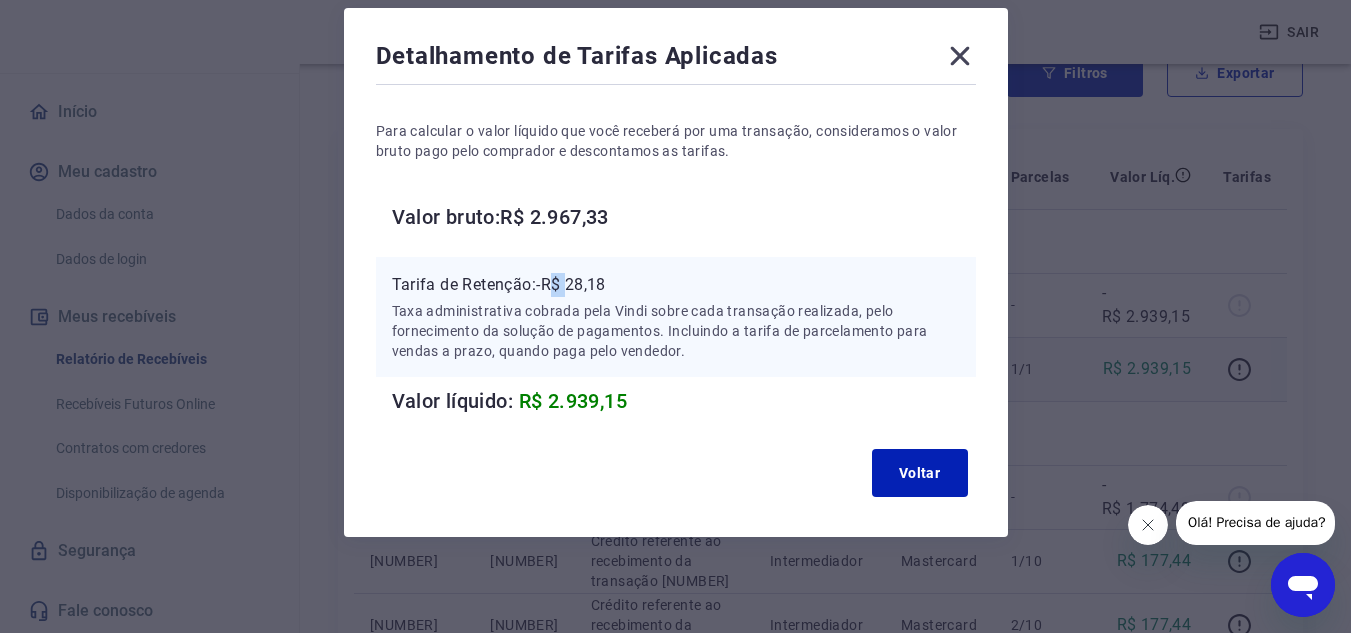 click on "Tarifa de Retenção:  -R$ 28,18" at bounding box center (676, 285) 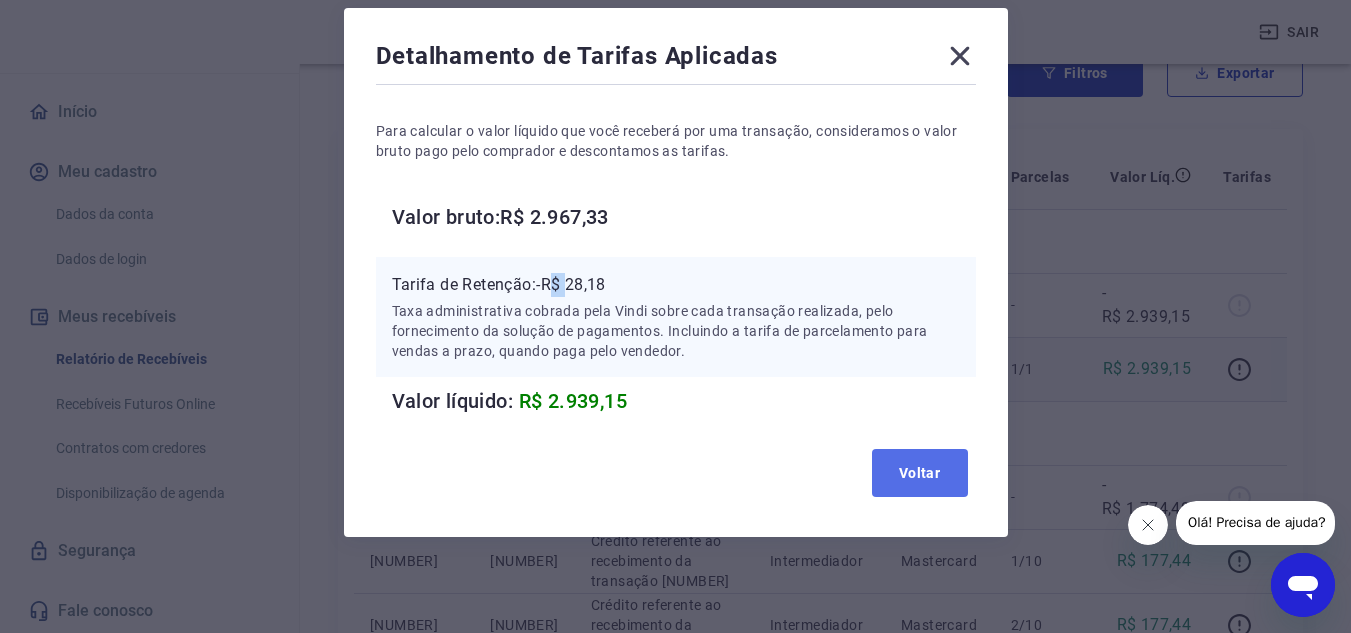click on "Voltar" at bounding box center [920, 473] 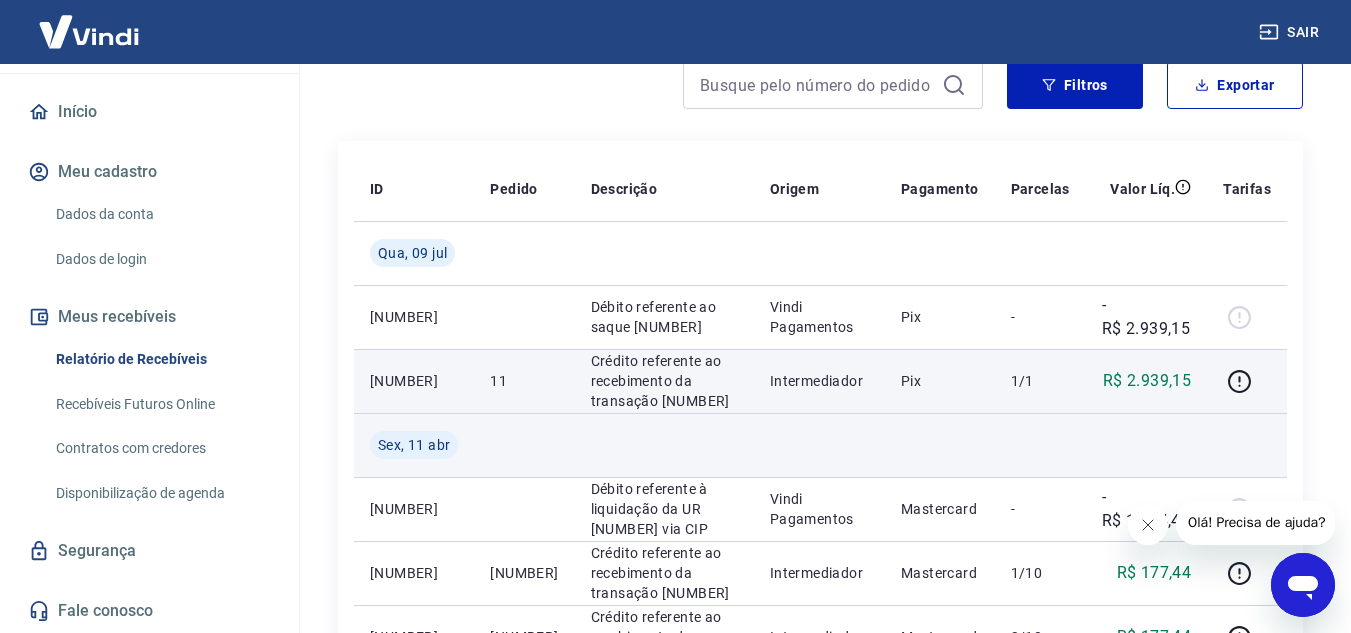scroll, scrollTop: 0, scrollLeft: 0, axis: both 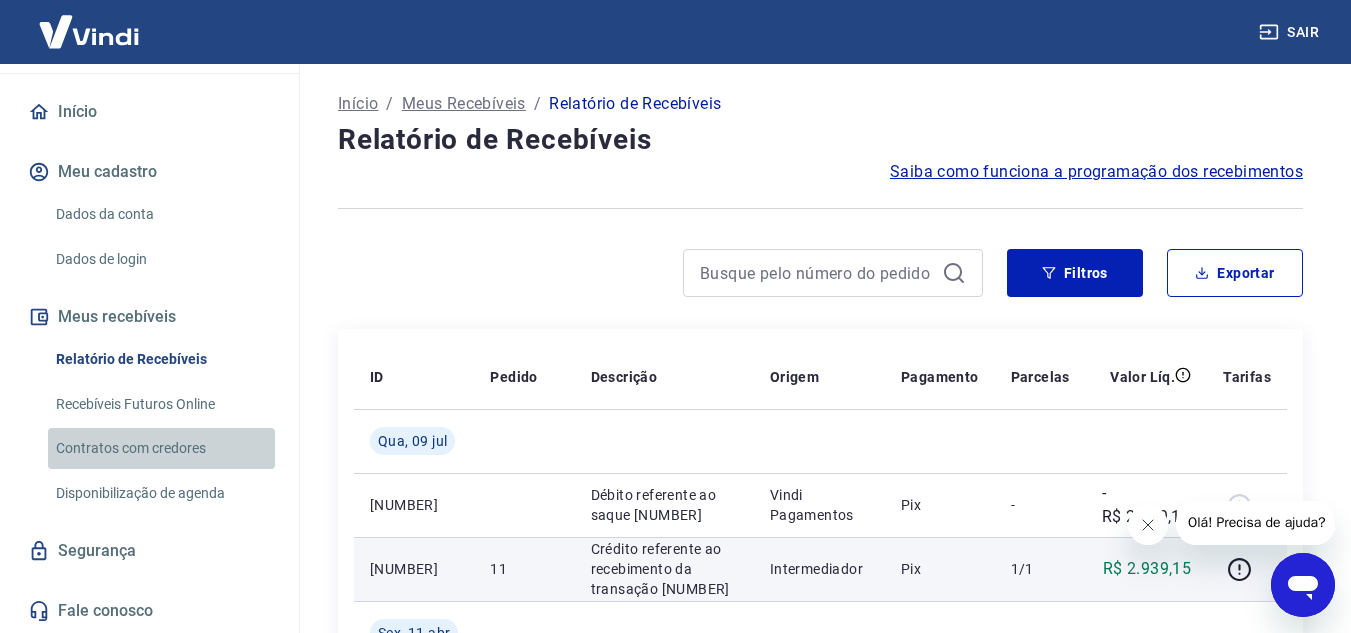 click on "Contratos com credores" at bounding box center [161, 448] 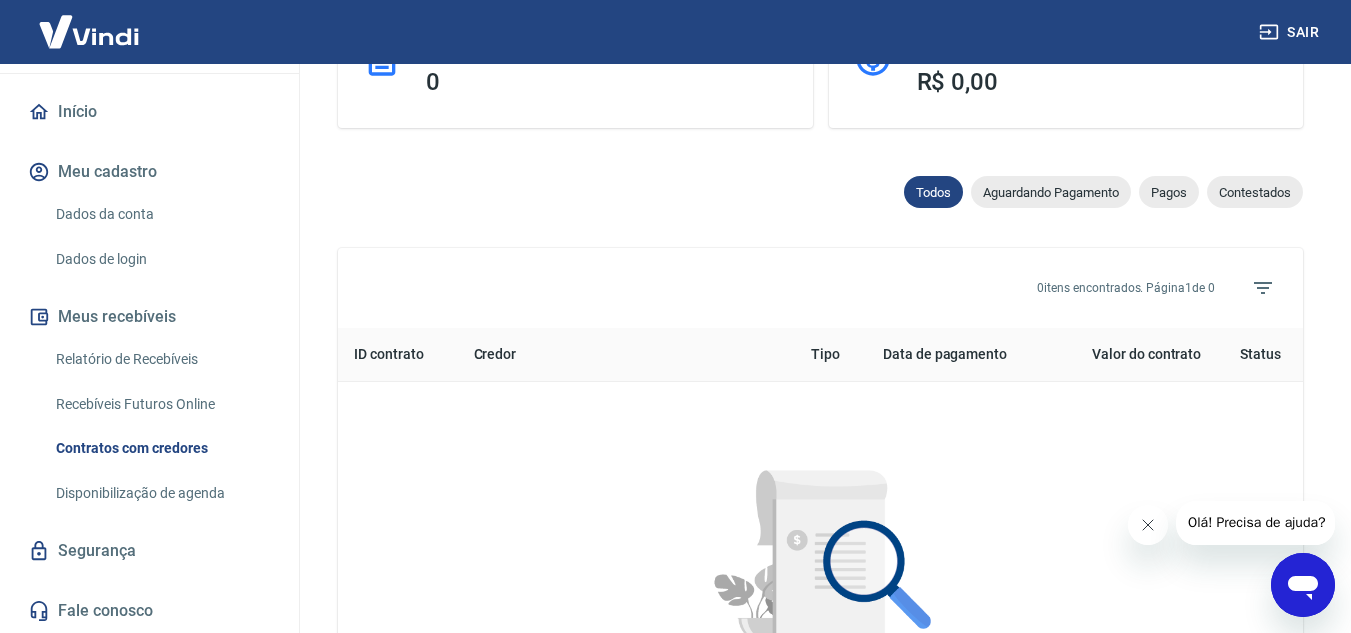 scroll, scrollTop: 600, scrollLeft: 0, axis: vertical 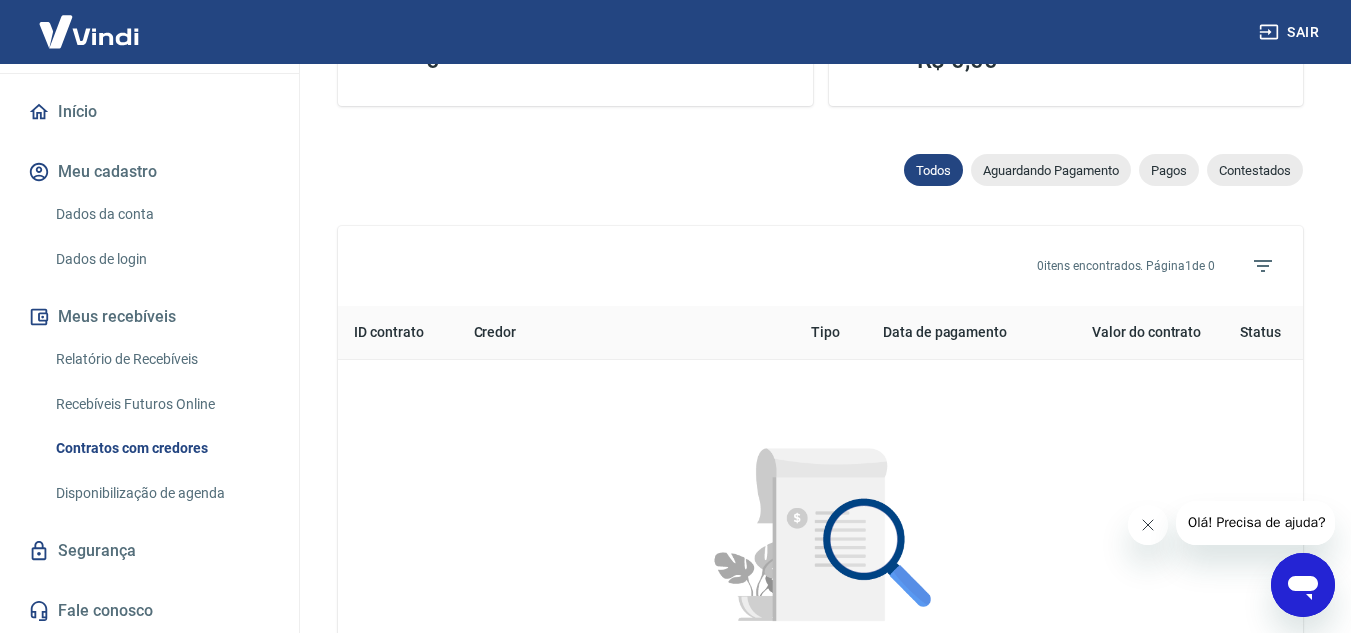click on "Disponibilização de agenda" at bounding box center [161, 493] 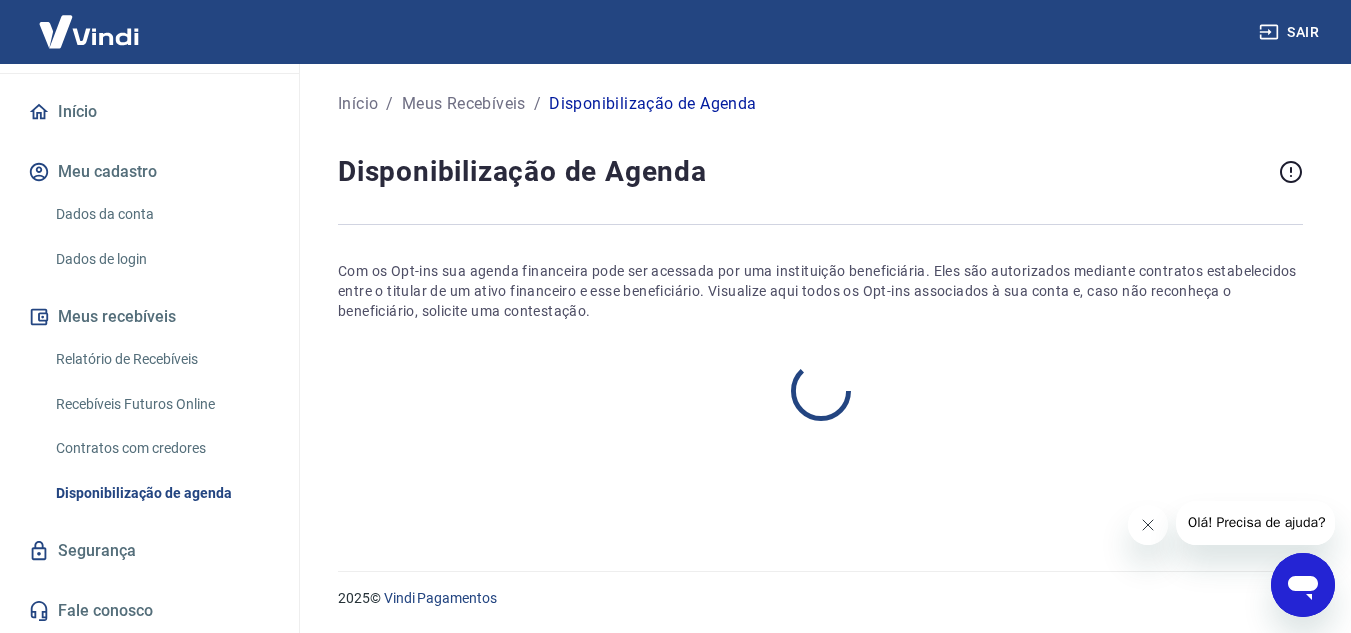 scroll, scrollTop: 0, scrollLeft: 0, axis: both 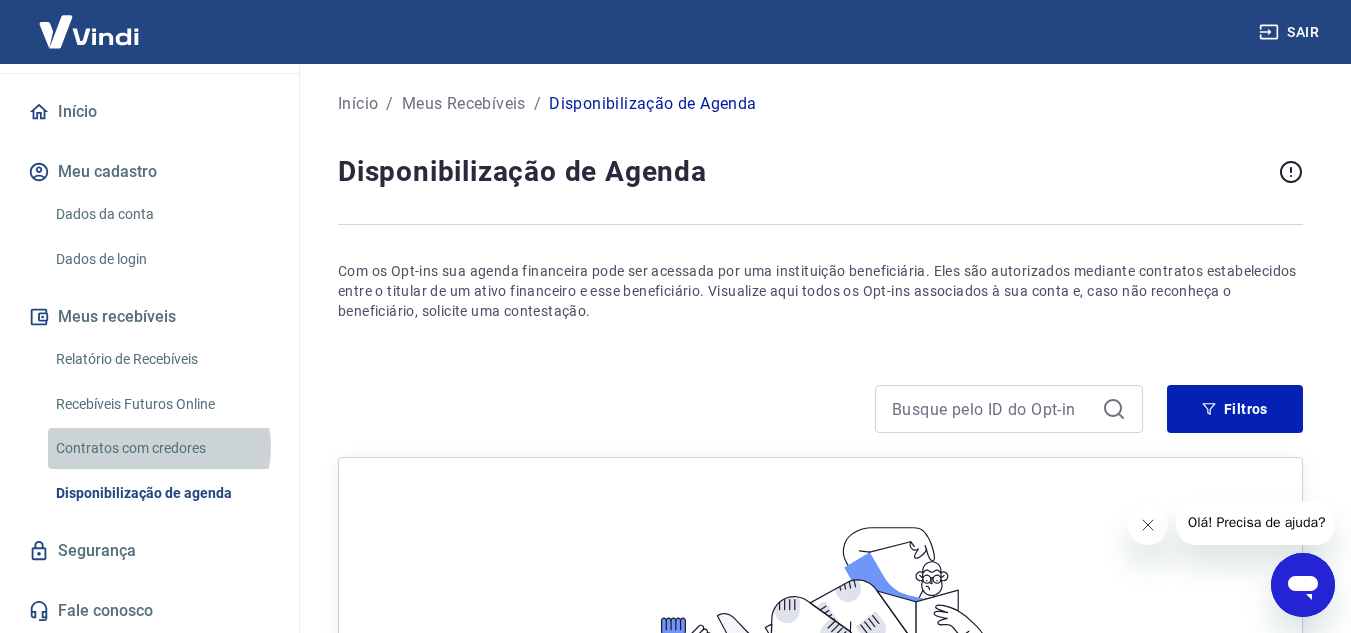 click on "Contratos com credores" at bounding box center (161, 448) 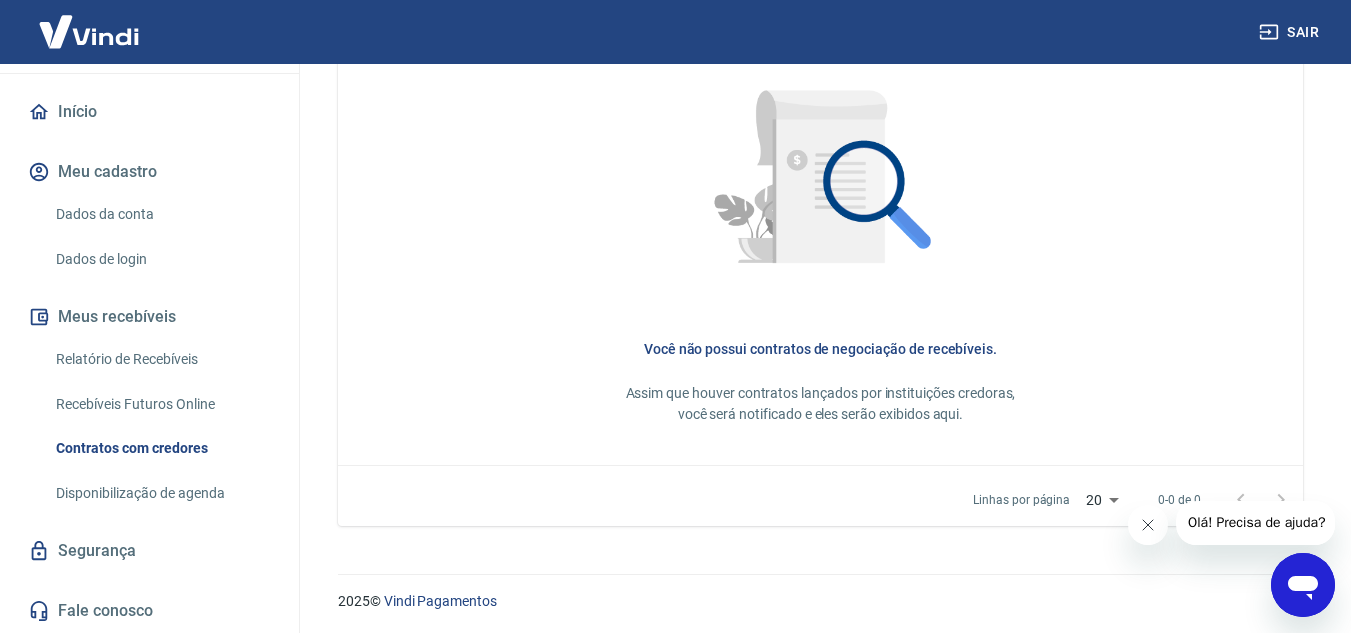 scroll, scrollTop: 961, scrollLeft: 0, axis: vertical 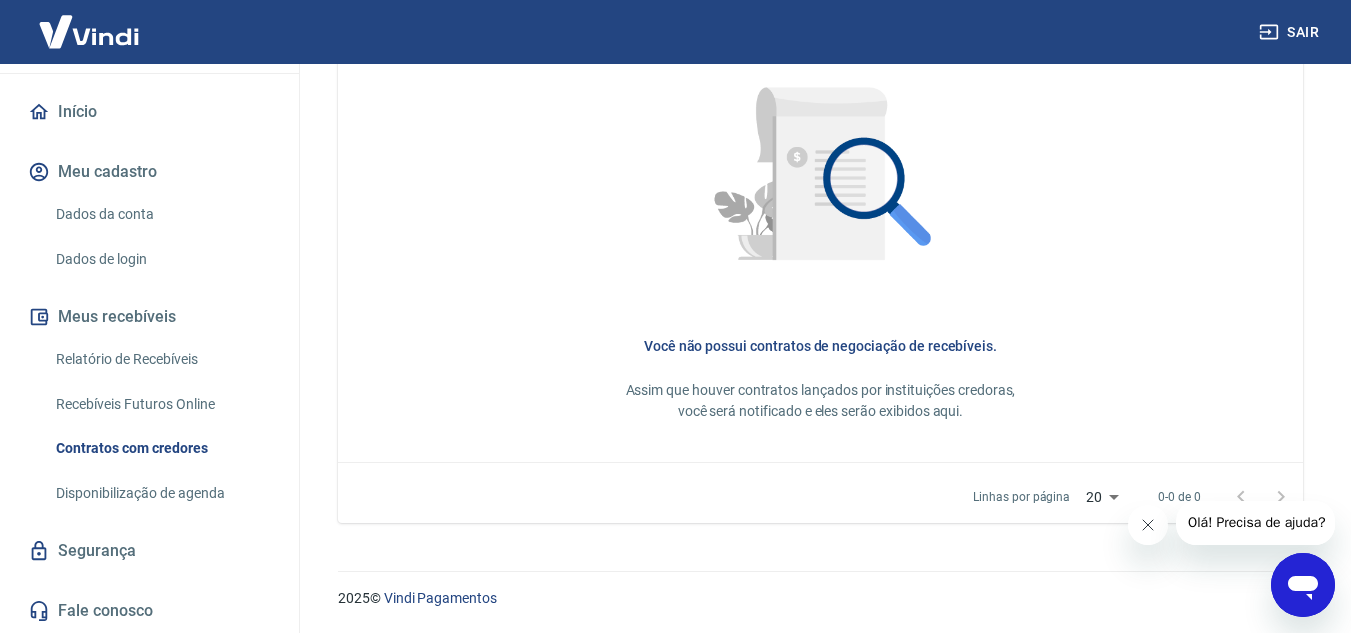 click 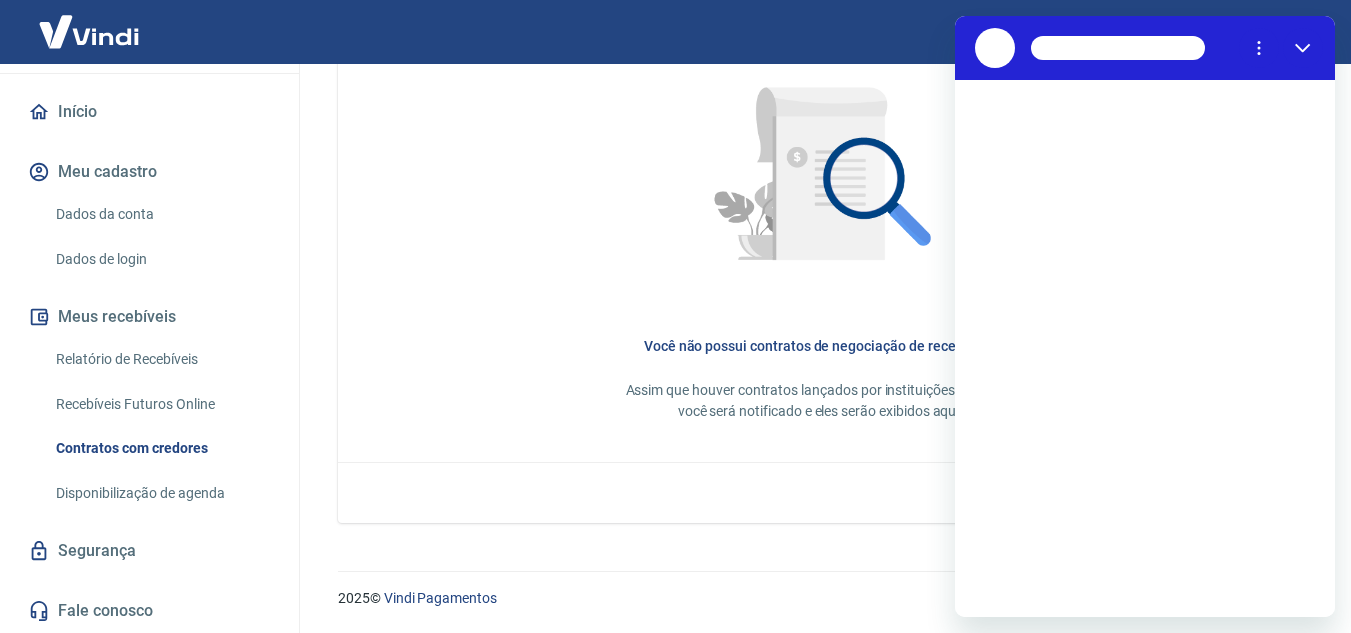 scroll, scrollTop: 0, scrollLeft: 0, axis: both 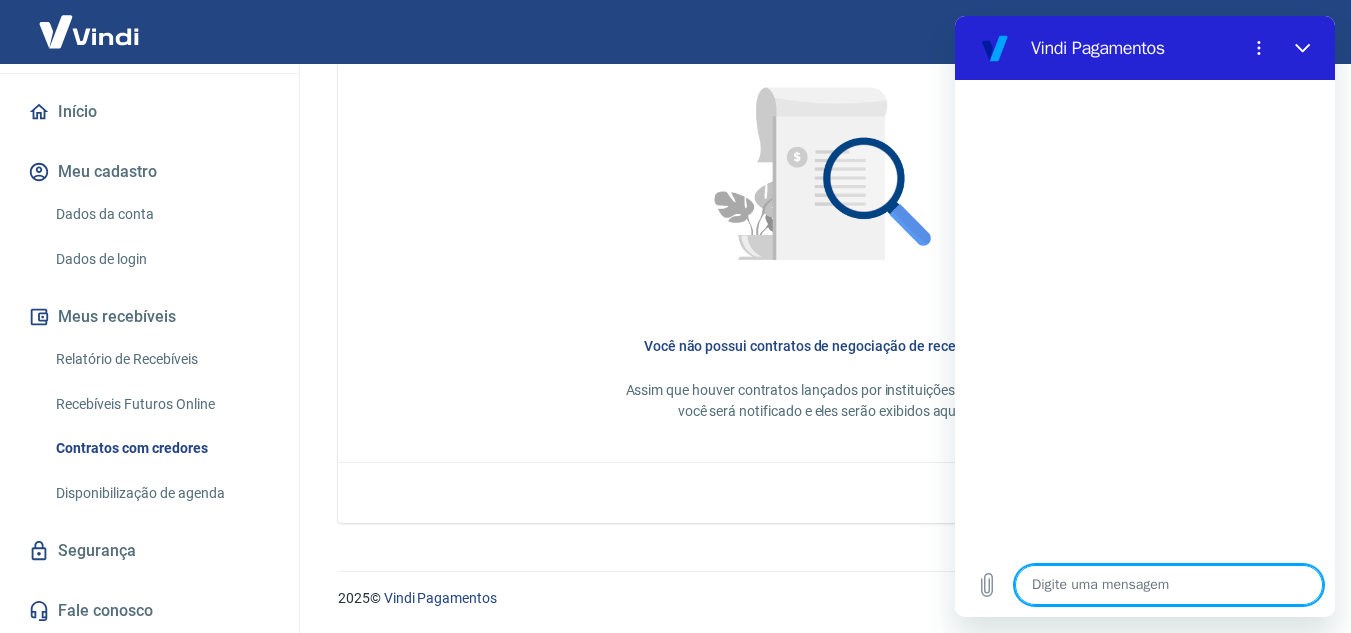 type on "n" 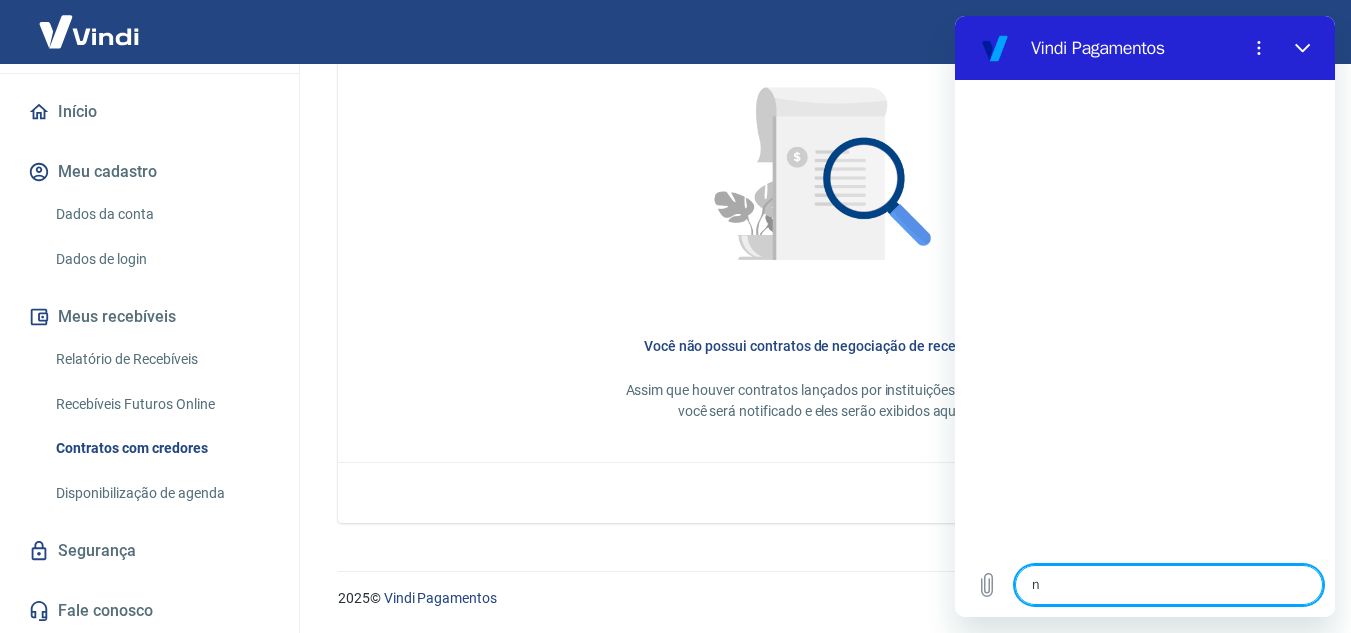 type on "no" 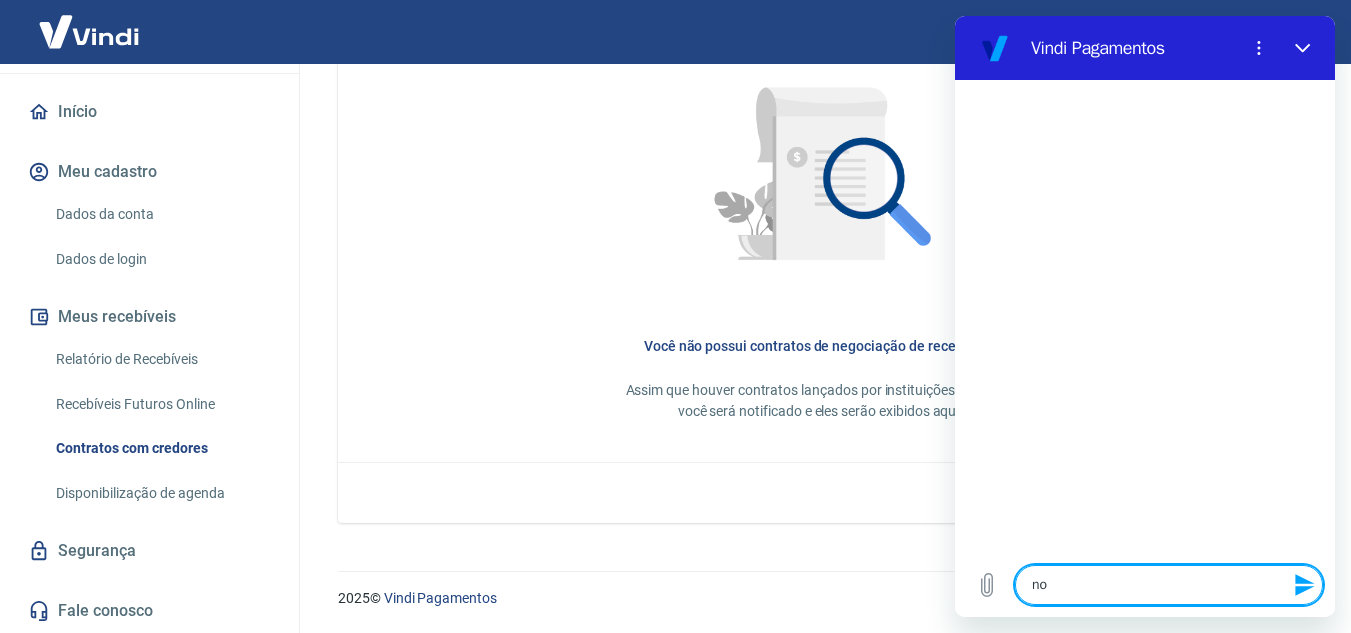 type on "not" 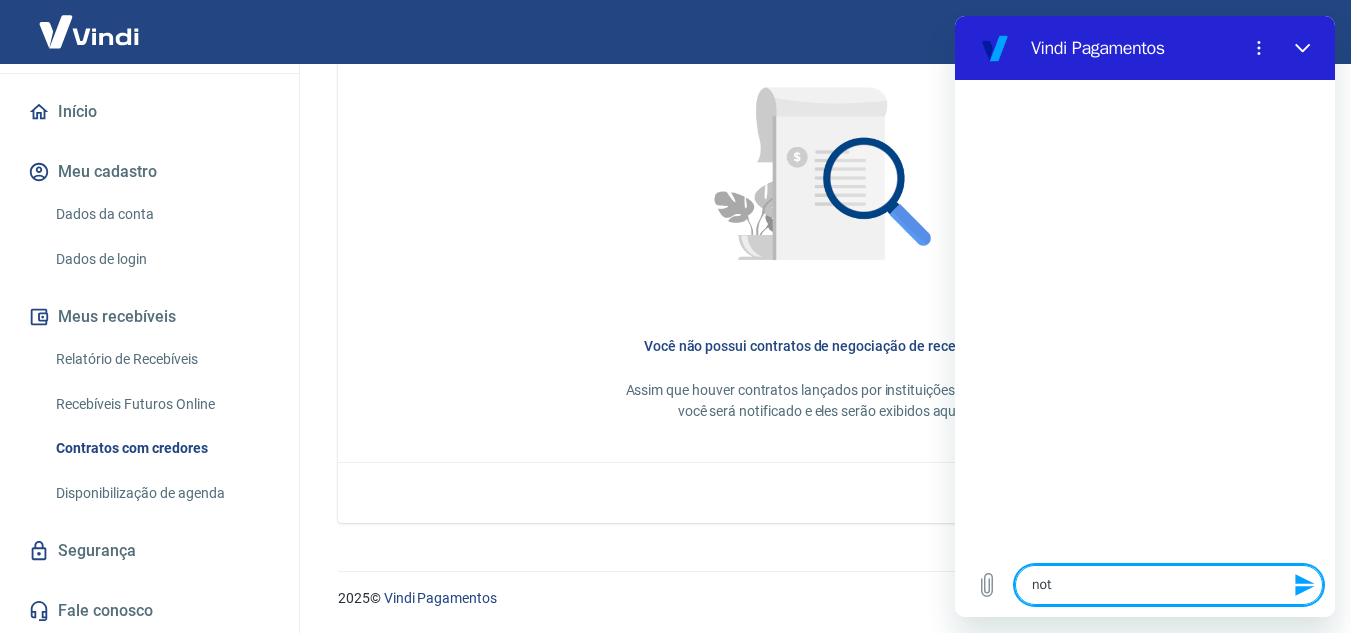 type on "nota" 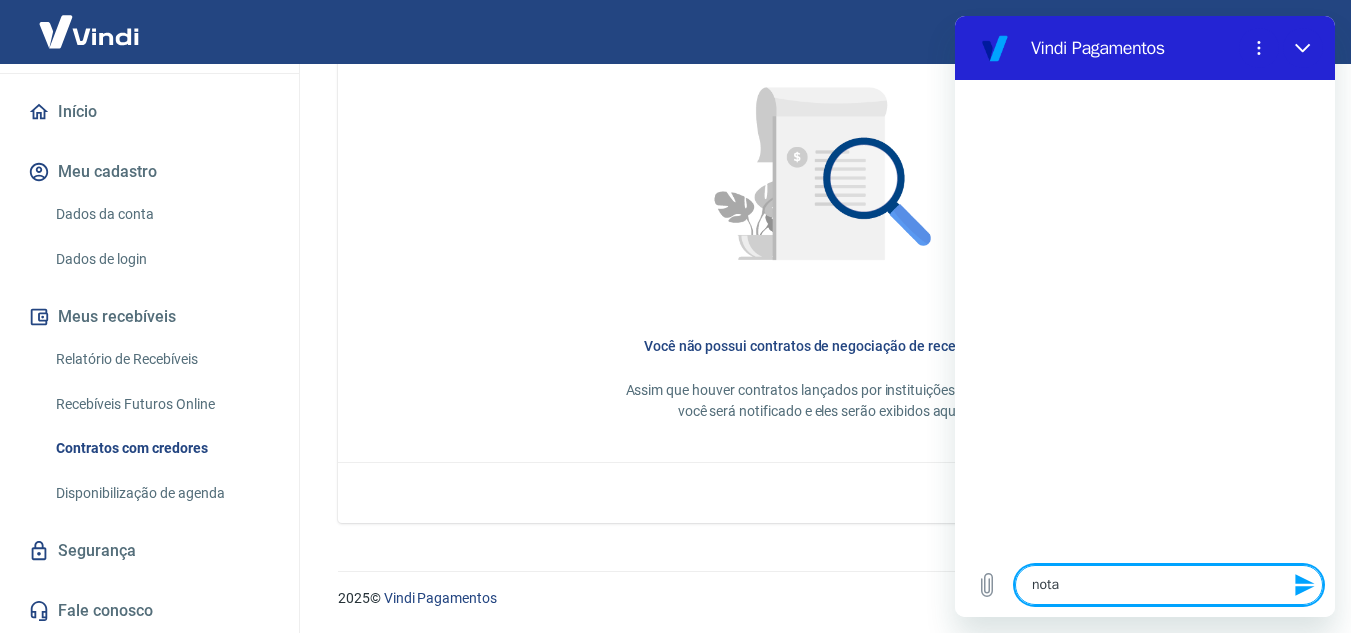 type on "nota" 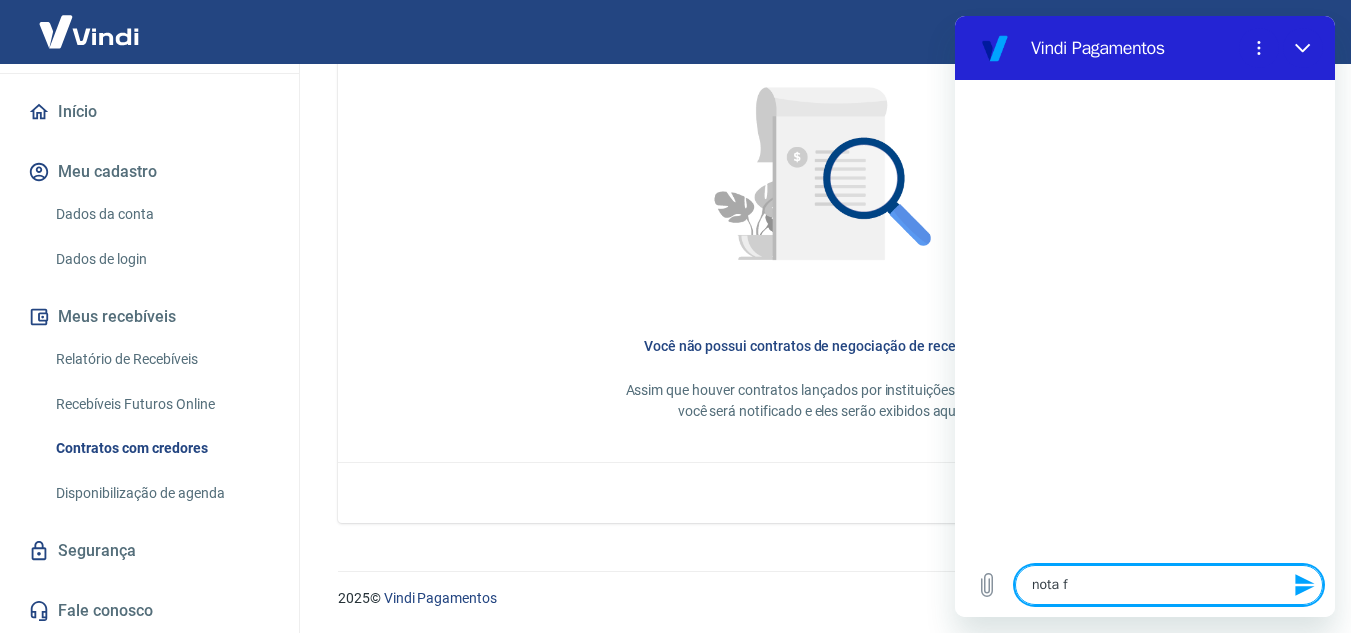 type on "nota fi" 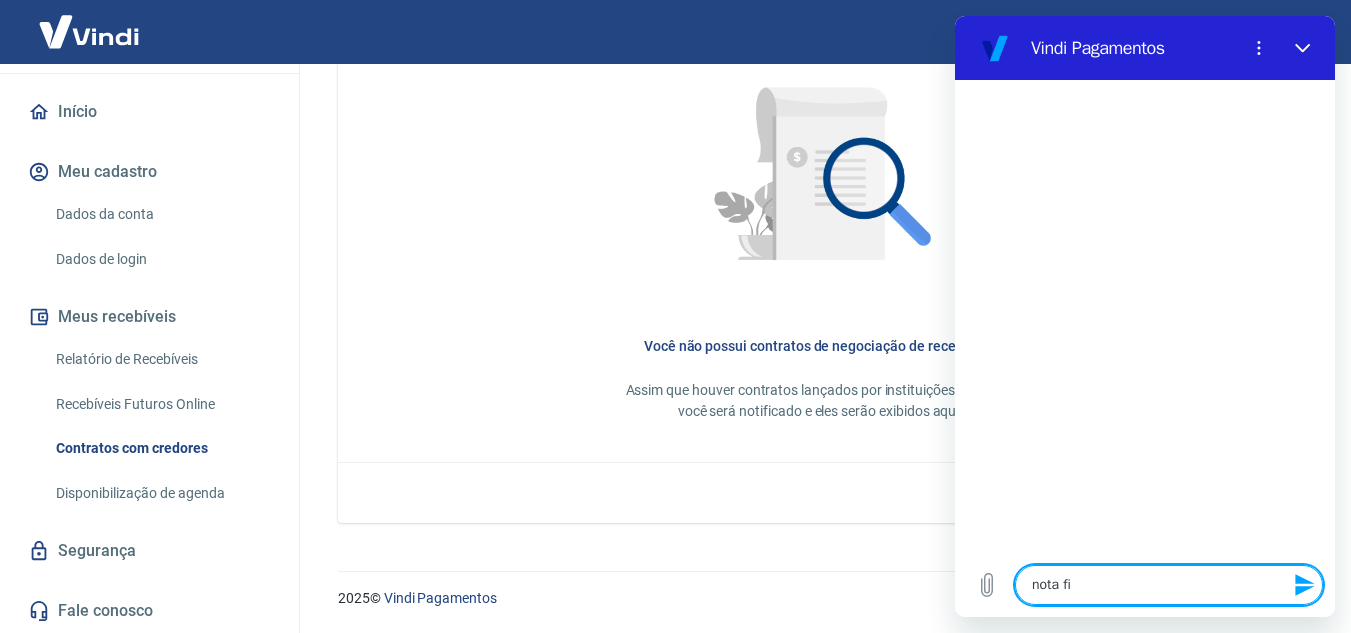 type on "nota fis" 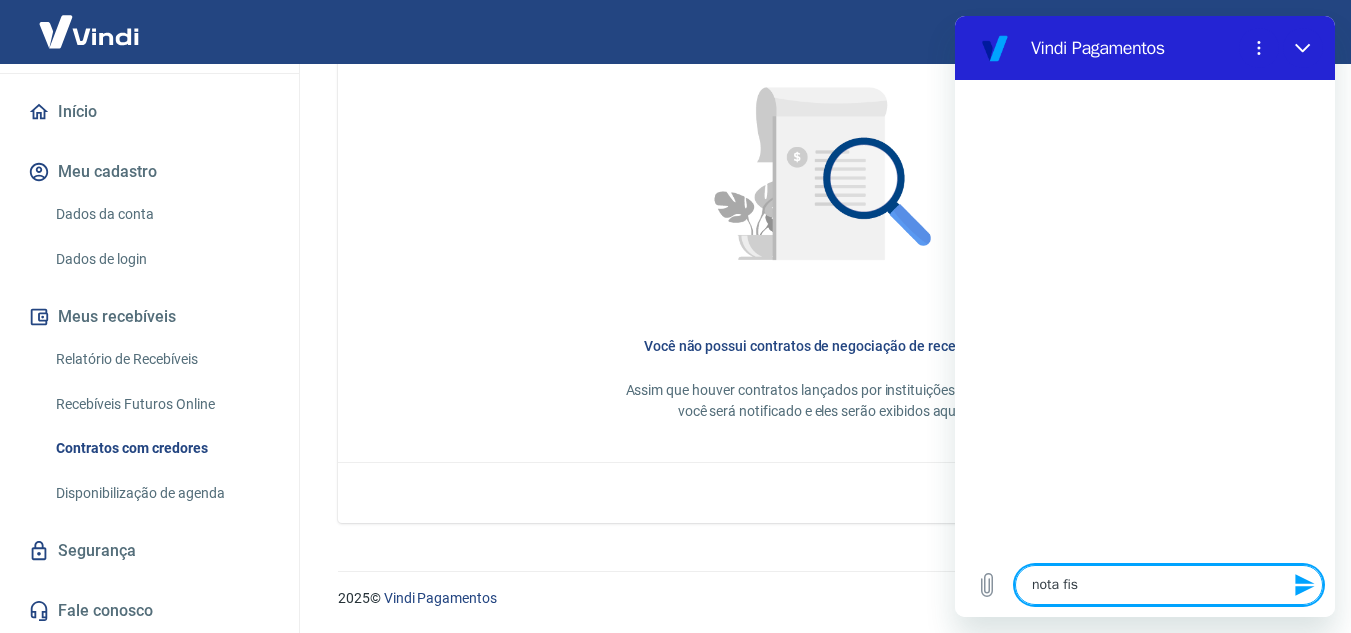 type on "x" 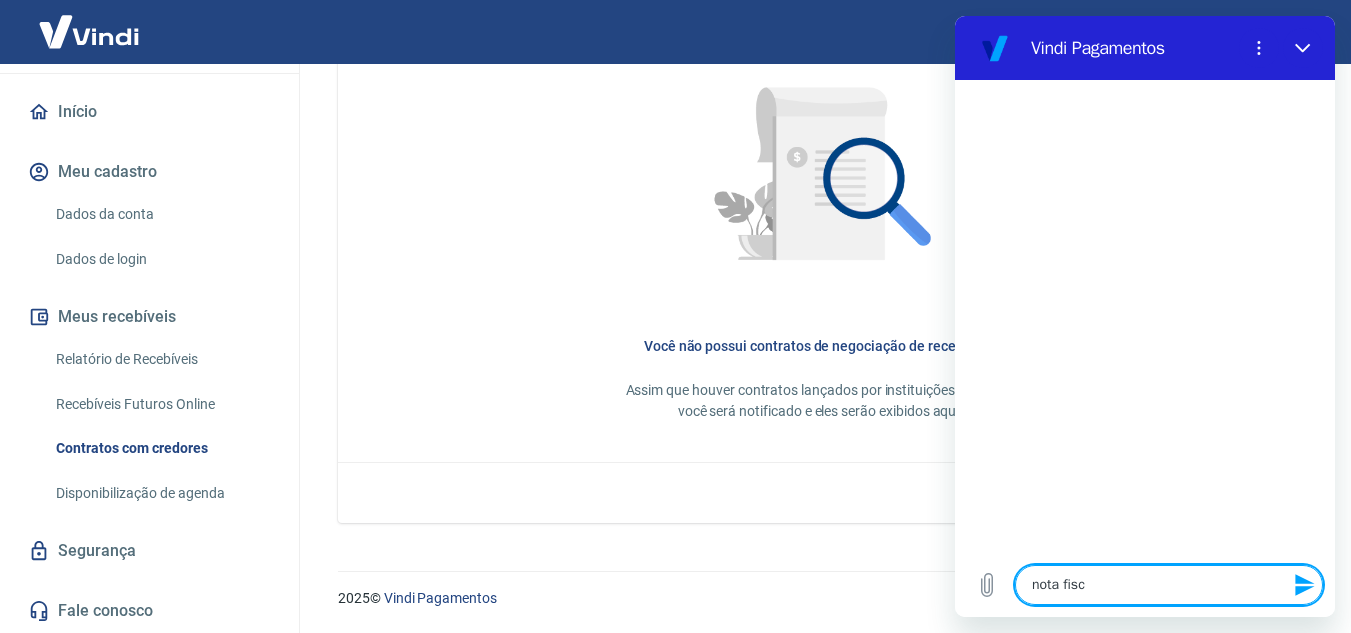 type on "nota fisca" 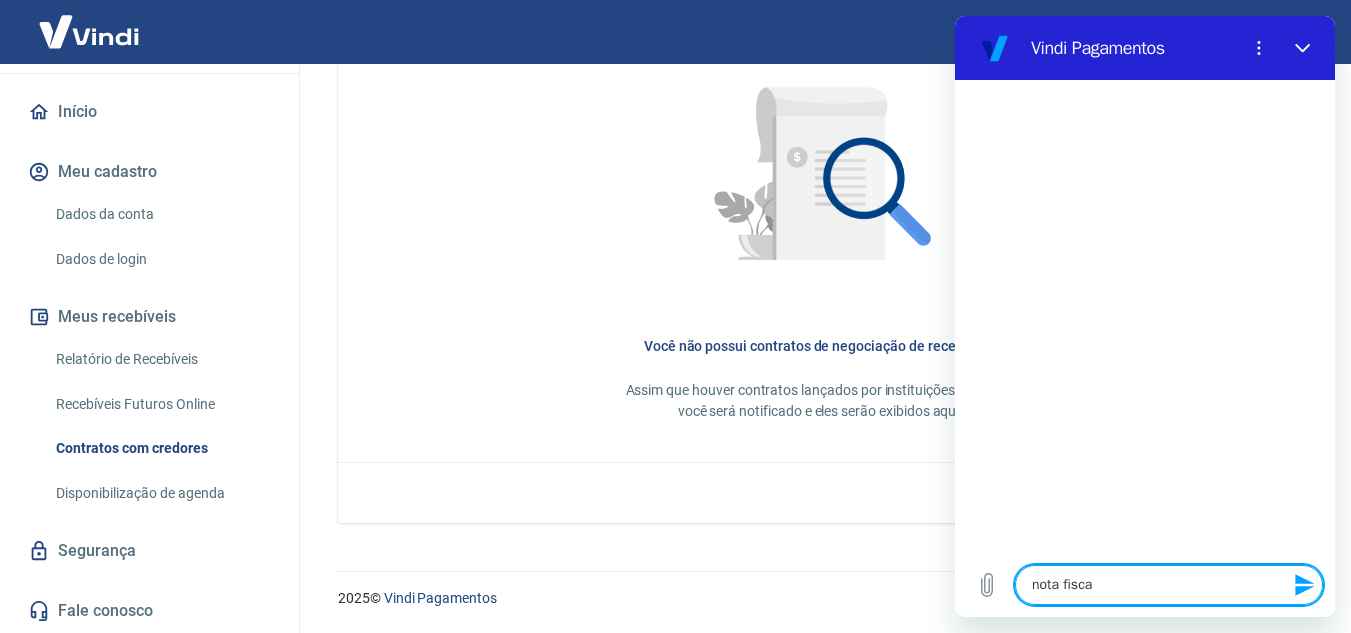 type on "nota fiscal" 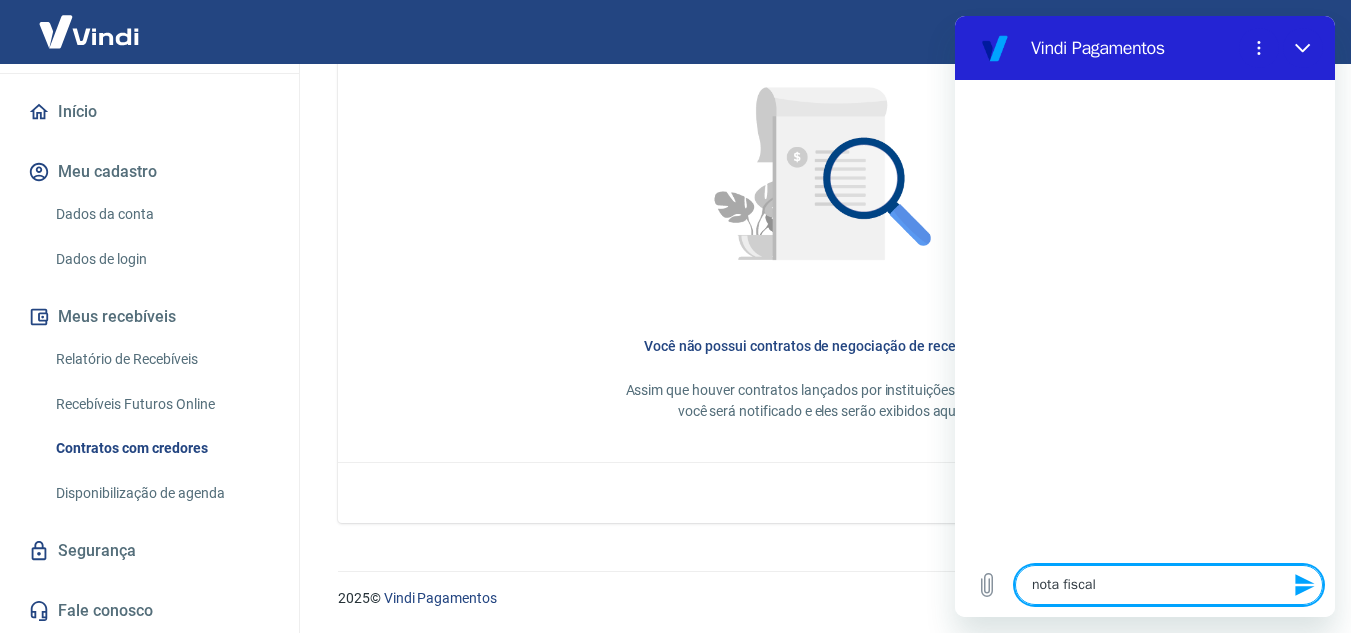 type on "x" 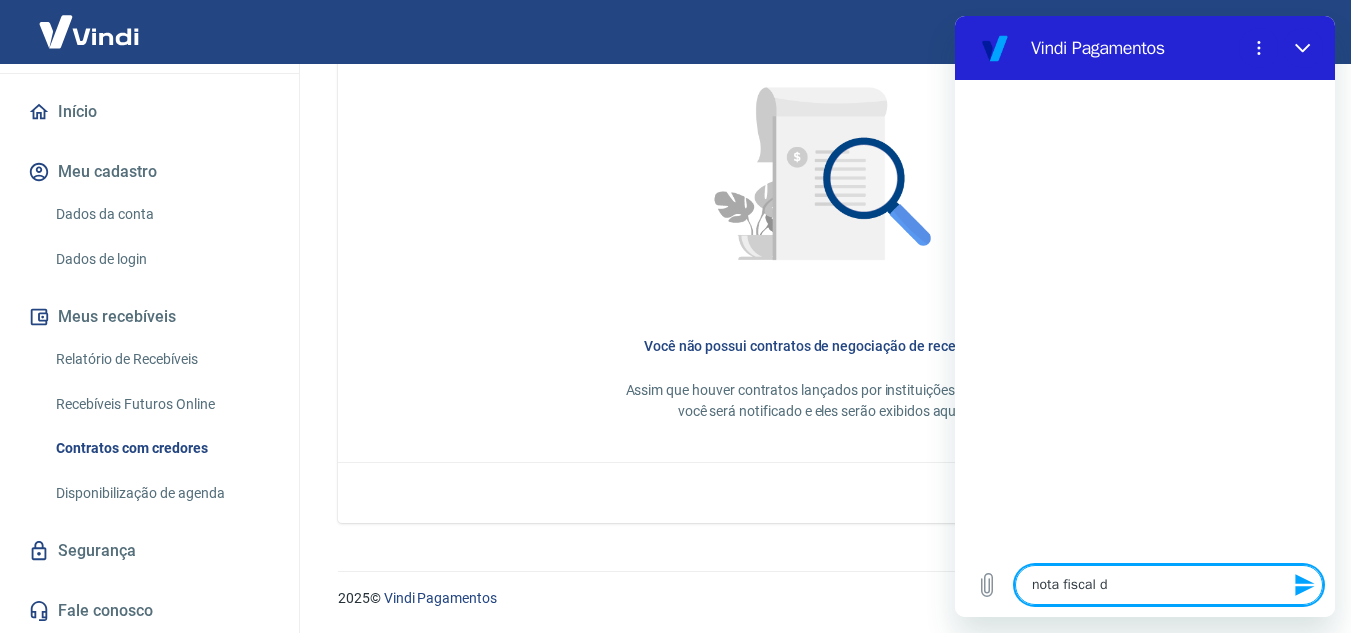 type on "nota fiscal de" 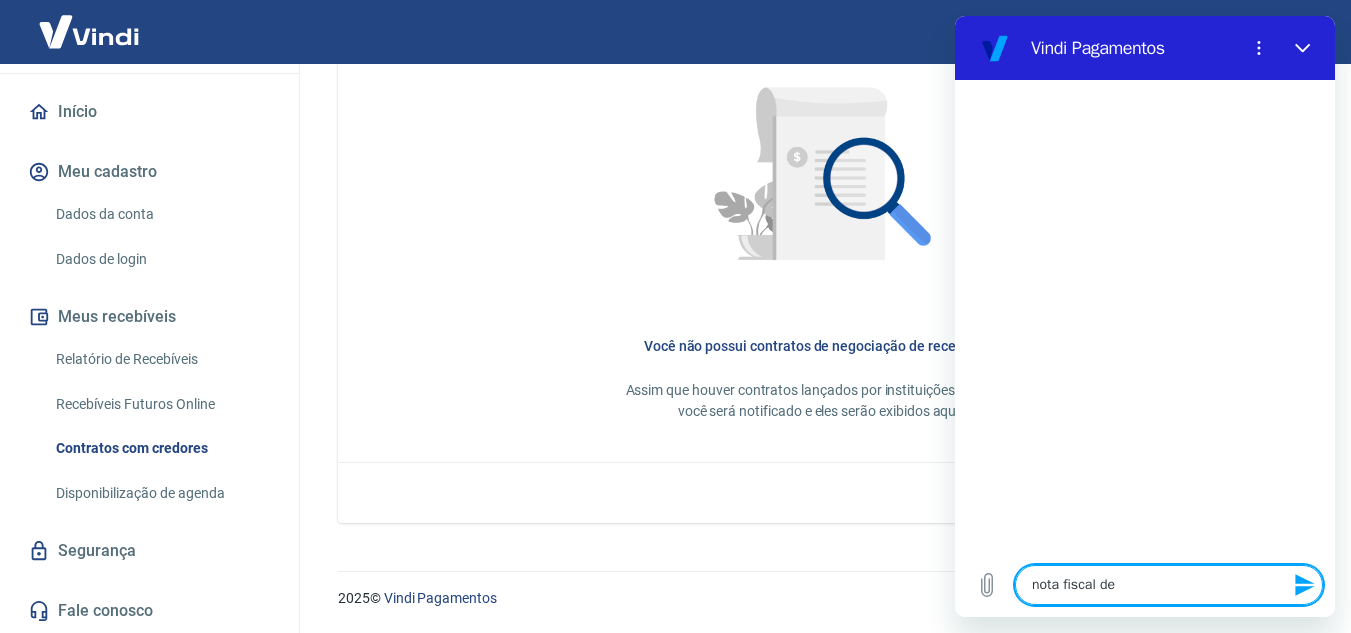 type on "nota fiscal de" 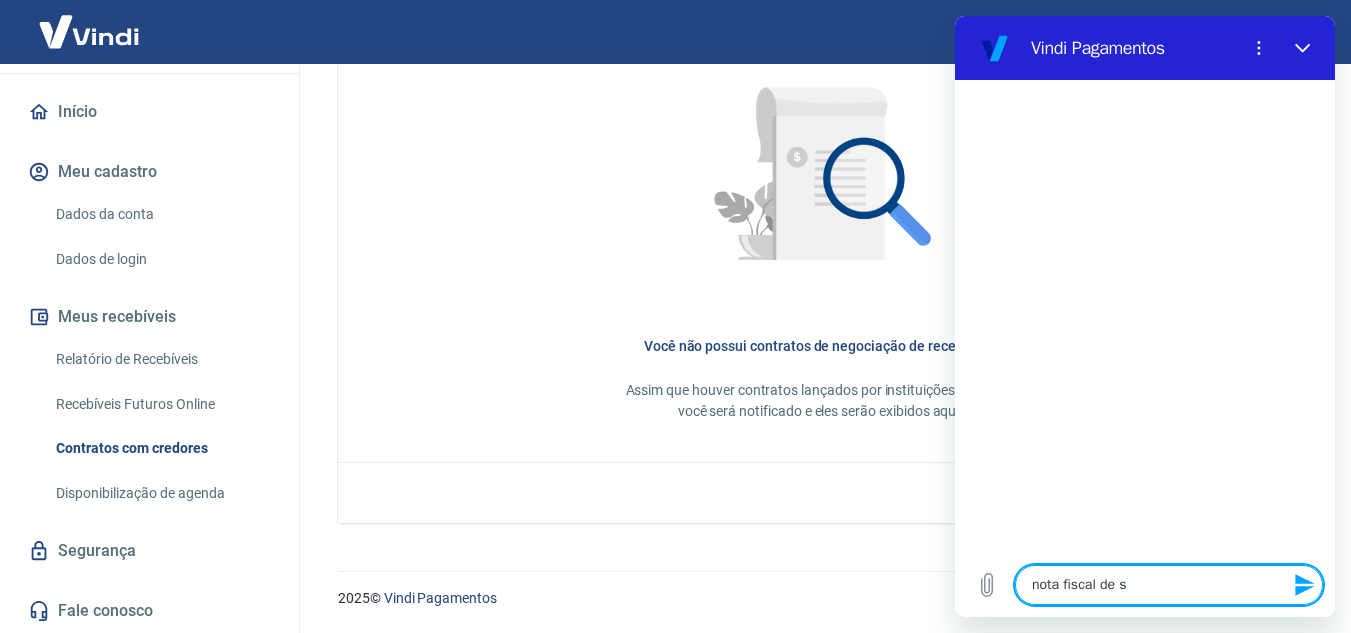 type on "nota fiscal de se" 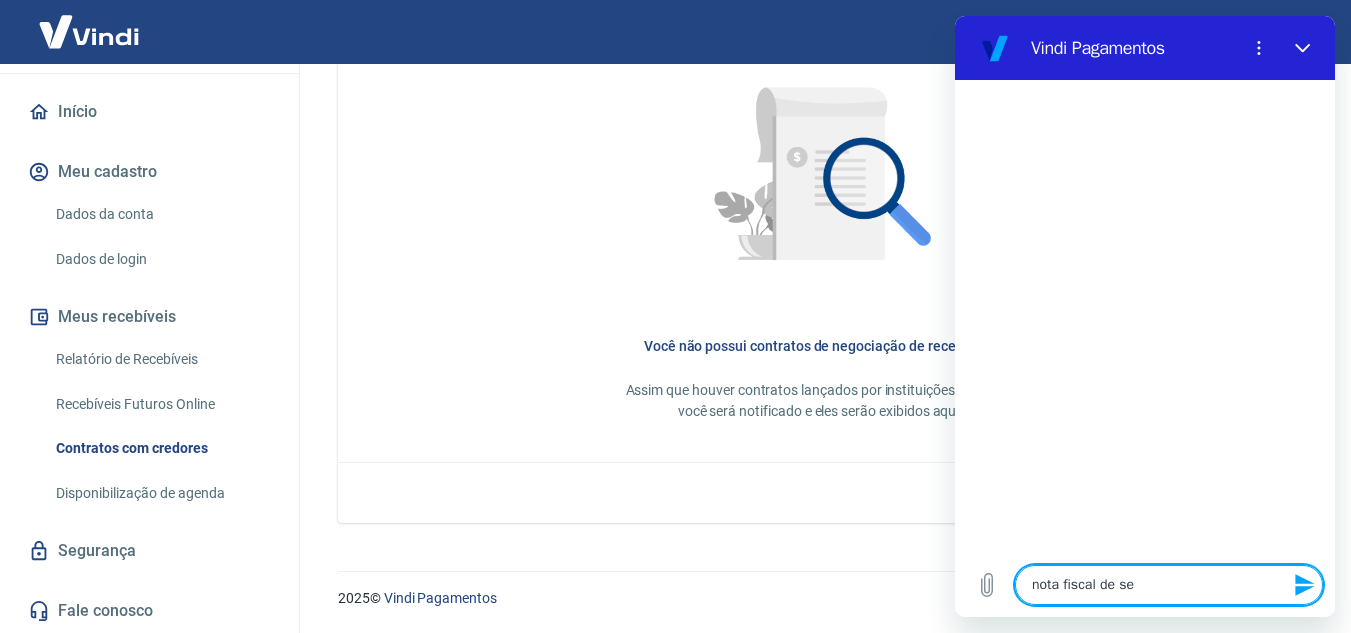 type on "nota fiscal de ser" 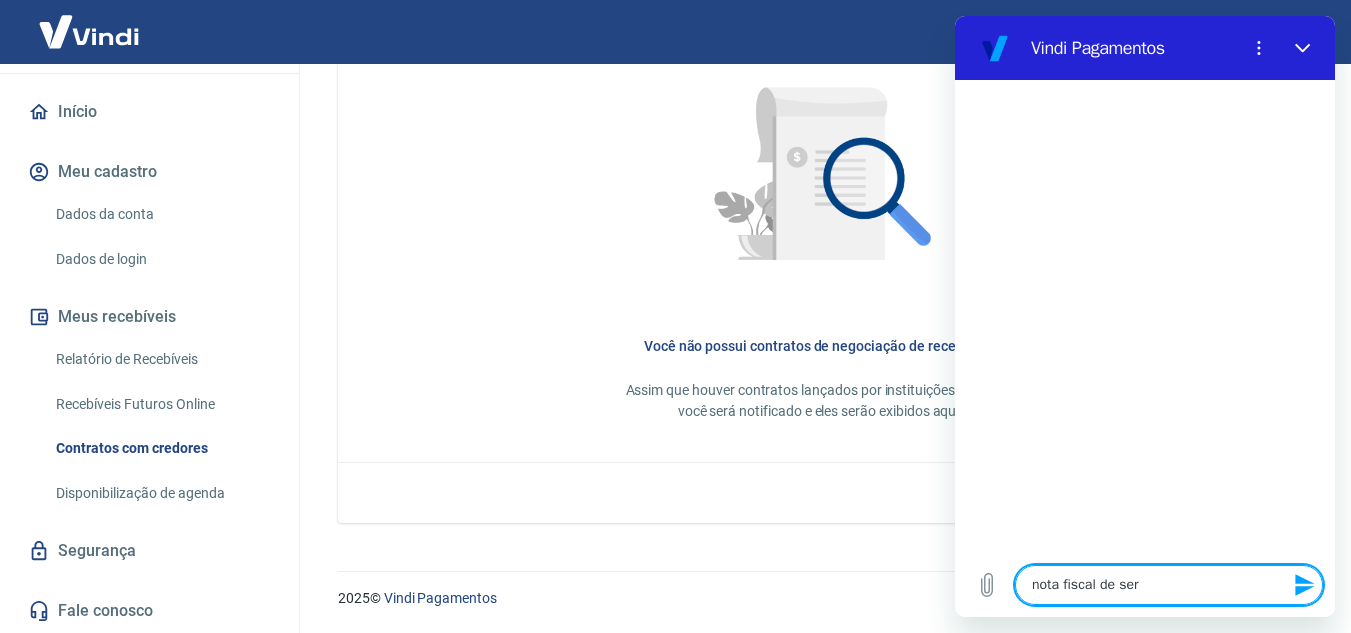 type on "nota fiscal de serv" 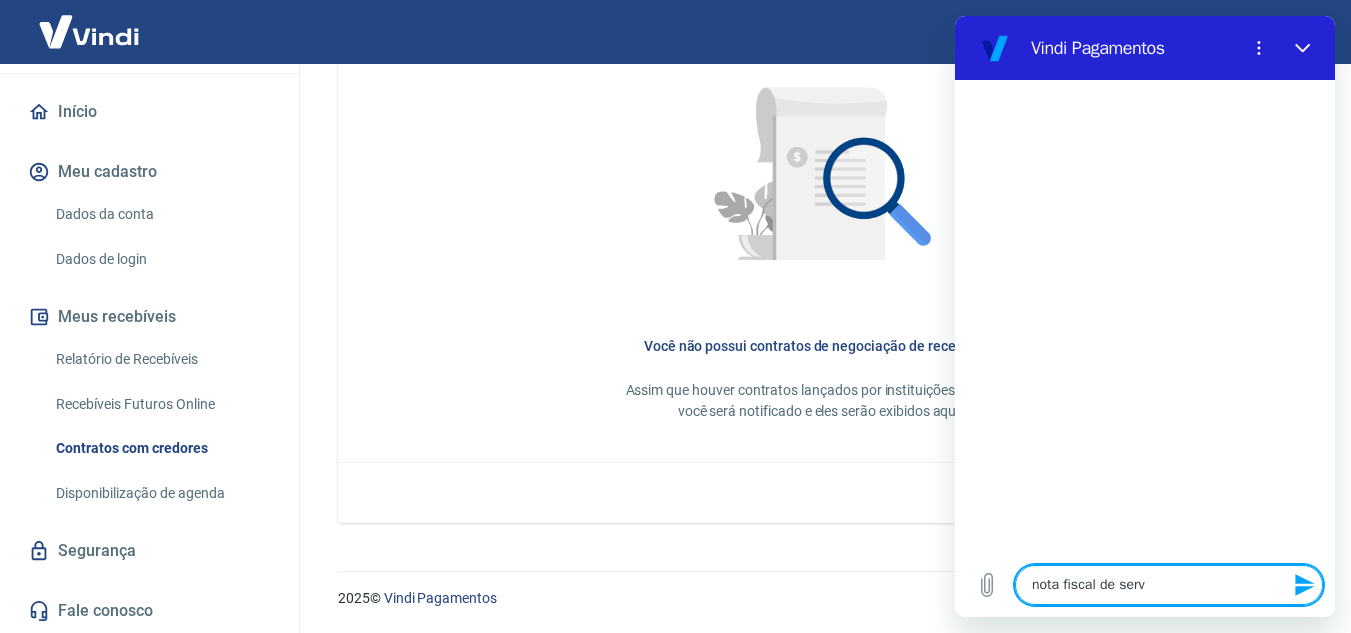 type on "nota fiscal de servi" 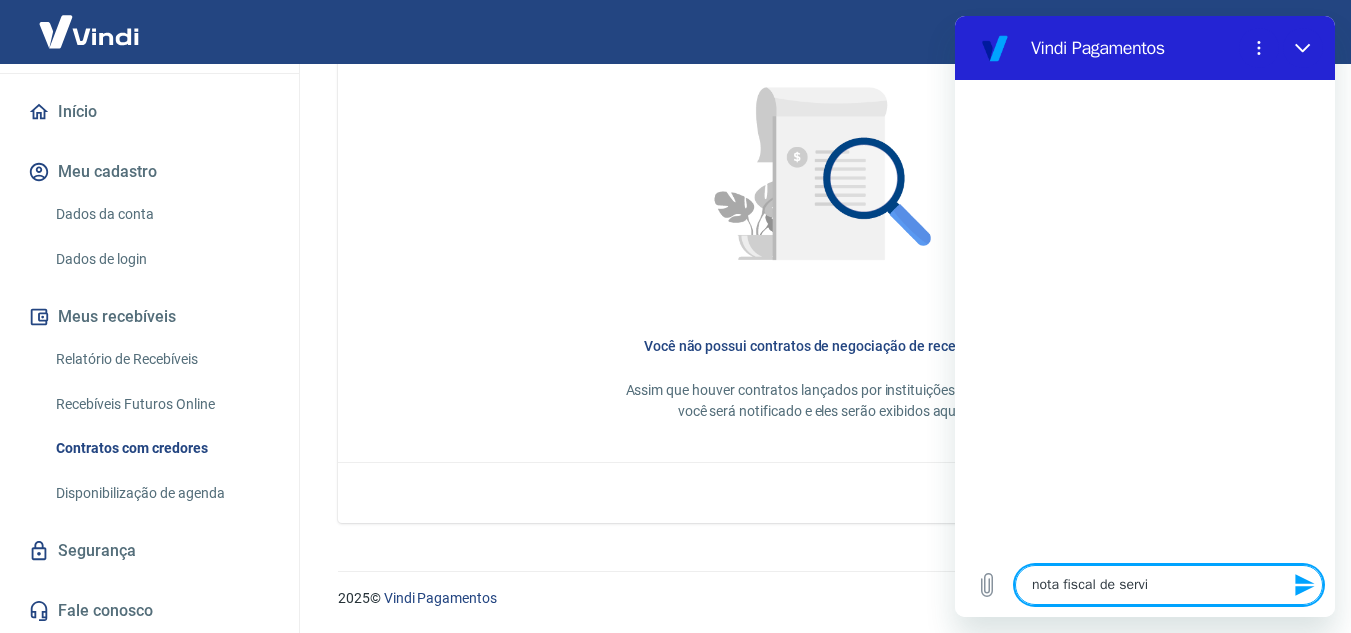 type on "nota fiscal de serviç" 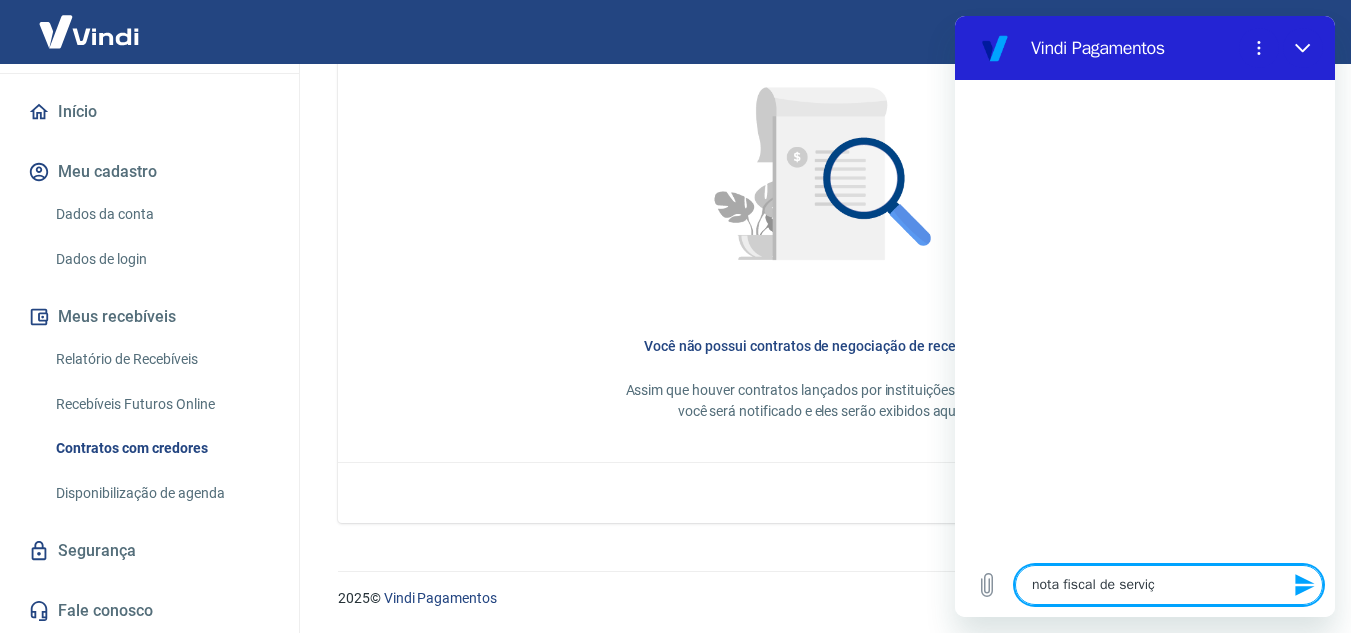 type on "nota fiscal de serviço" 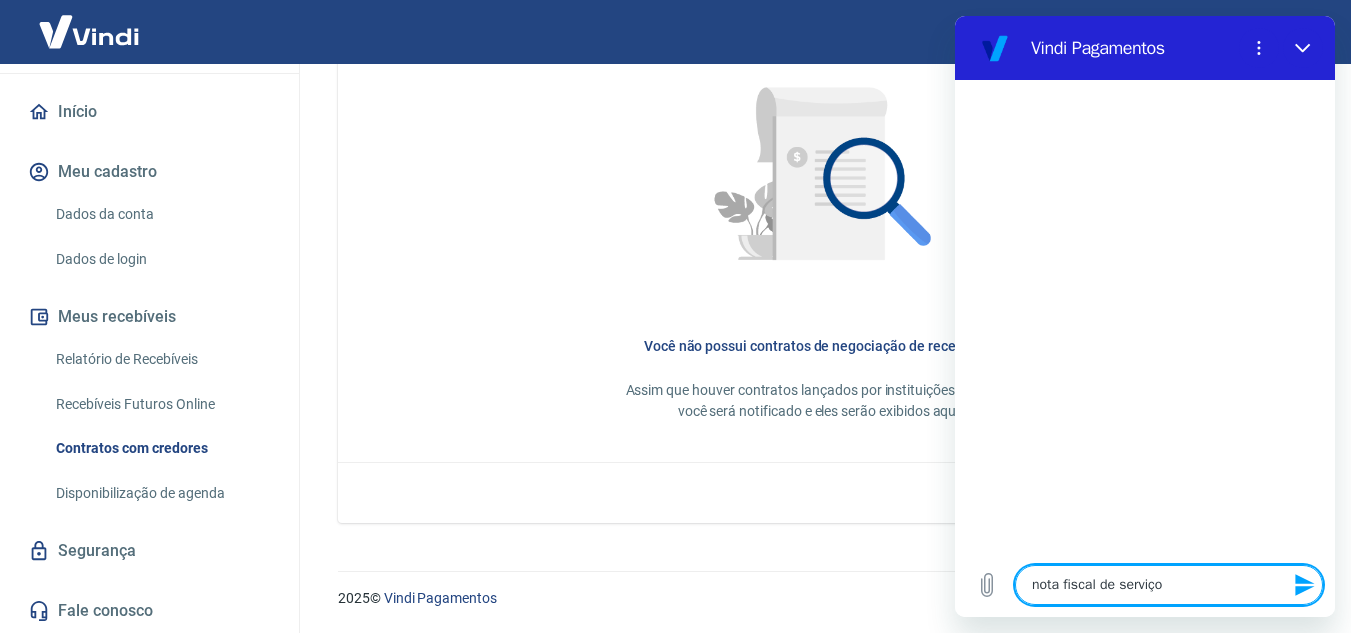 type on "nota fiscal de serviço" 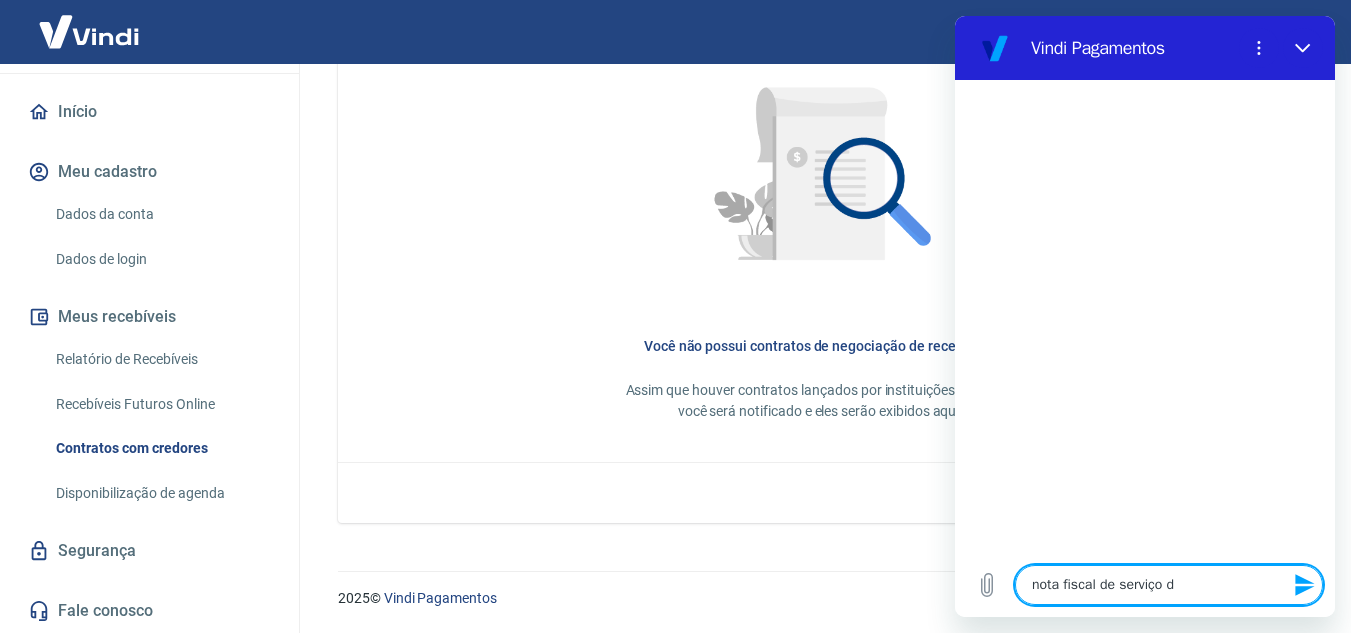 type on "nota fiscal de serviço de" 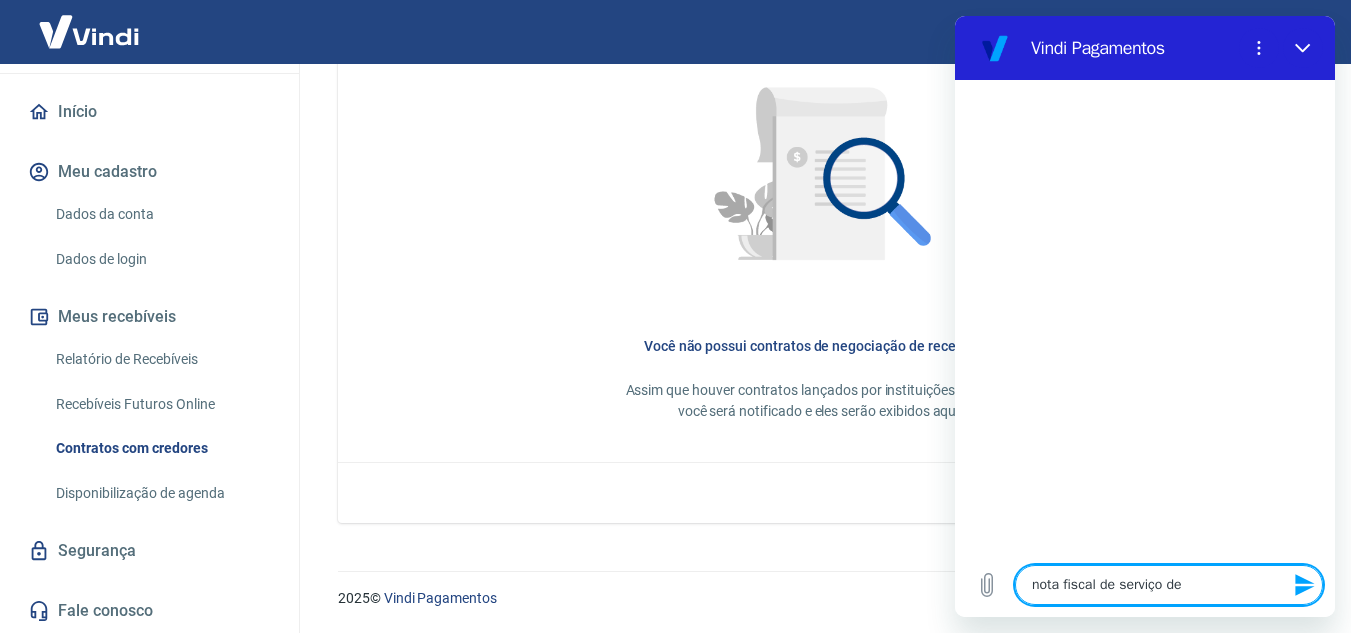 type on "nota fiscal de serviço d" 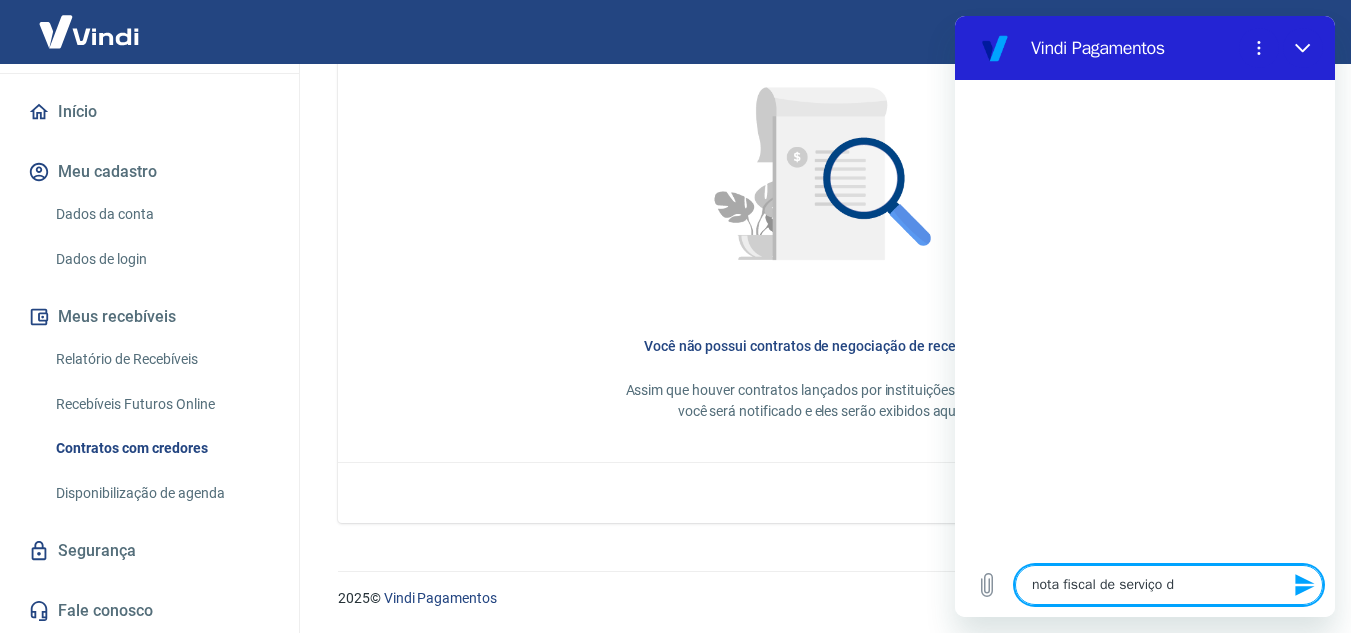 type on "nota fiscal de serviço da" 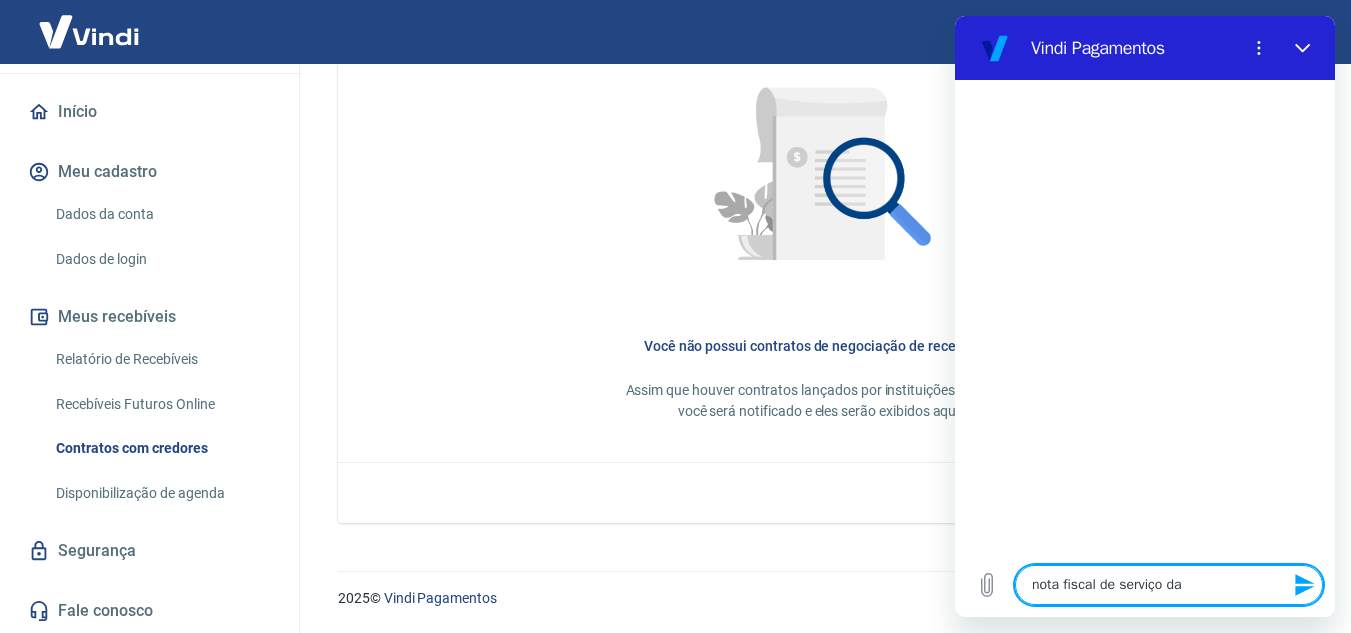 type on "nota fiscal de serviço da" 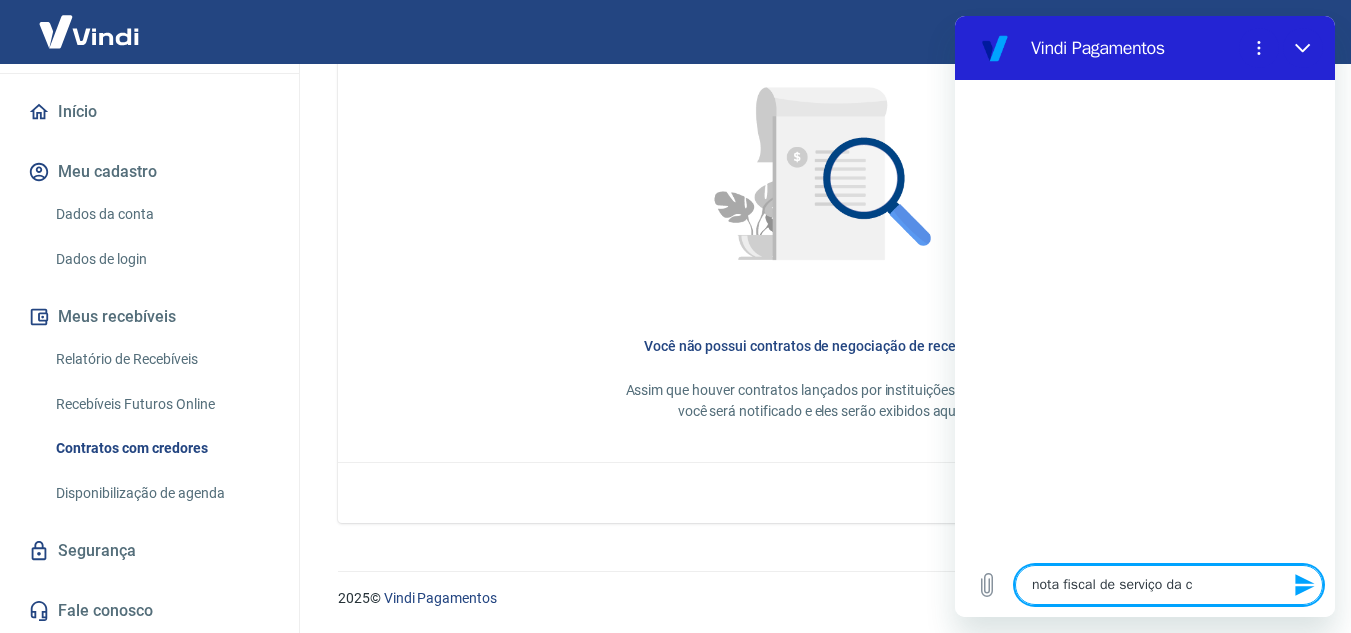 type on "nota fiscal de serviço da co" 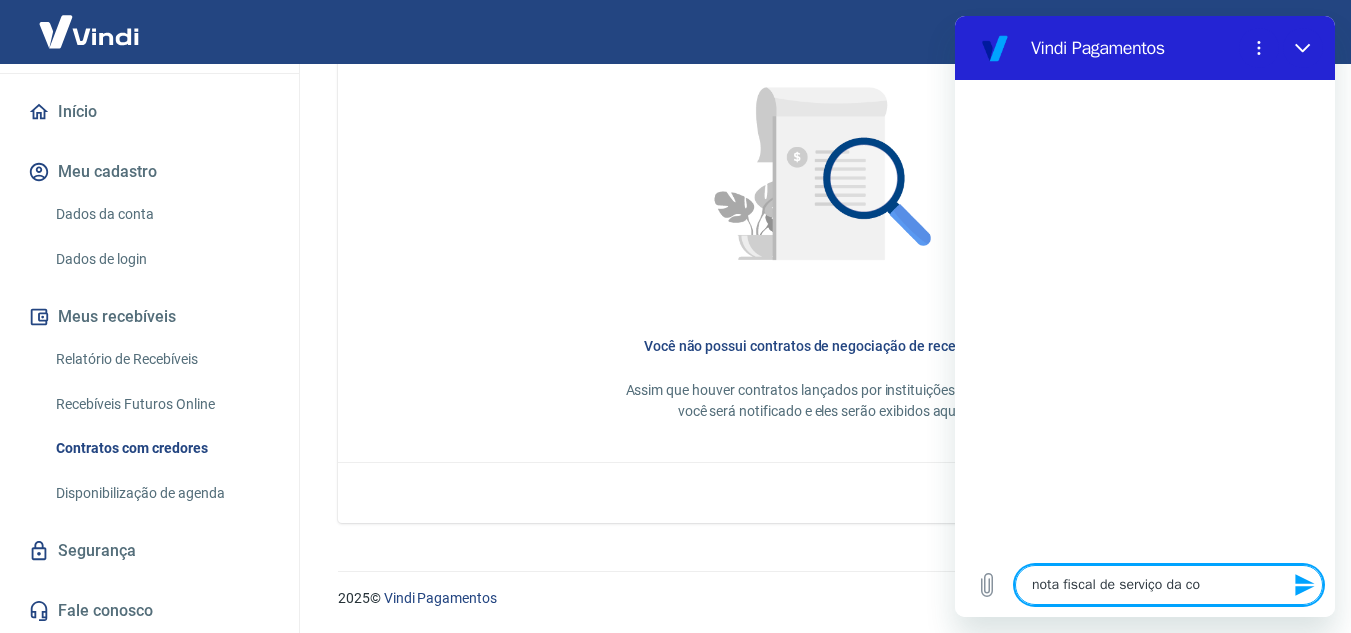 type on "nota fiscal de serviço da com" 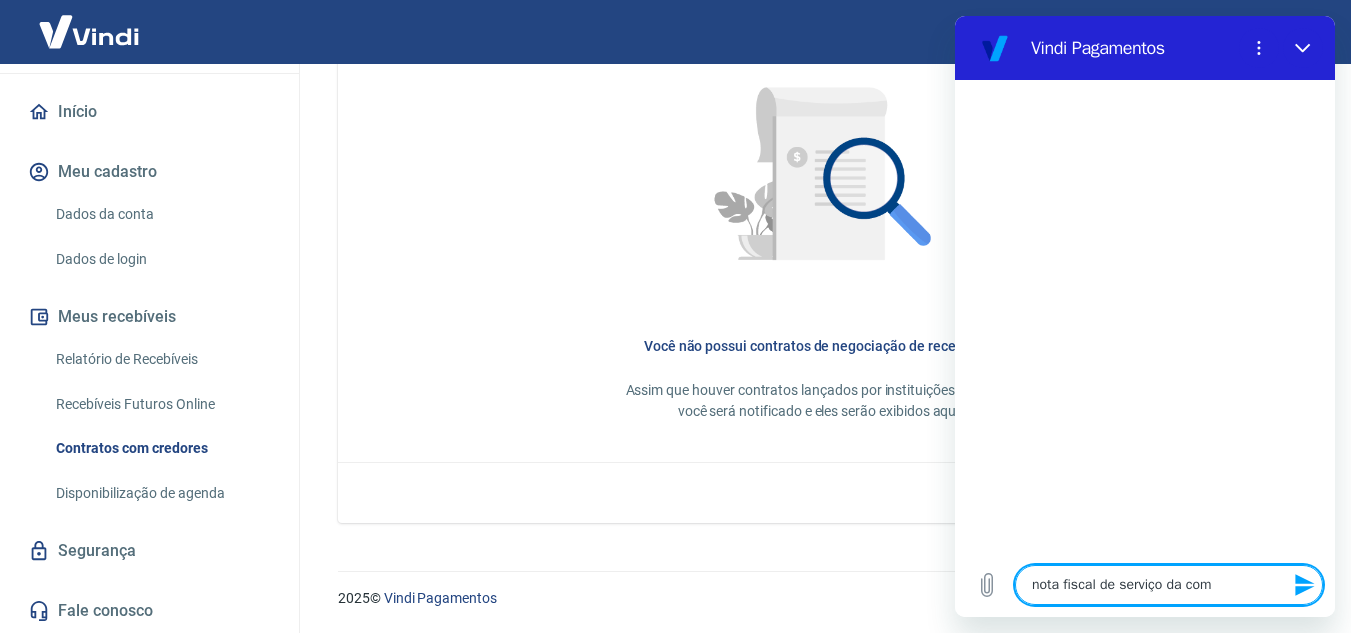 type on "nota fiscal de serviço da comi" 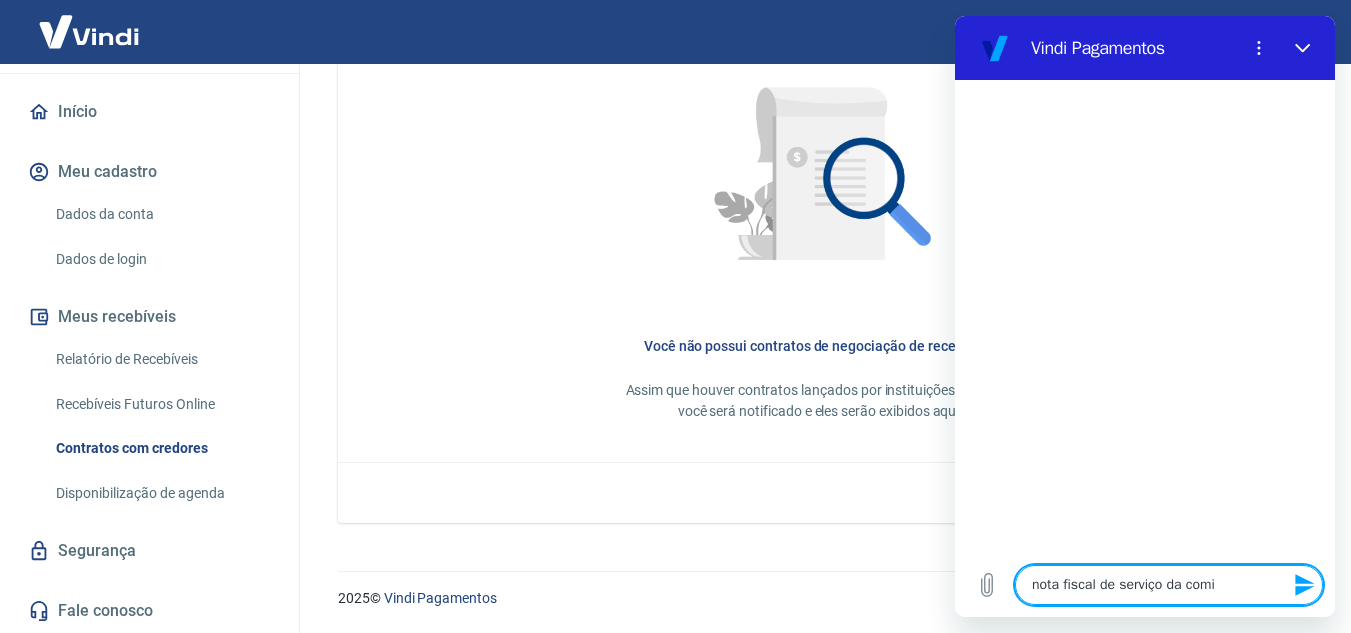 type on "nota fiscal de serviço da comis" 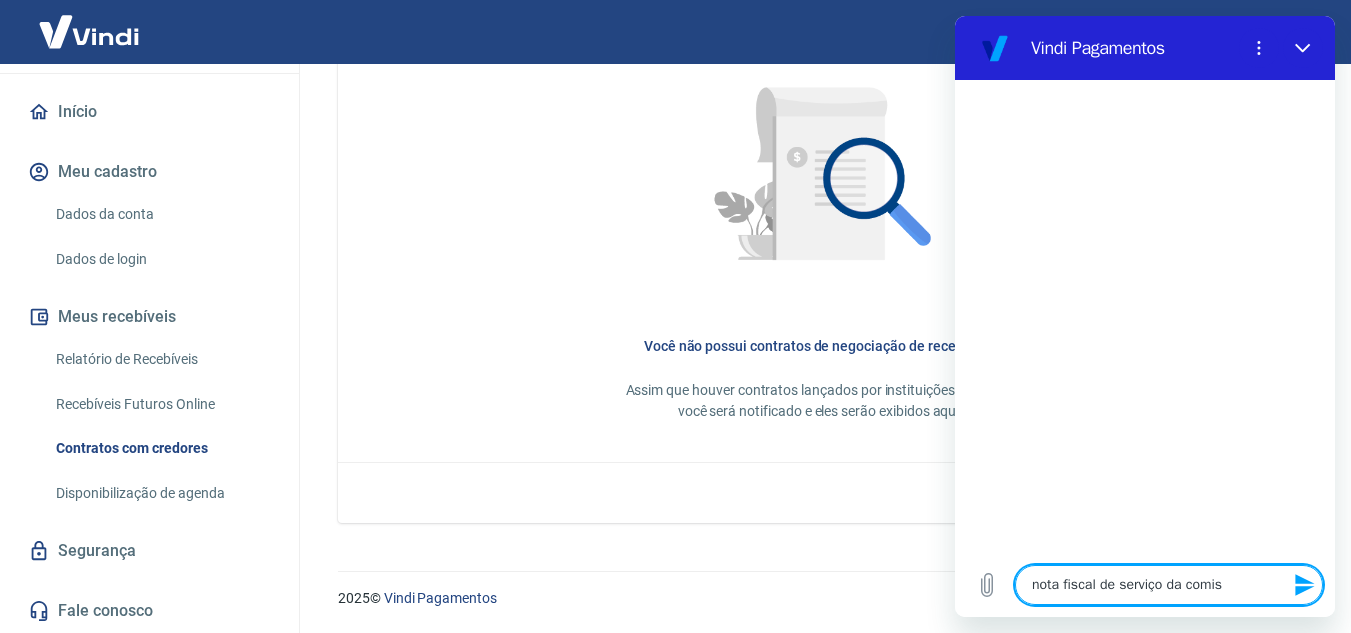 type on "nota fiscal de serviço da comiss" 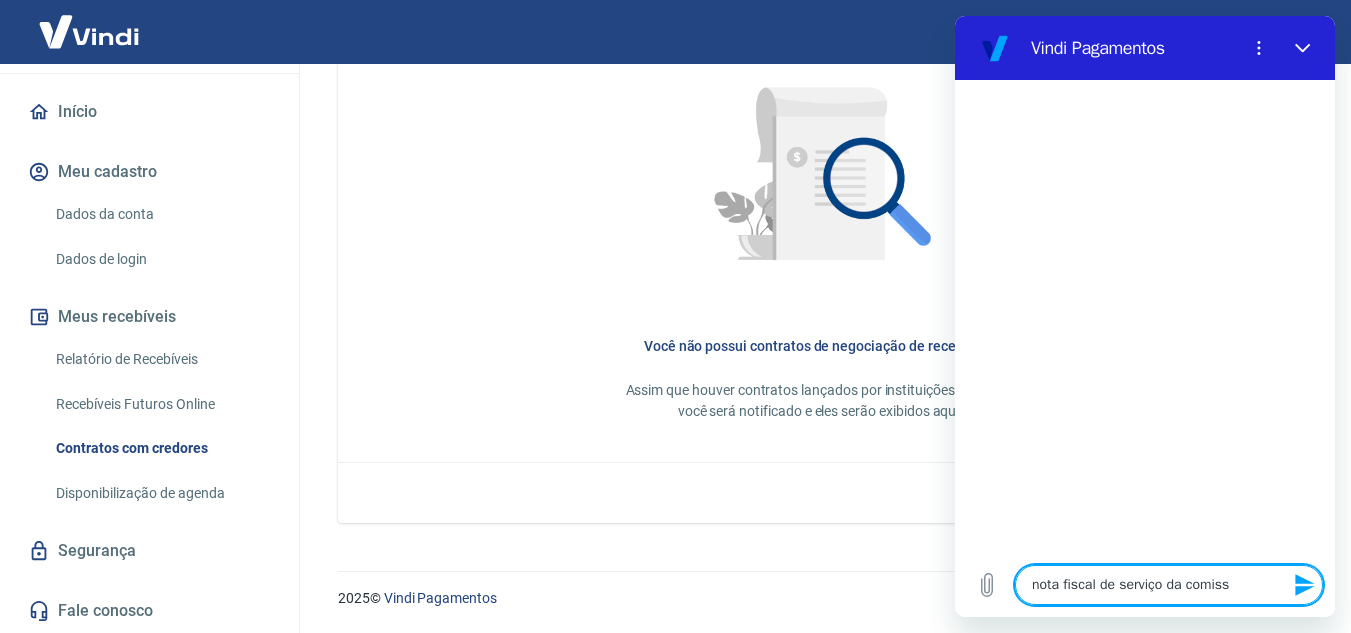 type on "nota fiscal de serviço da comissa" 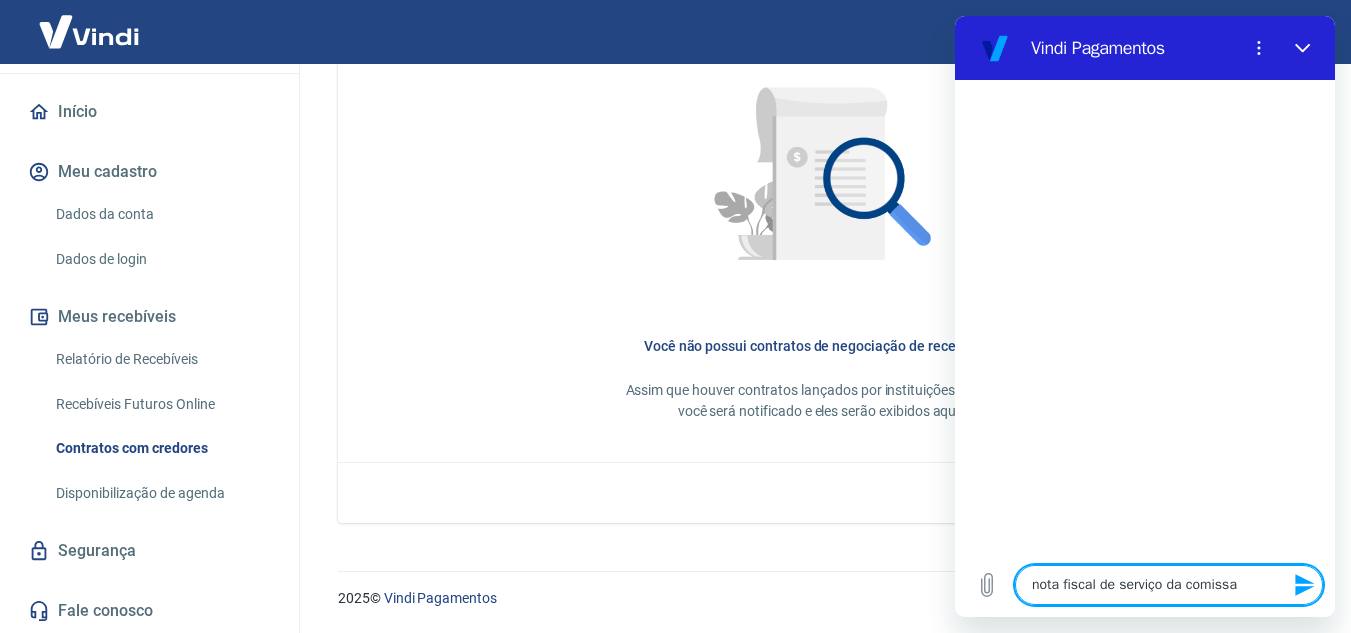 type on "nota fiscal de serviço da comissao" 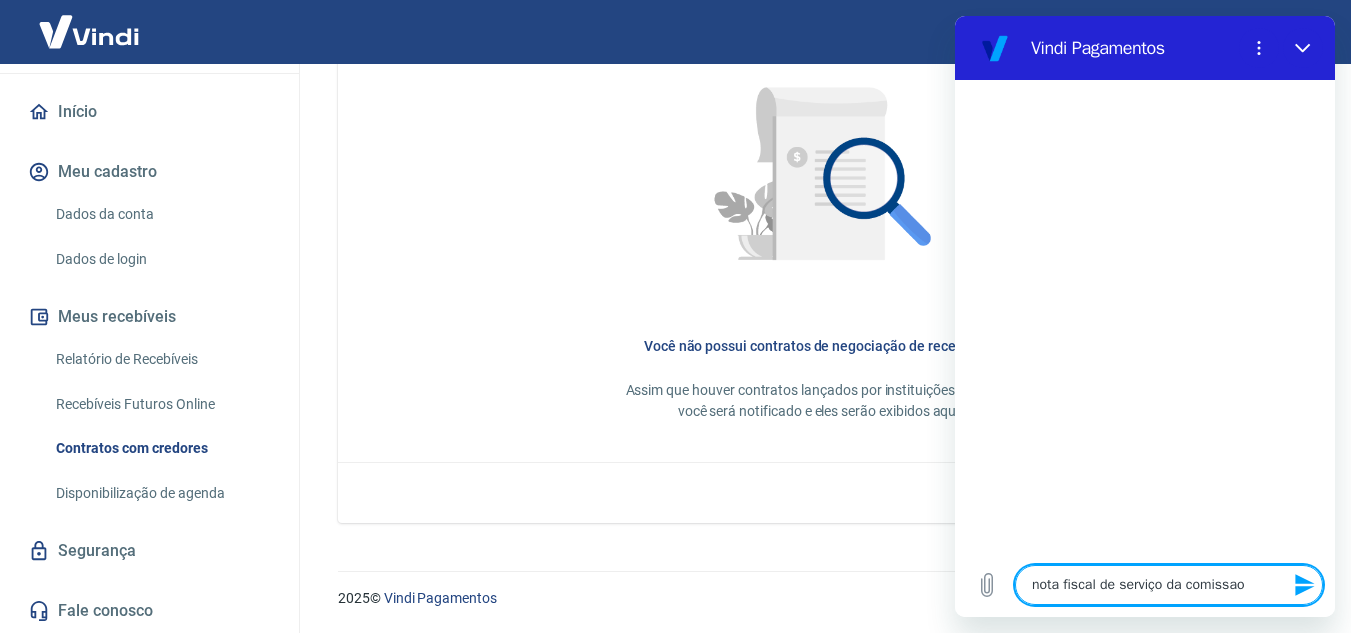 type 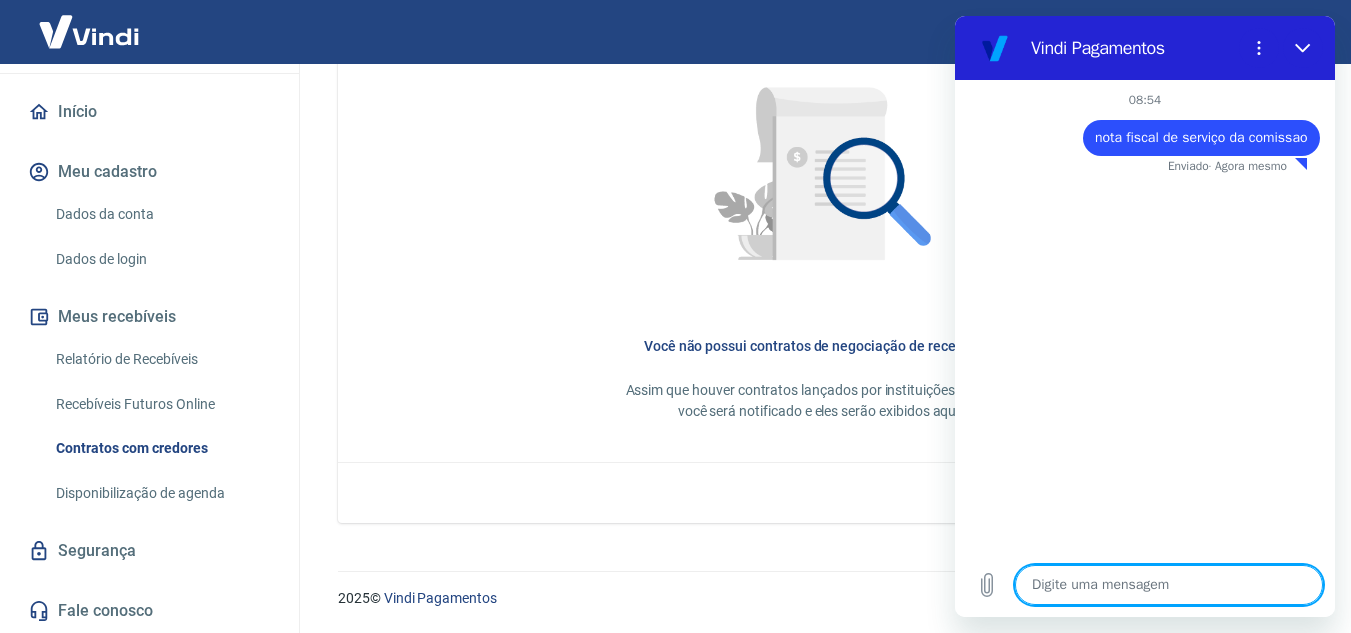 type on "x" 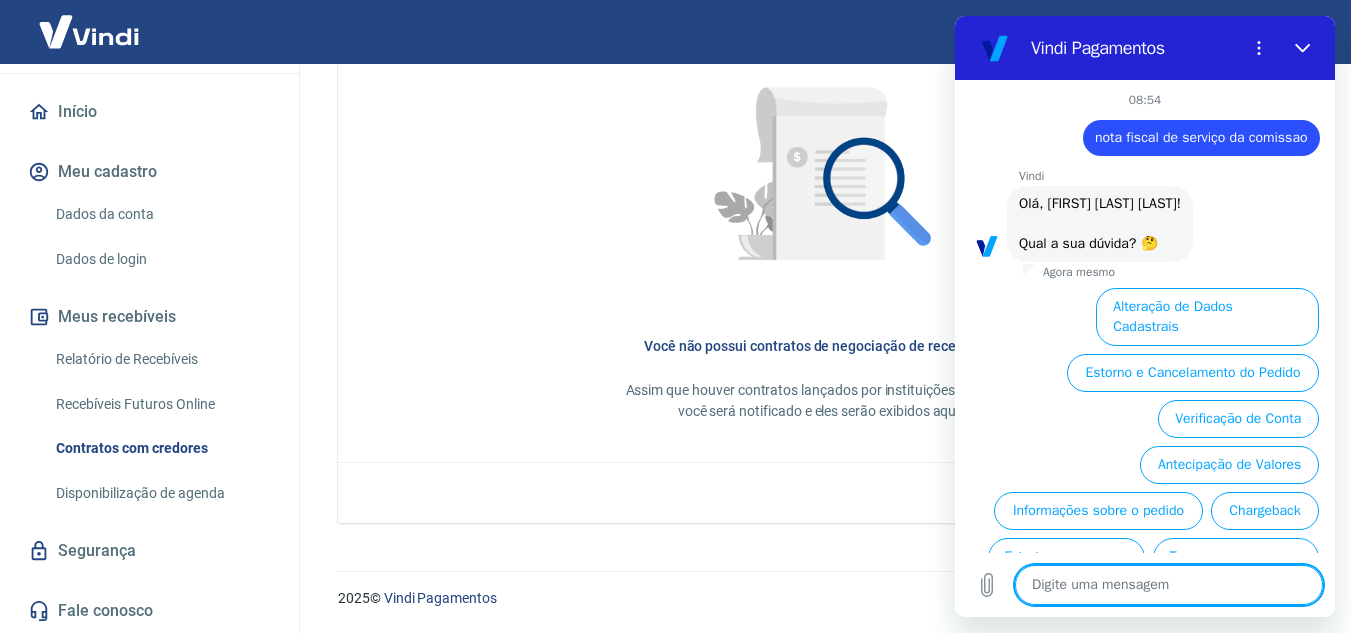 scroll, scrollTop: 100, scrollLeft: 0, axis: vertical 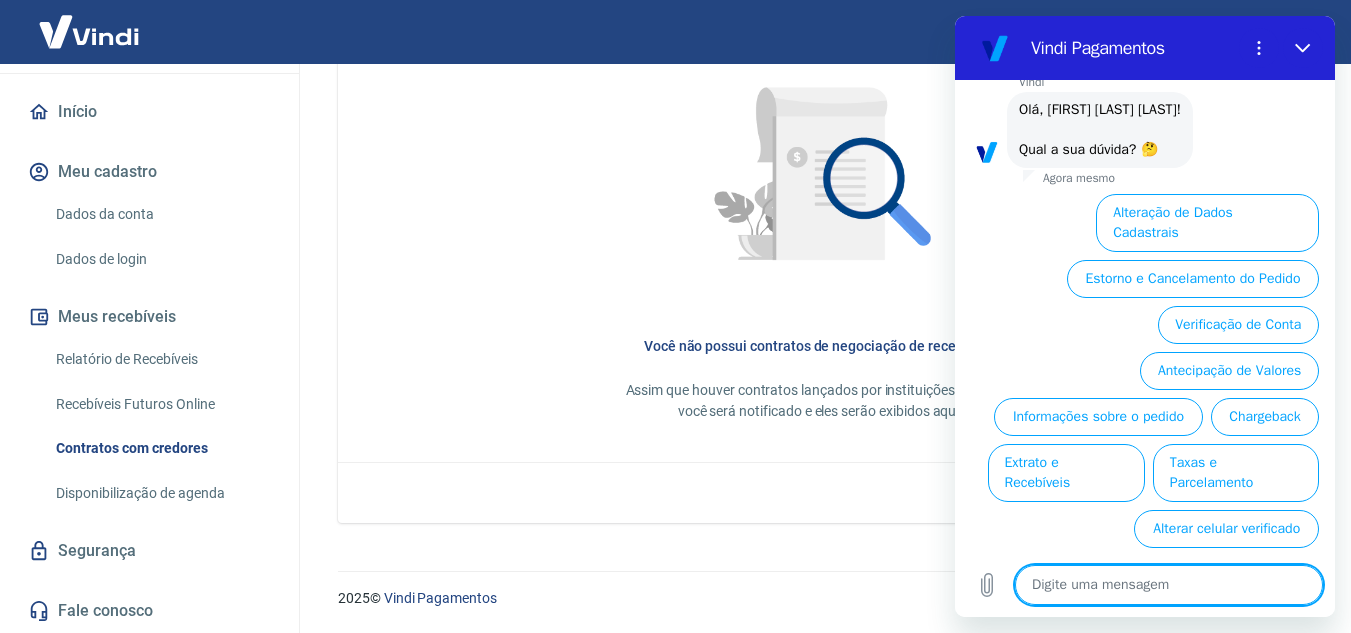 type on "a" 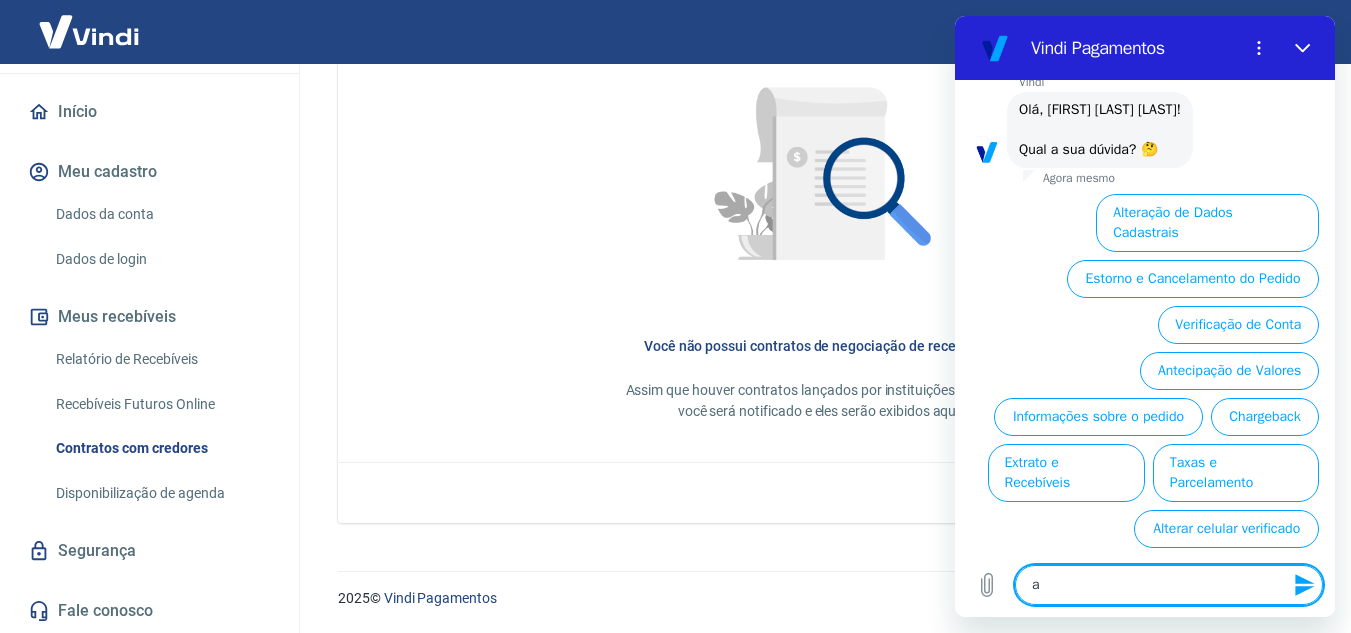 type on "at" 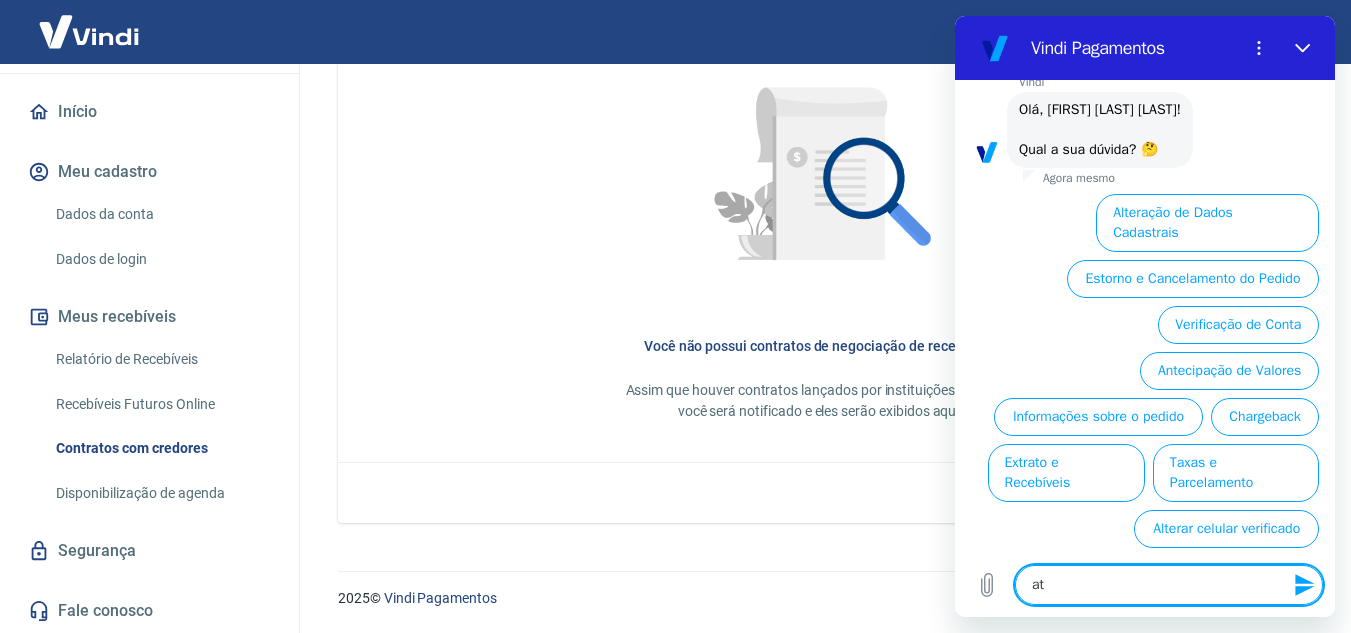 type on "ate" 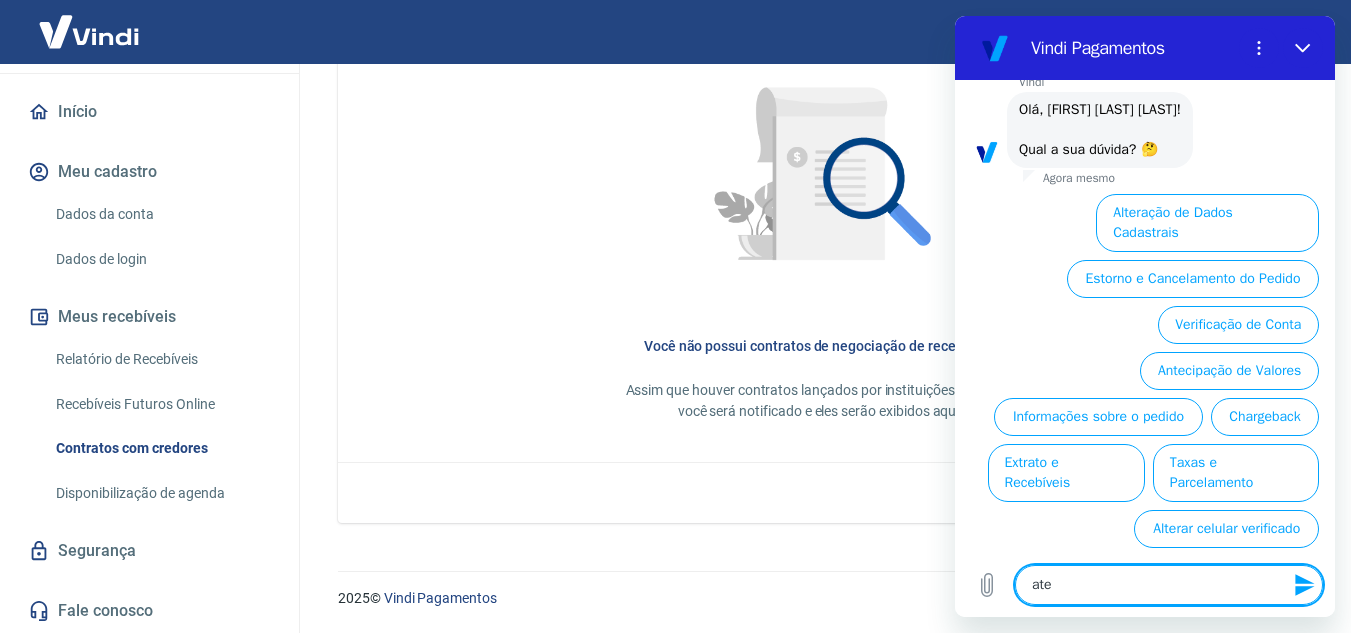 type on "aten" 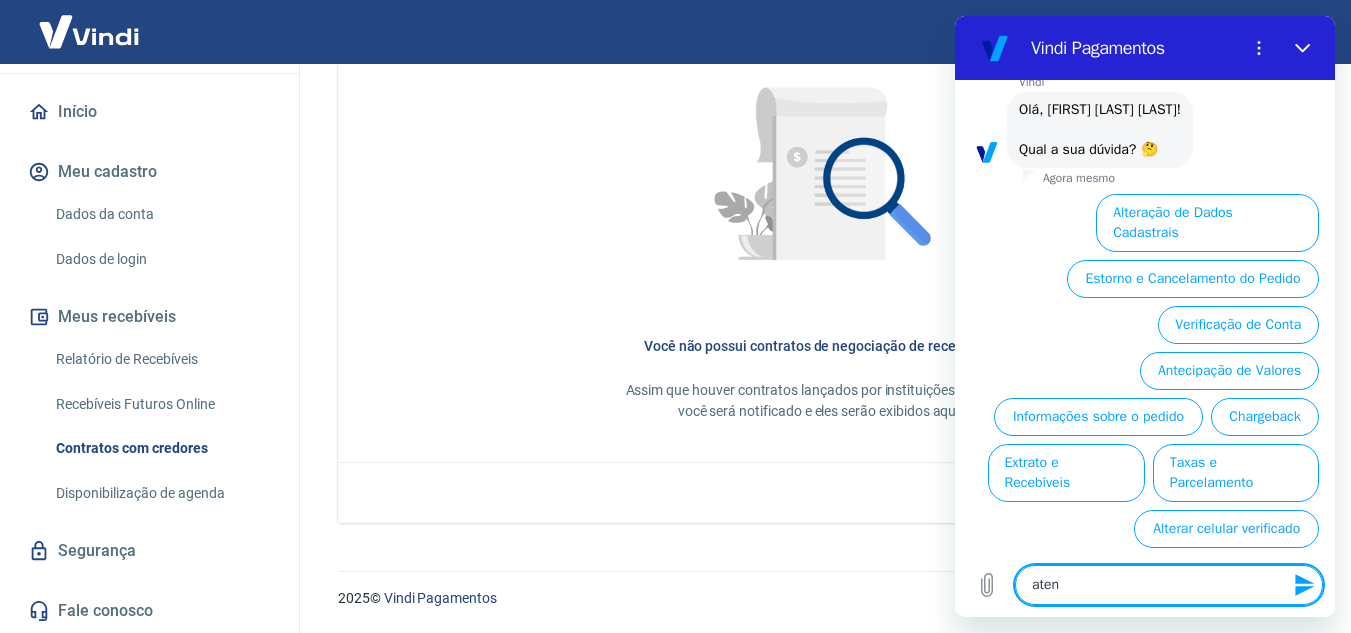 type on "x" 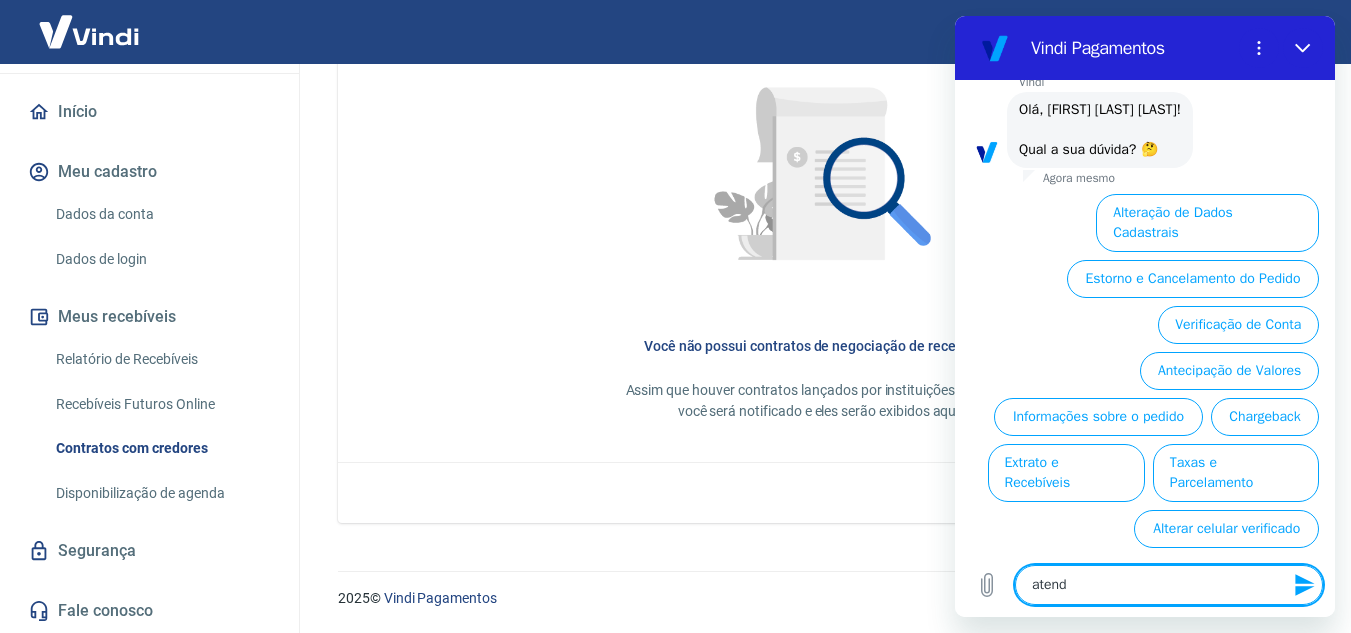 type on "atende" 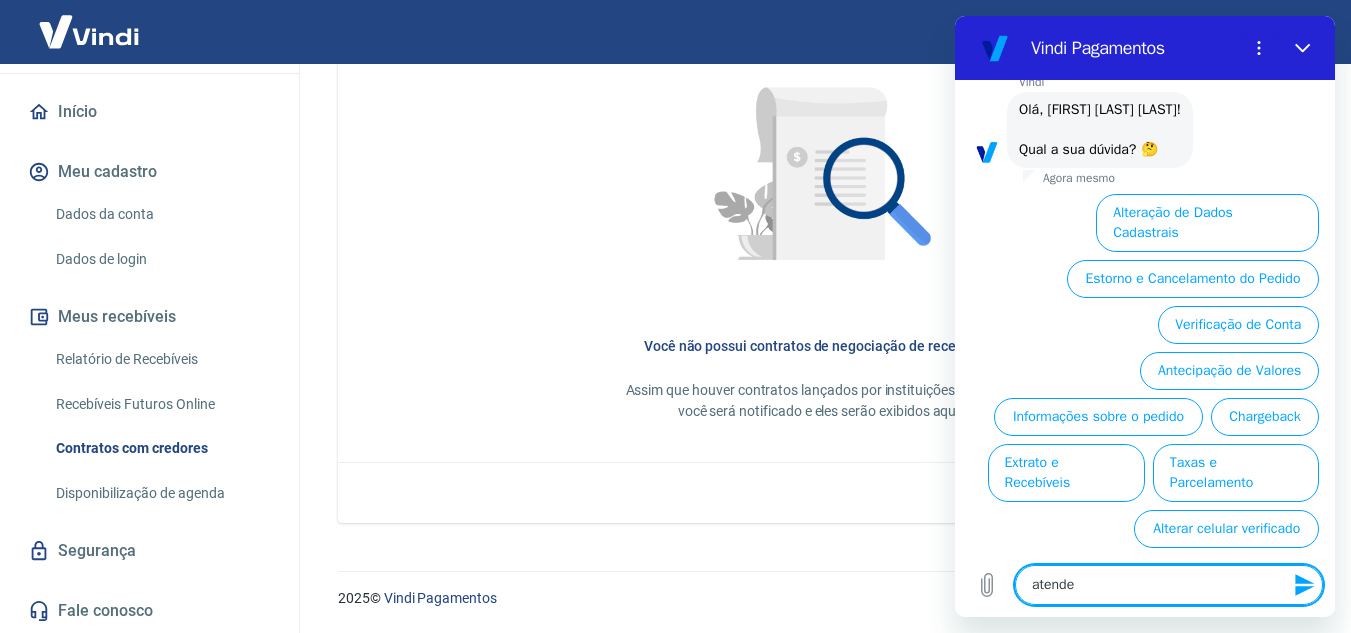 type on "atenden" 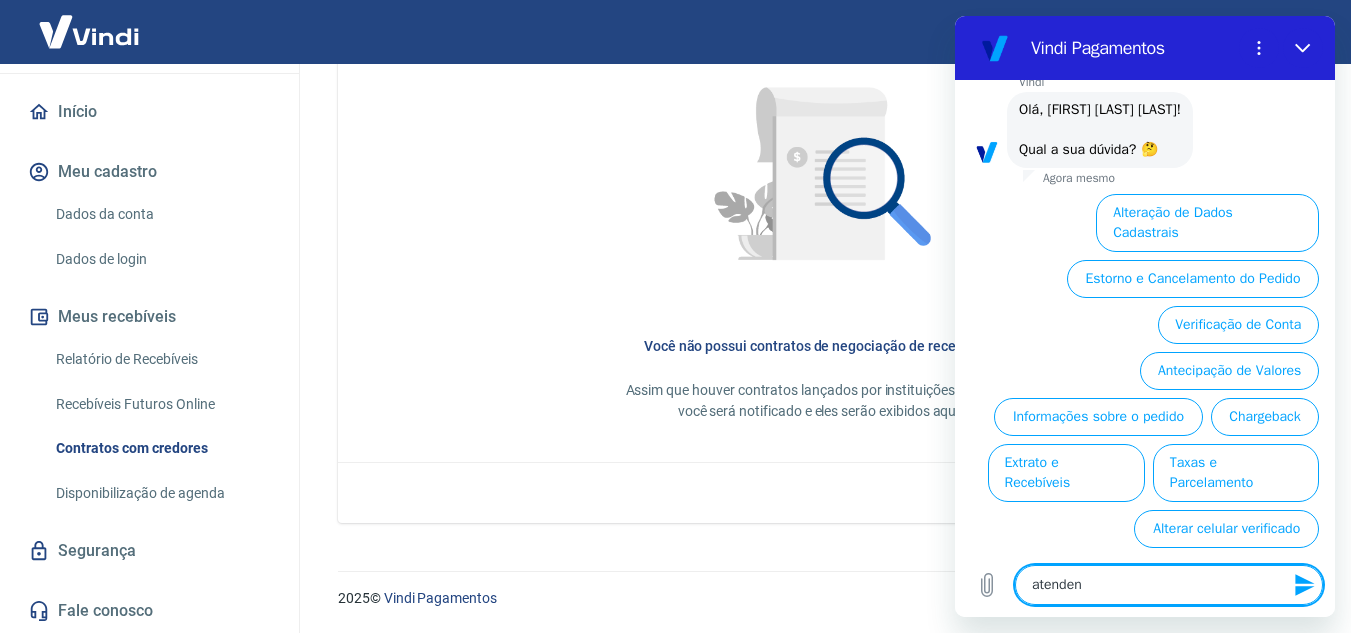type on "atendend" 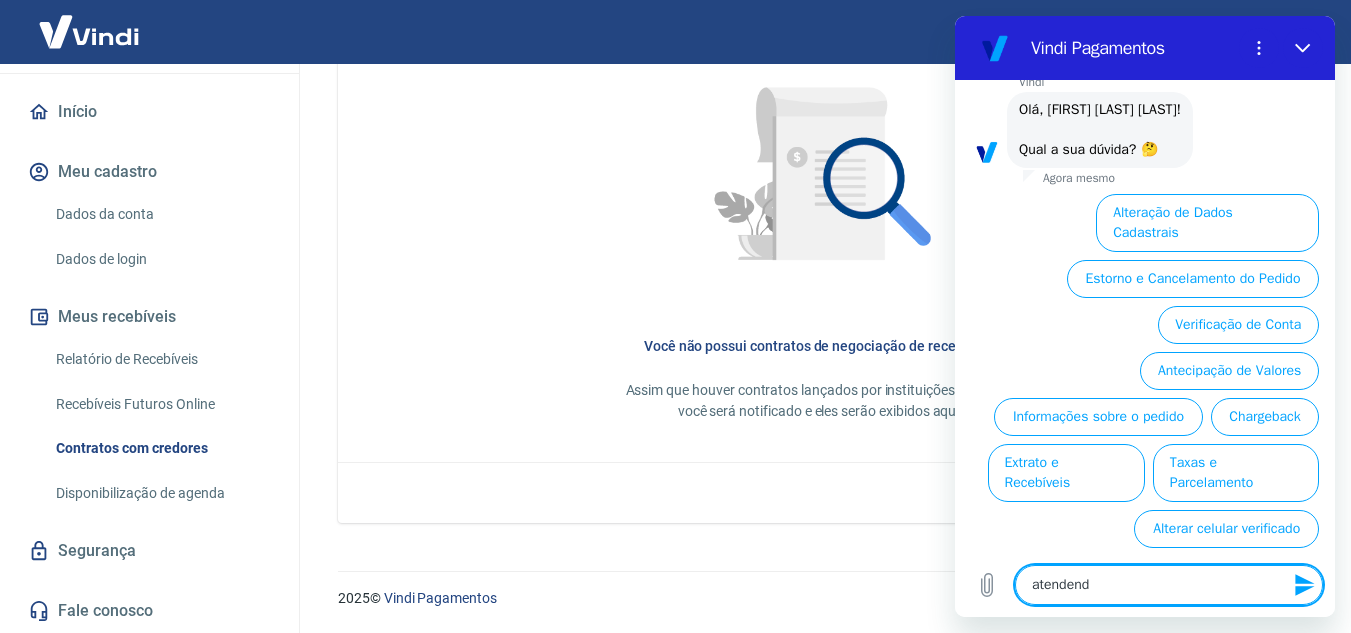 type on "atendende" 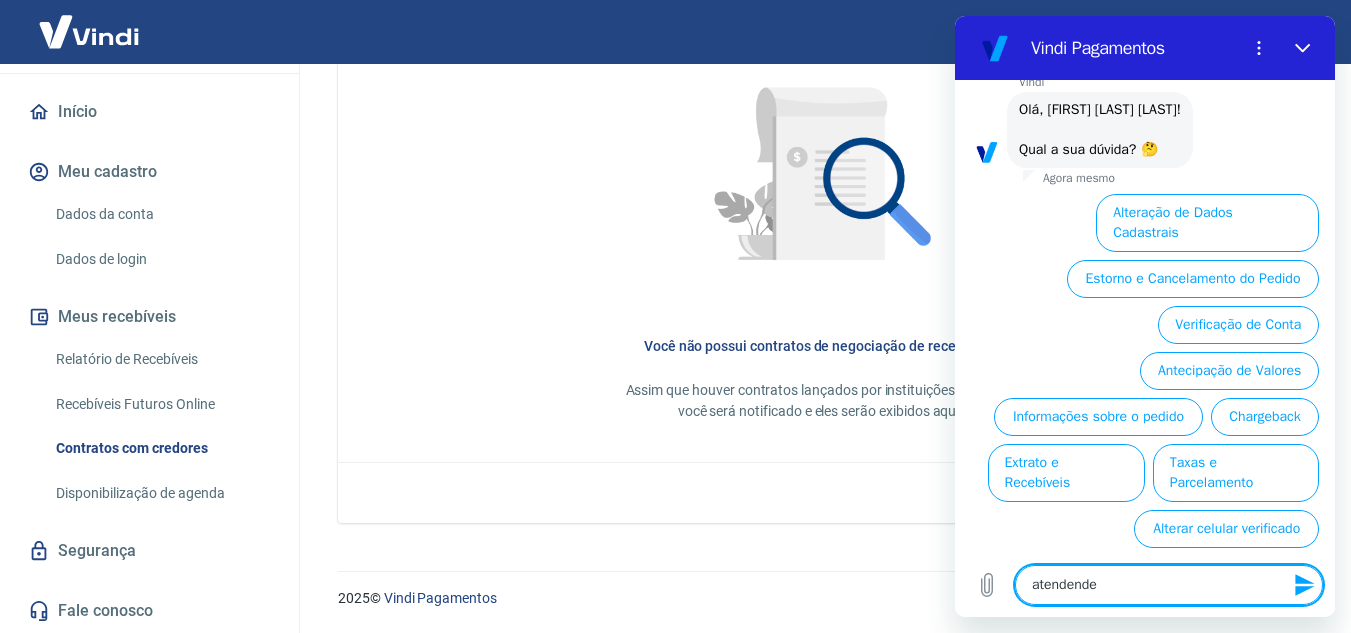 type on "atendend" 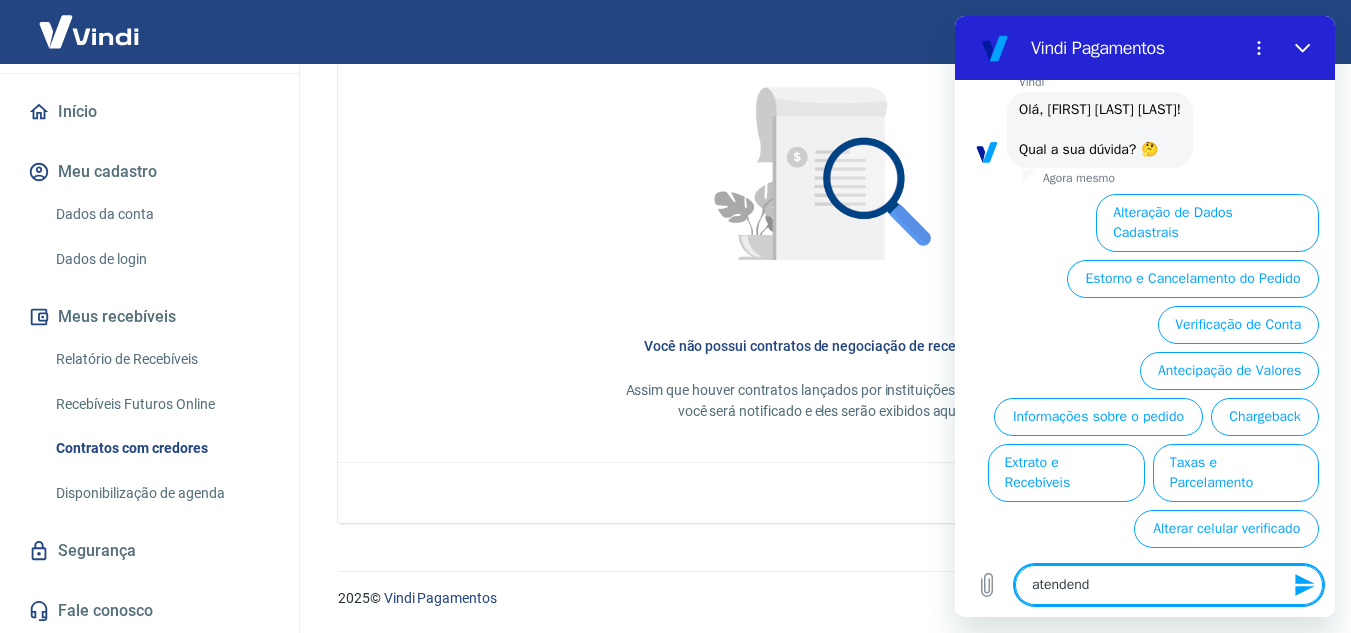 type on "atenden" 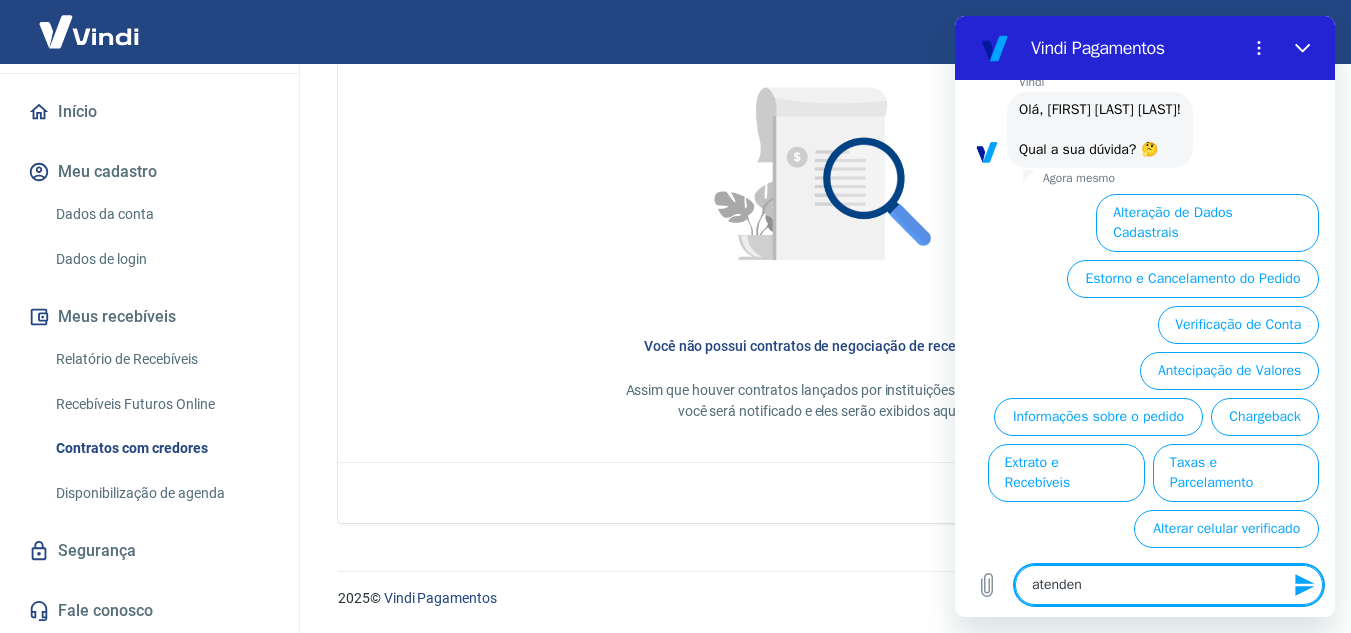 type on "atendent" 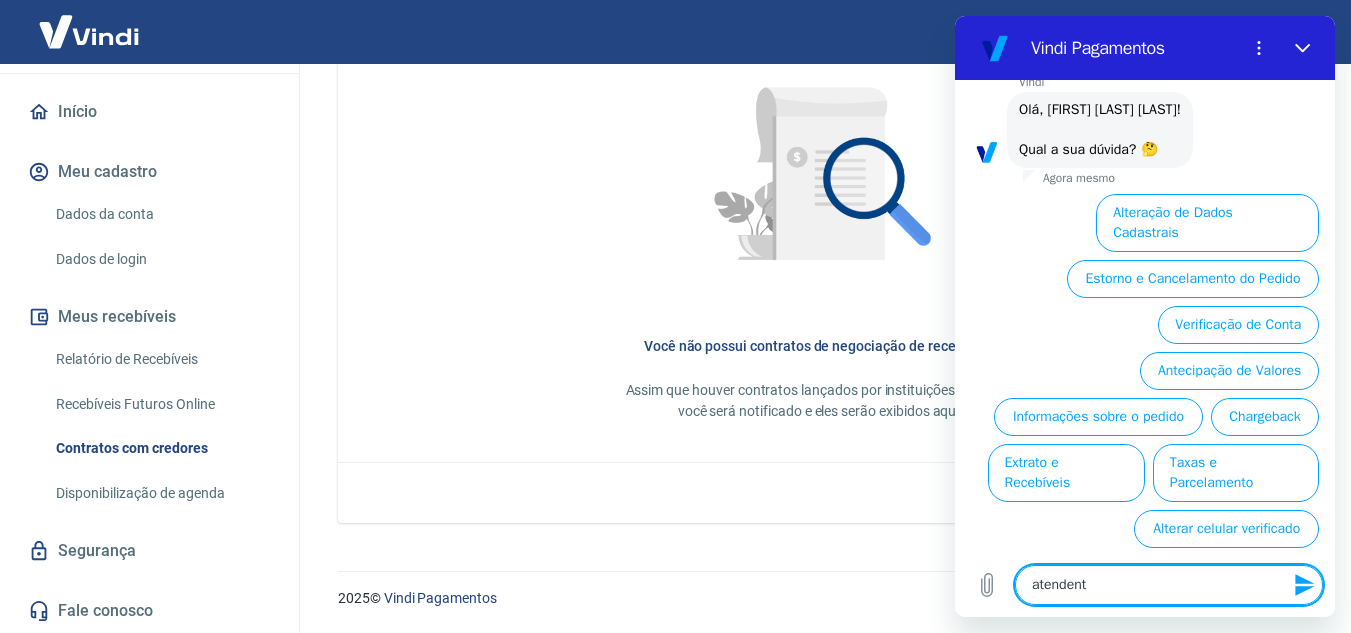 type on "atendente" 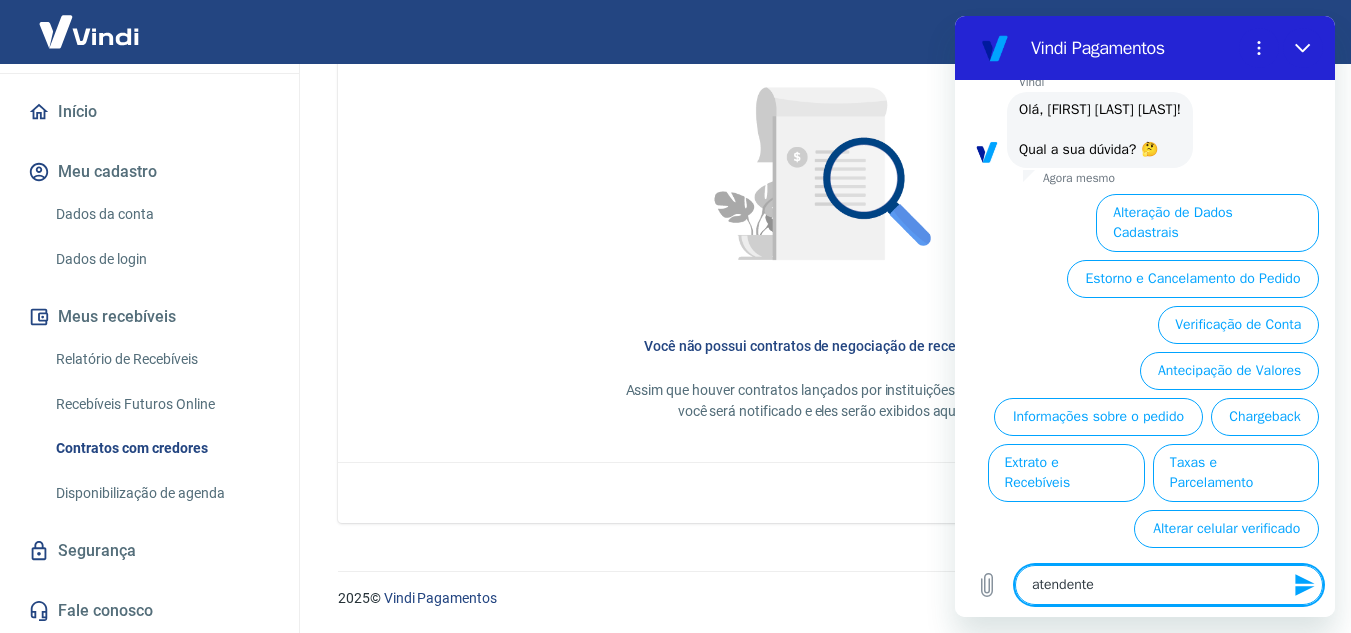type 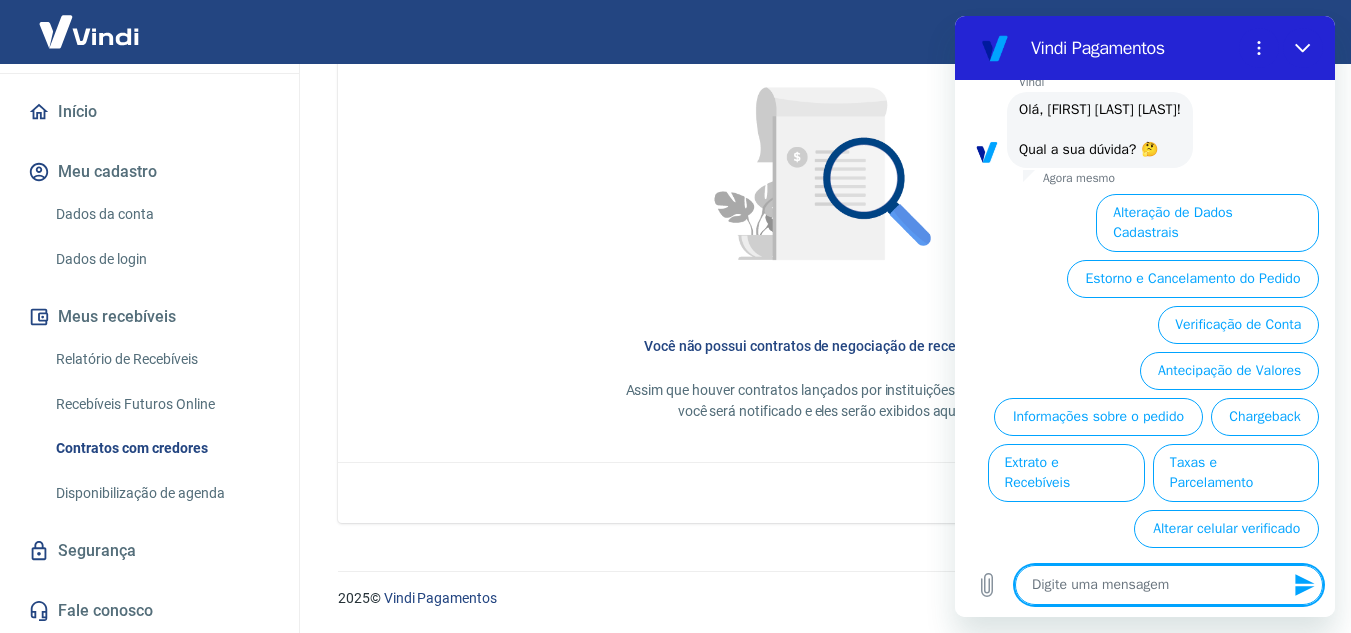scroll, scrollTop: 0, scrollLeft: 0, axis: both 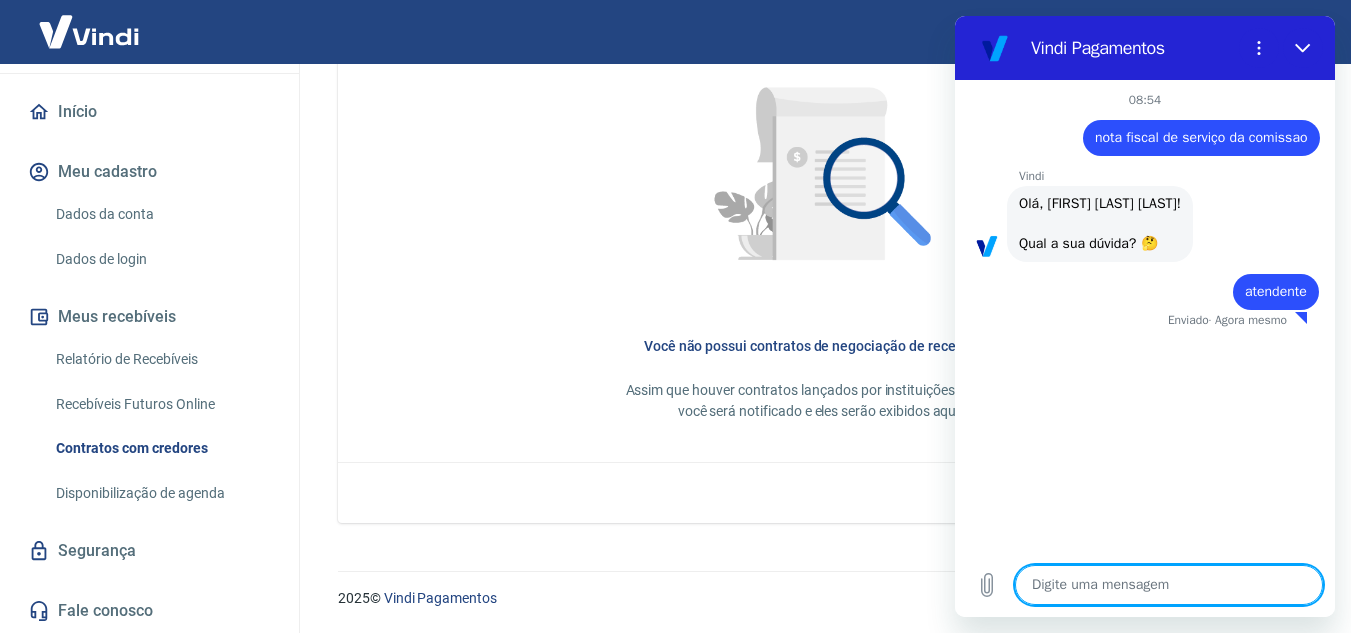type on "x" 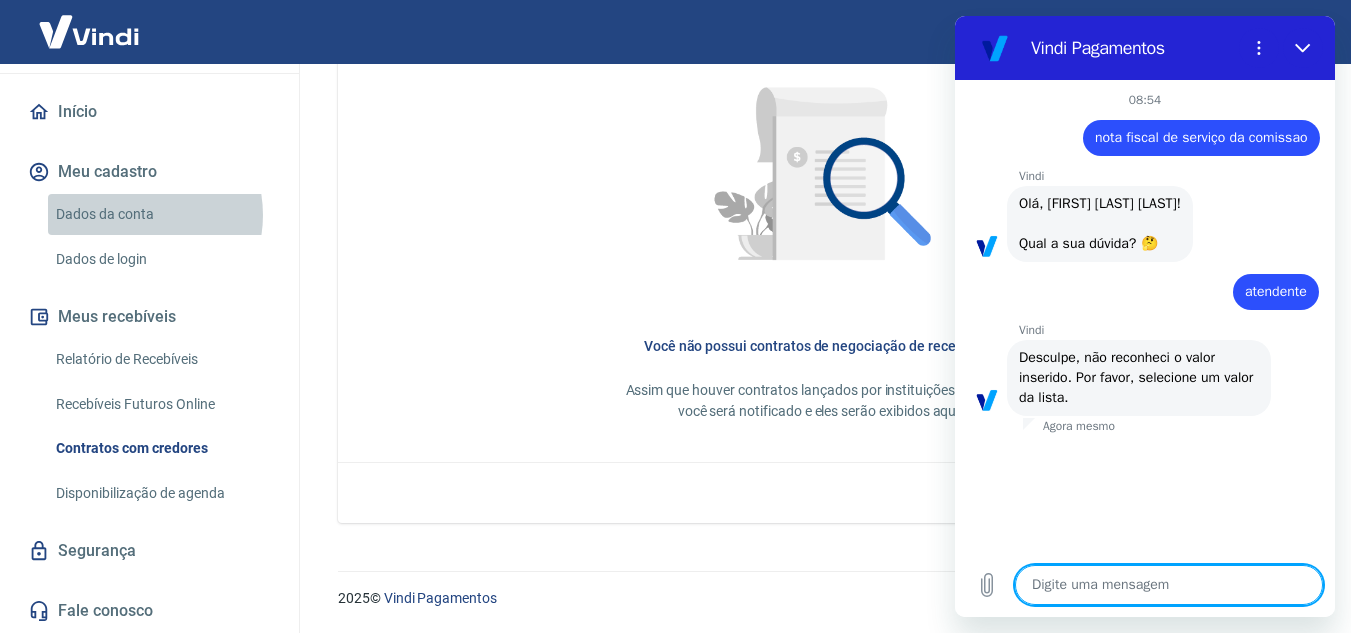 click on "Dados da conta" at bounding box center [161, 214] 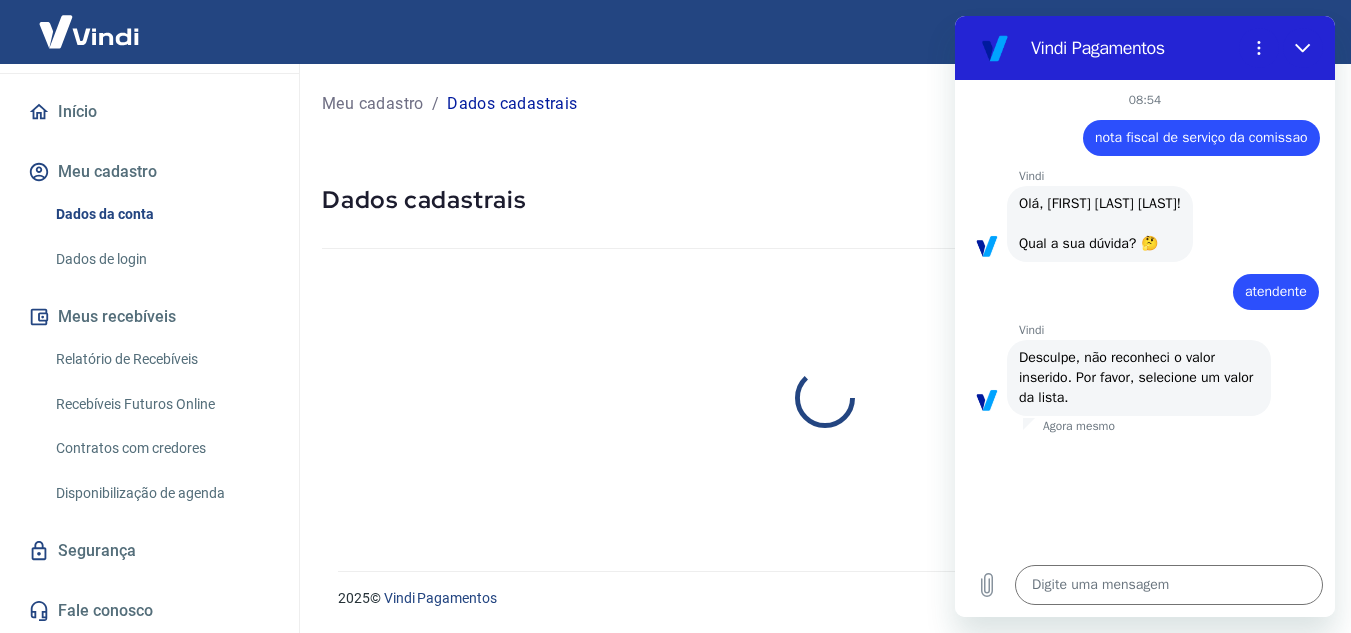 scroll, scrollTop: 0, scrollLeft: 0, axis: both 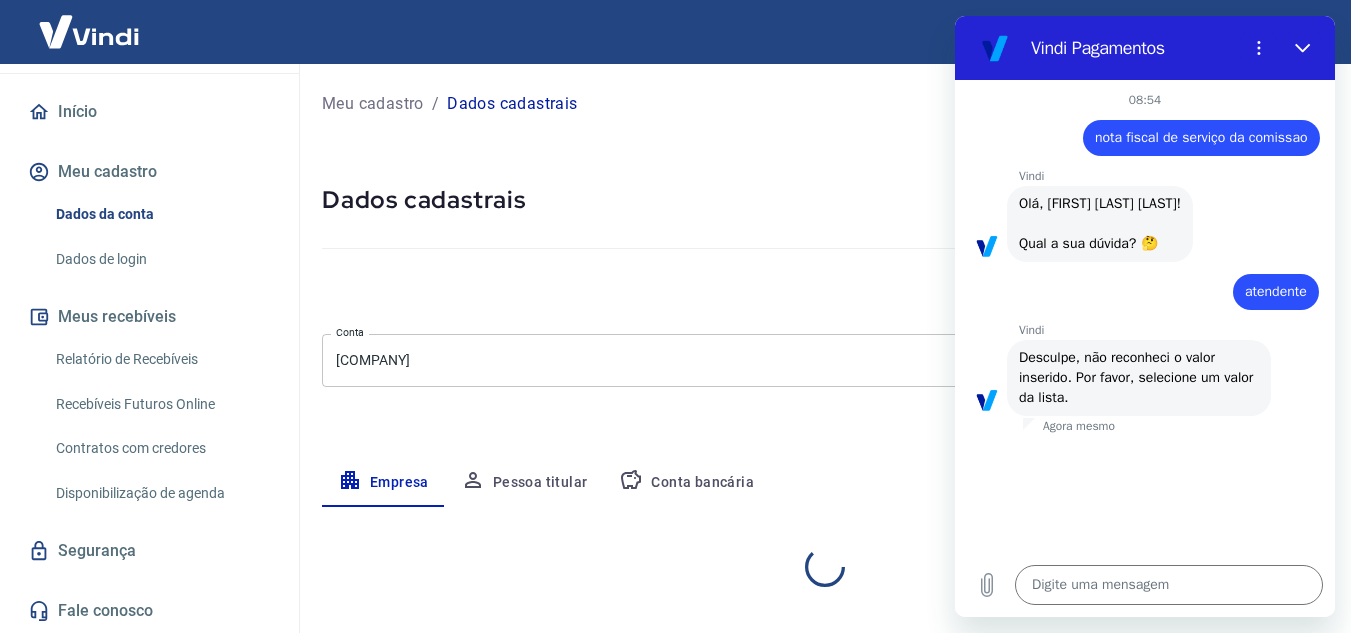 select on "MG" 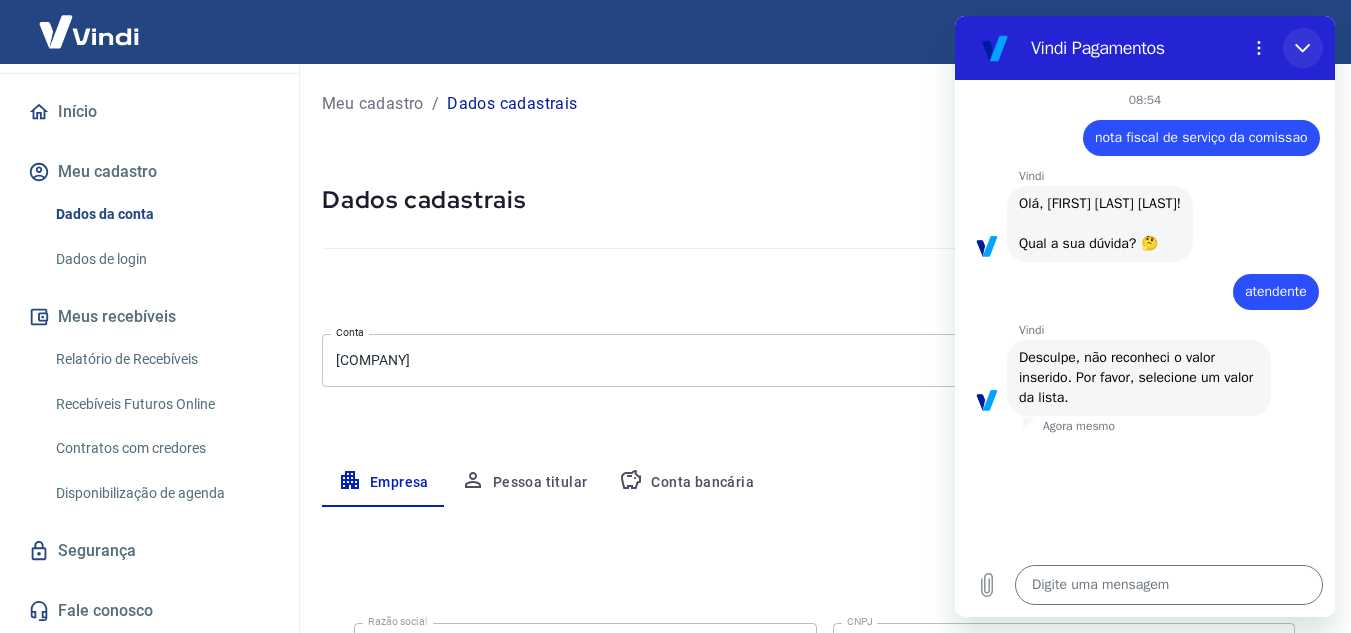 drag, startPoint x: 1308, startPoint y: 51, endPoint x: 2254, endPoint y: 67, distance: 946.1353 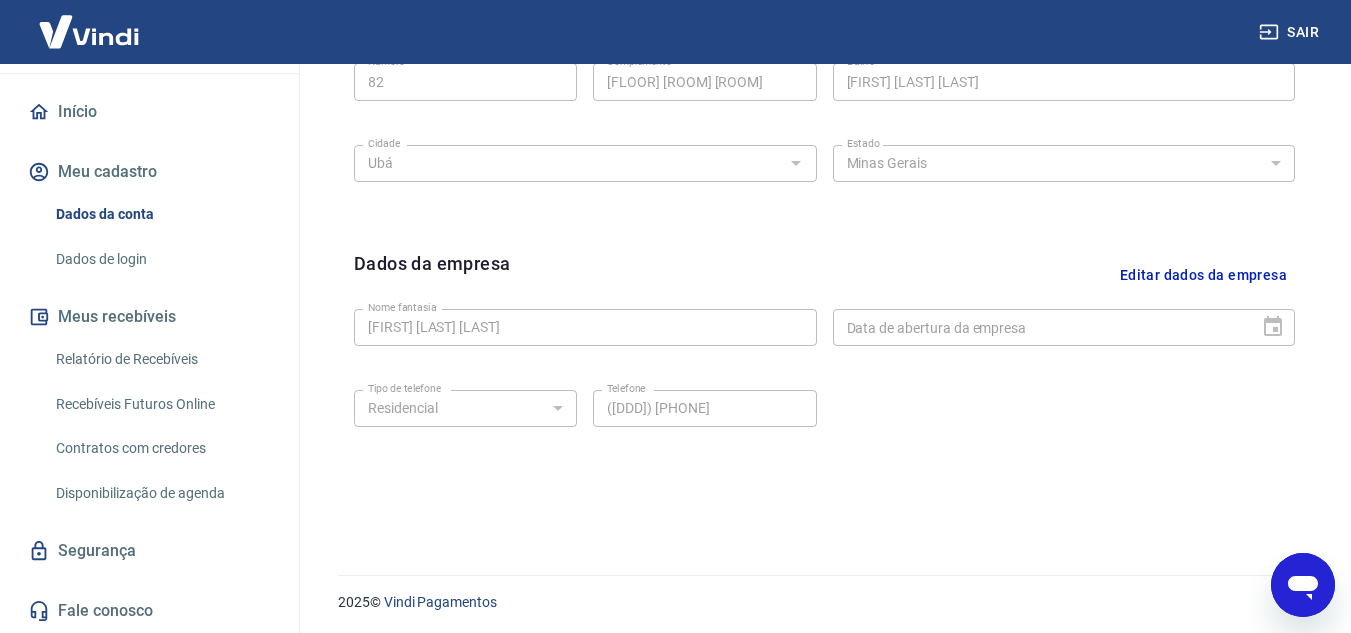 scroll, scrollTop: 809, scrollLeft: 0, axis: vertical 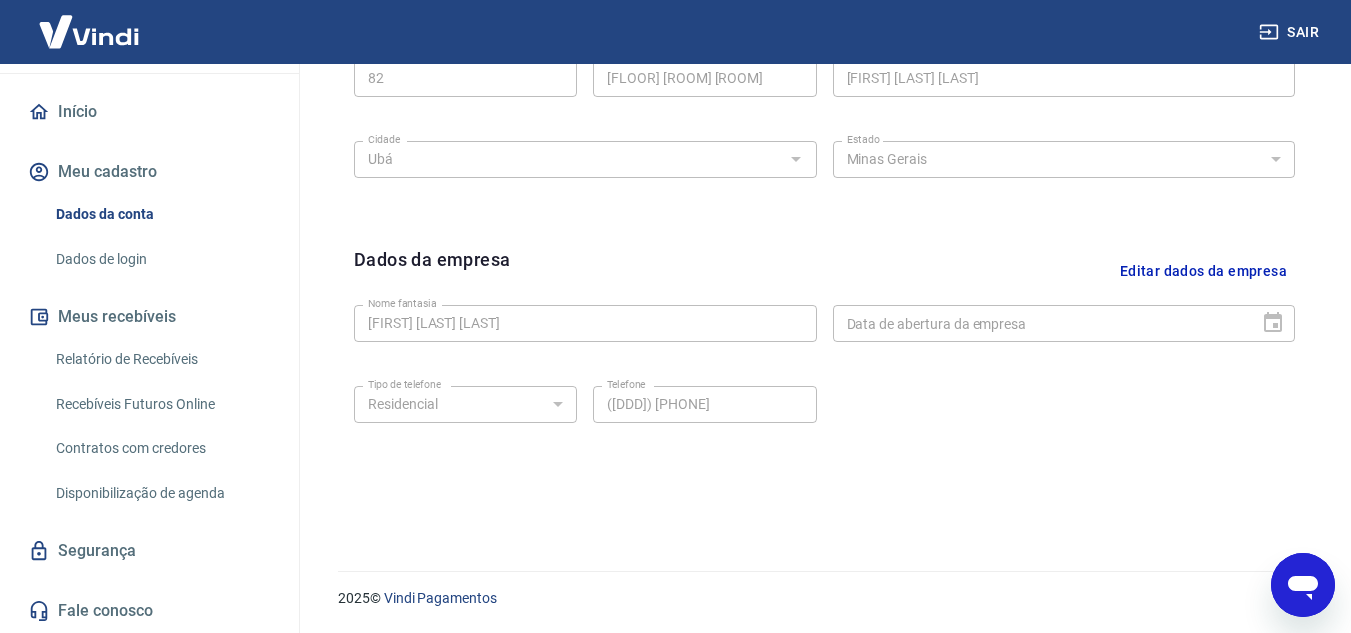 click on "Dados de login" at bounding box center (161, 259) 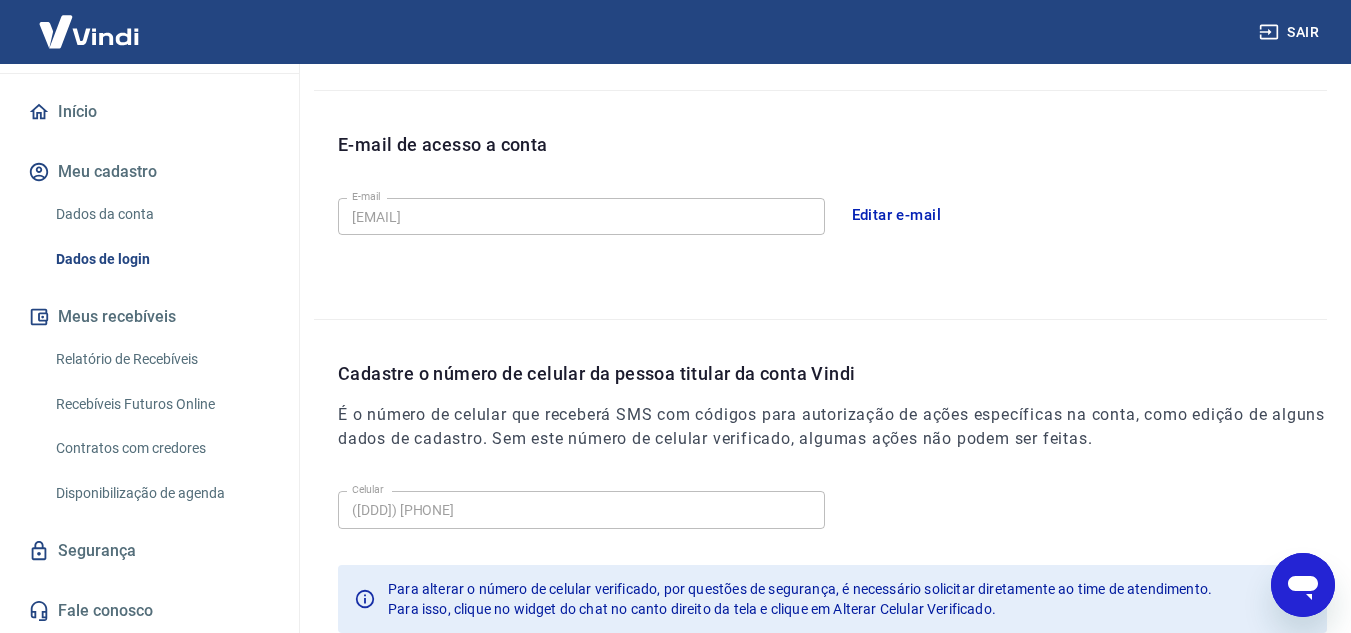 scroll, scrollTop: 348, scrollLeft: 0, axis: vertical 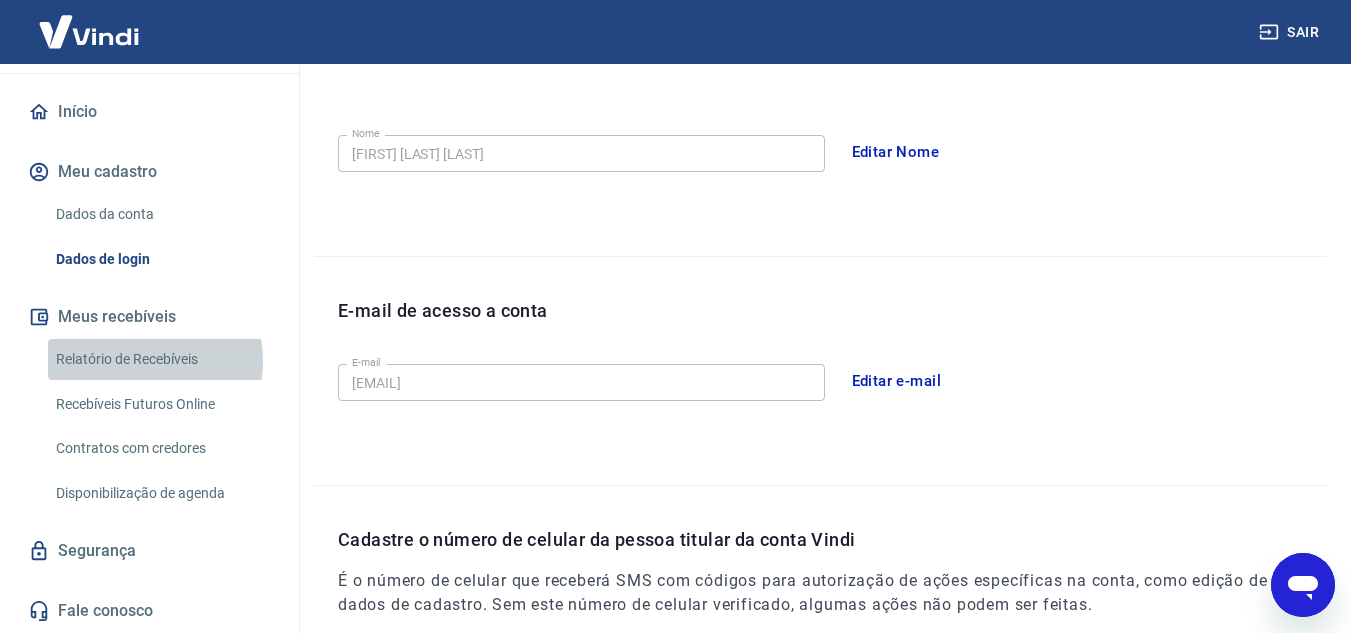 click on "Relatório de Recebíveis" at bounding box center [161, 359] 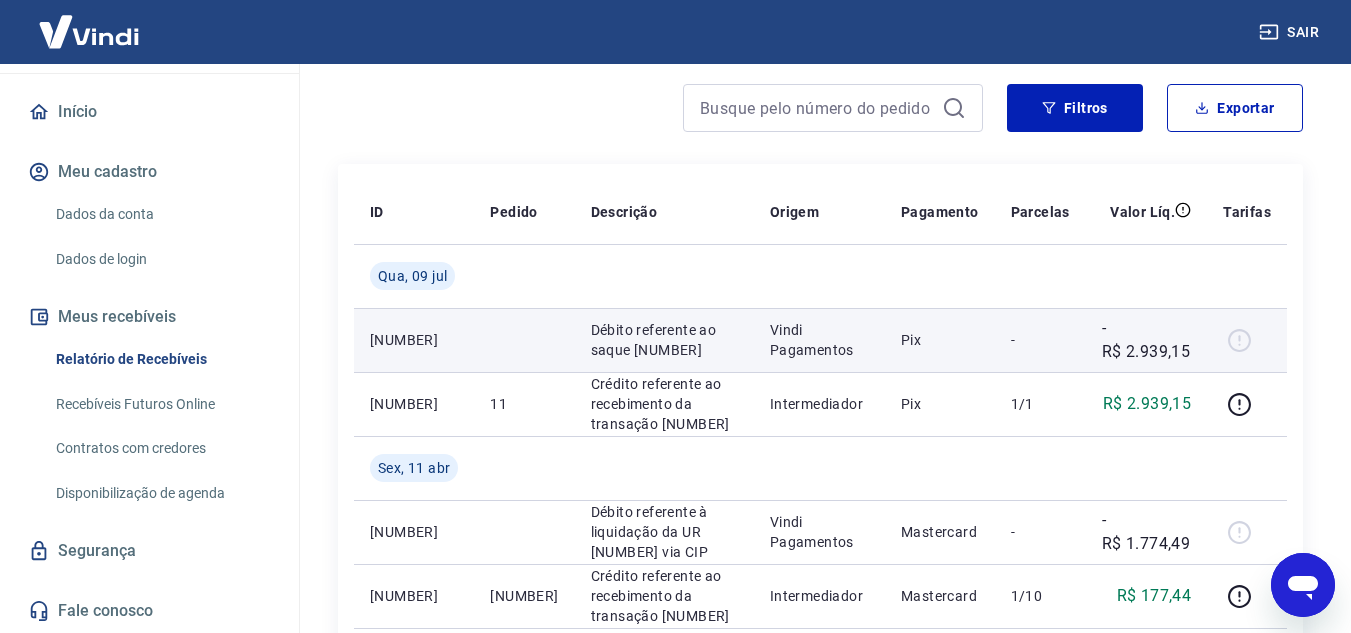 scroll, scrollTop: 200, scrollLeft: 0, axis: vertical 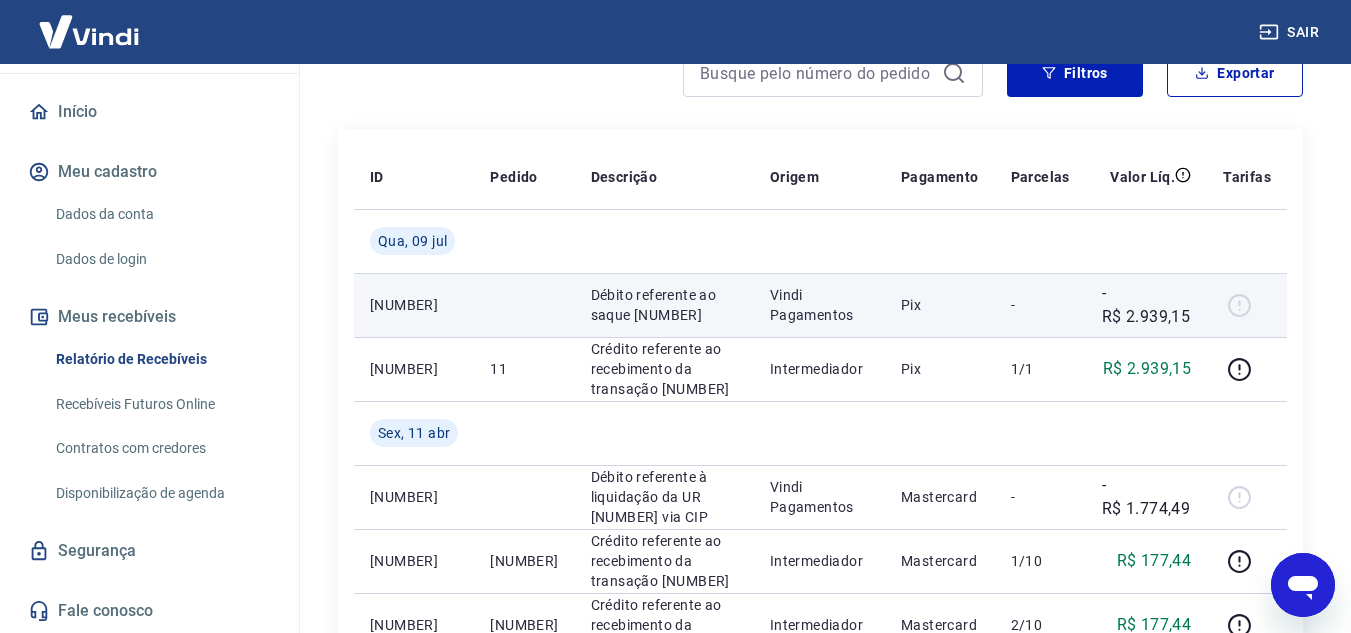 click at bounding box center [1247, 305] 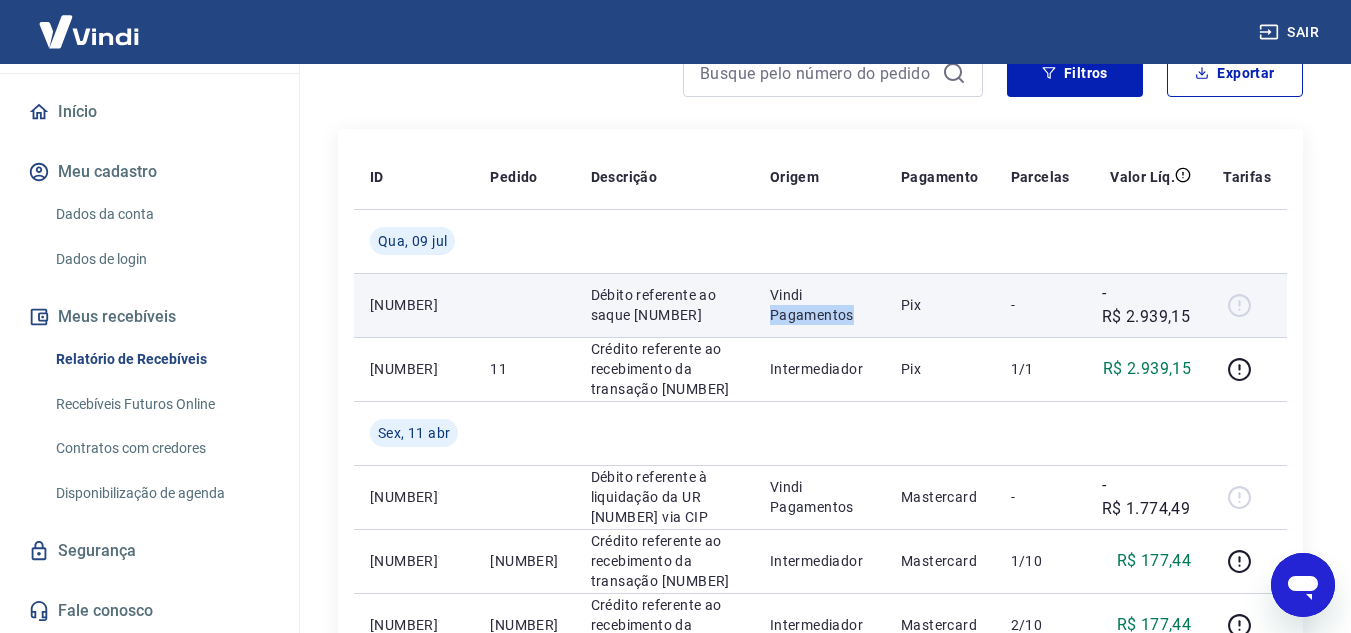 click on "Vindi Pagamentos" at bounding box center [819, 305] 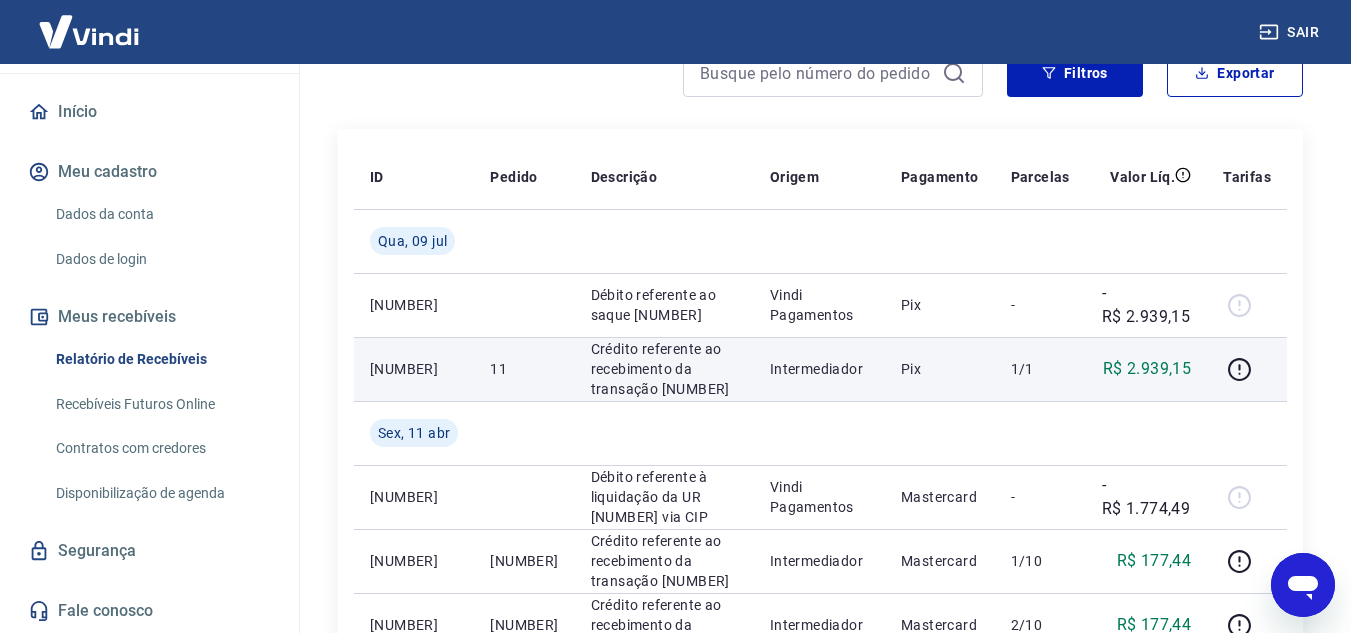 click on "R$ 2.939,15" at bounding box center [1147, 369] 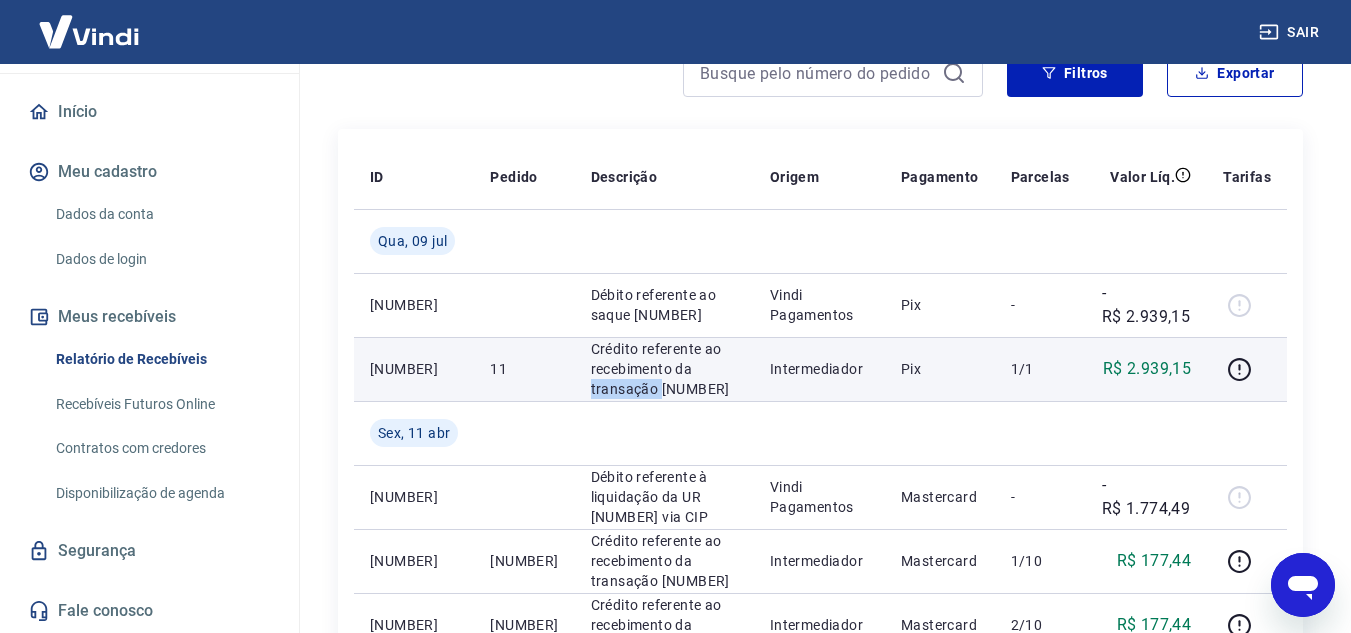click on "Crédito referente ao recebimento da transação [NUMBER]" at bounding box center (664, 369) 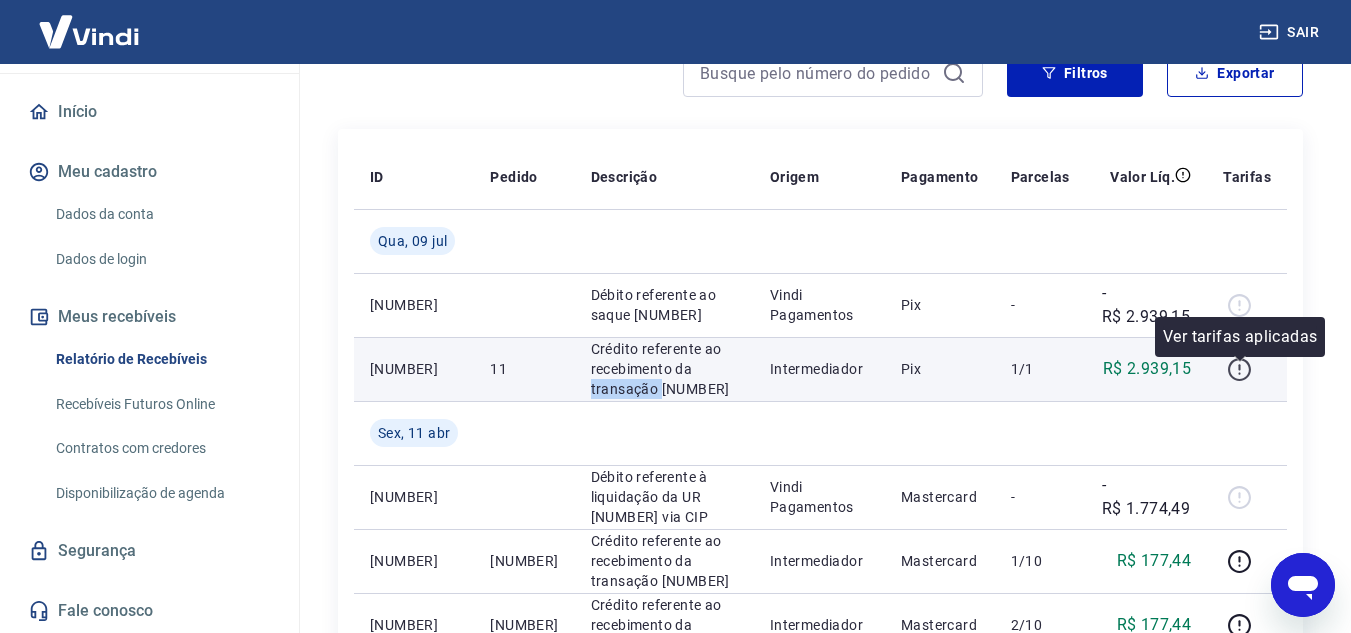 click 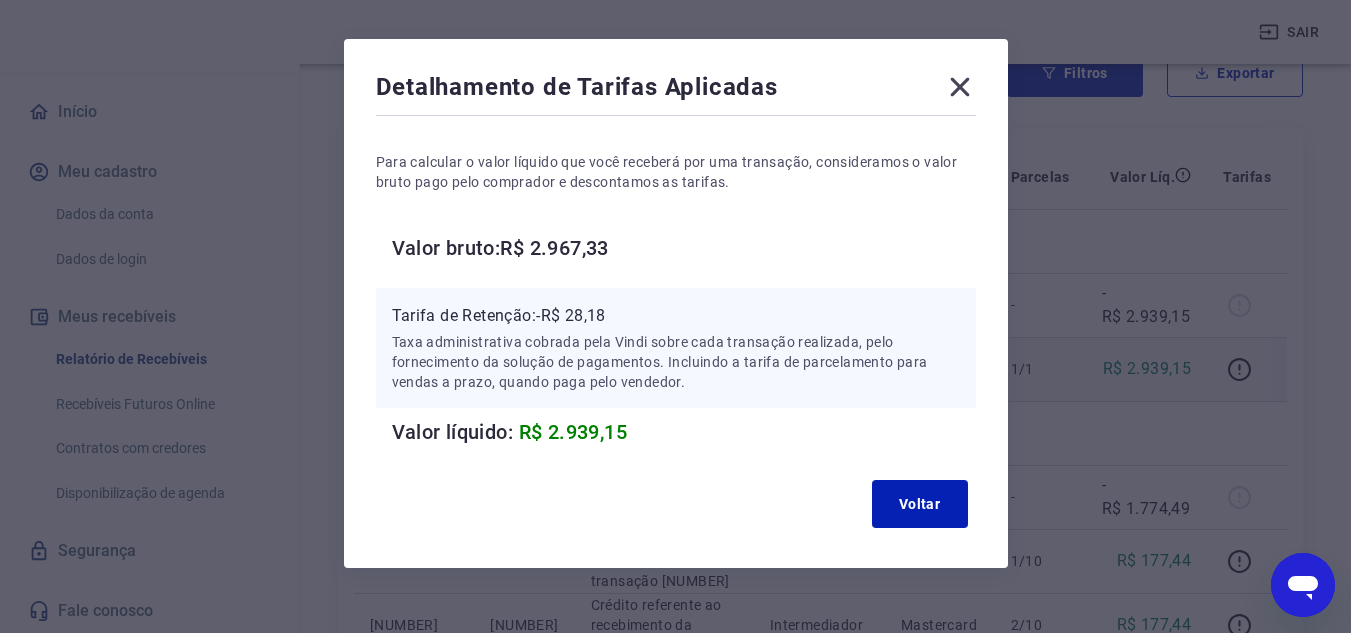 scroll, scrollTop: 88, scrollLeft: 0, axis: vertical 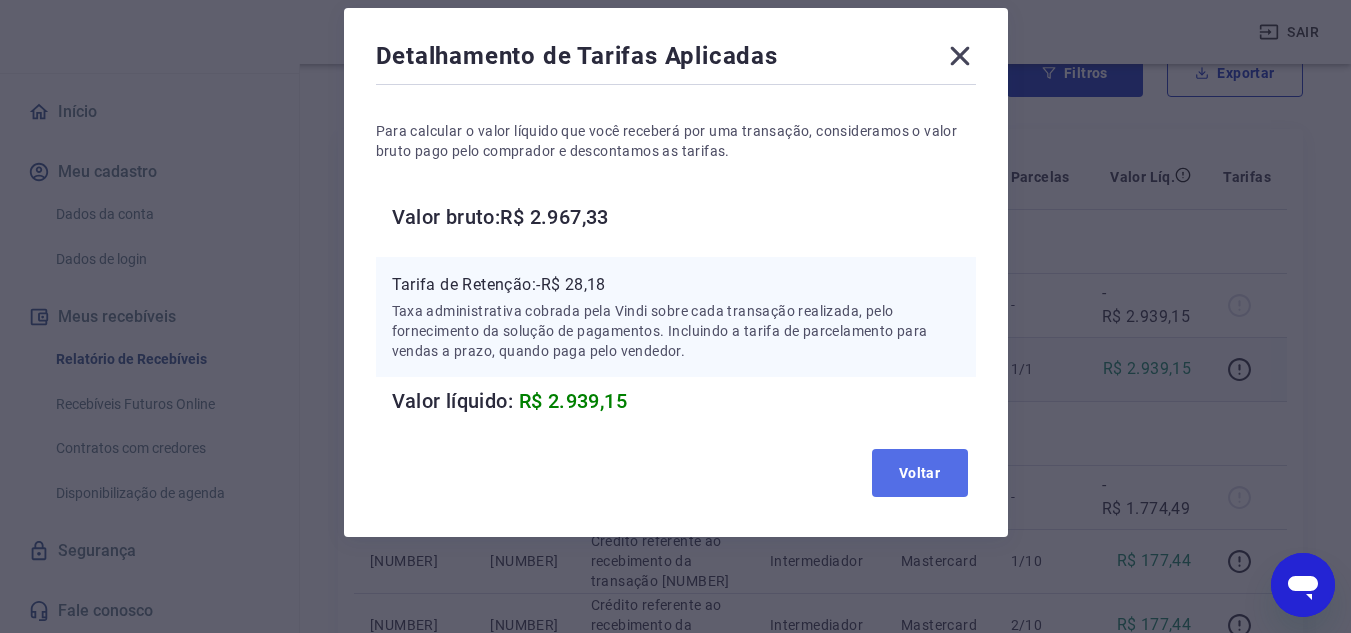 click on "Voltar" at bounding box center (920, 473) 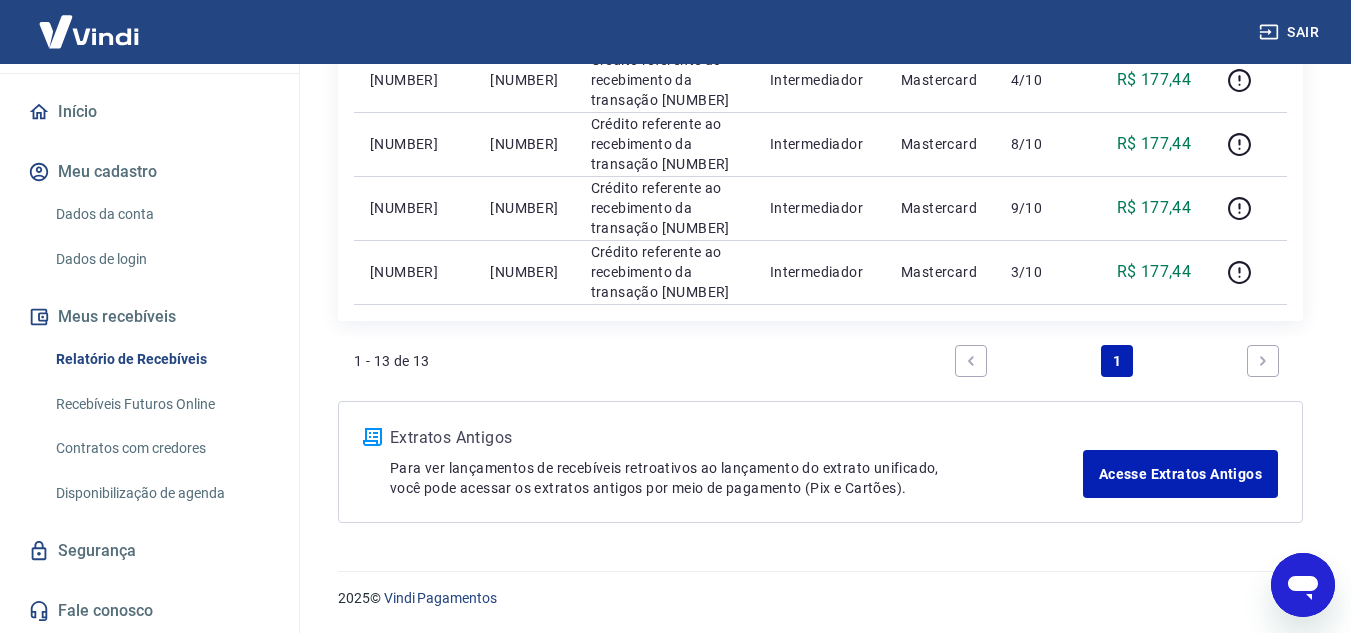 scroll, scrollTop: 1252, scrollLeft: 0, axis: vertical 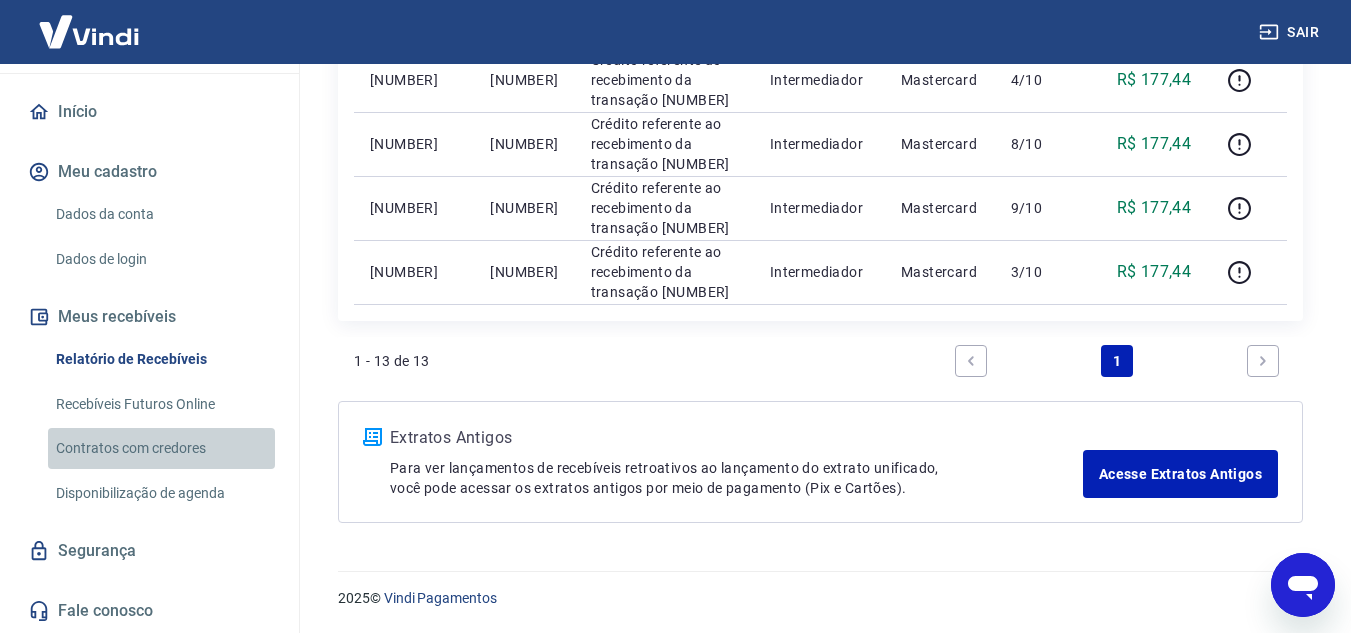 click on "Contratos com credores" at bounding box center [161, 448] 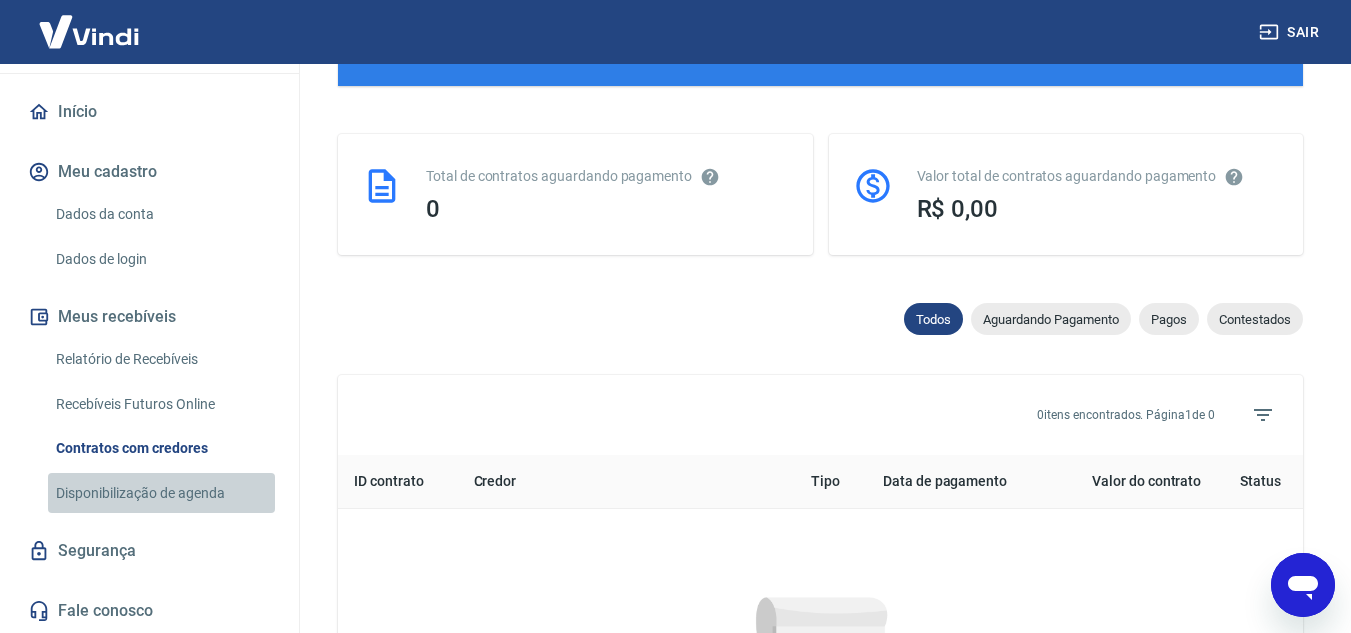scroll, scrollTop: 961, scrollLeft: 0, axis: vertical 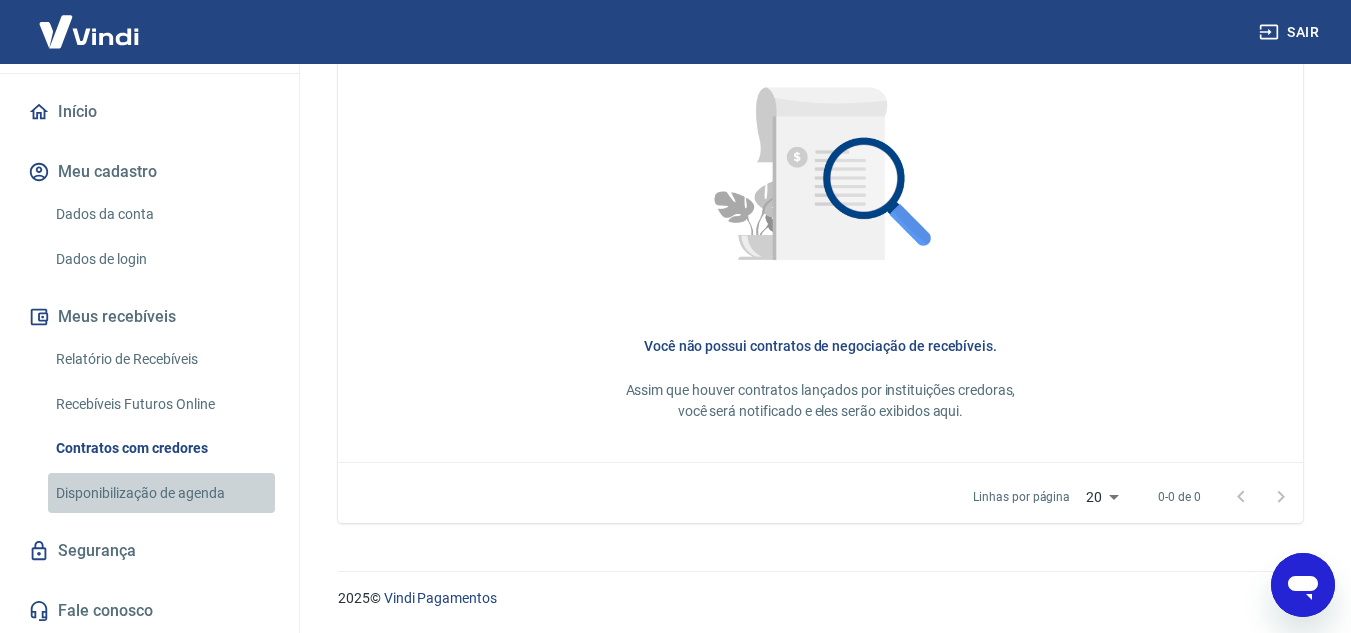 click on "Disponibilização de agenda" at bounding box center [161, 493] 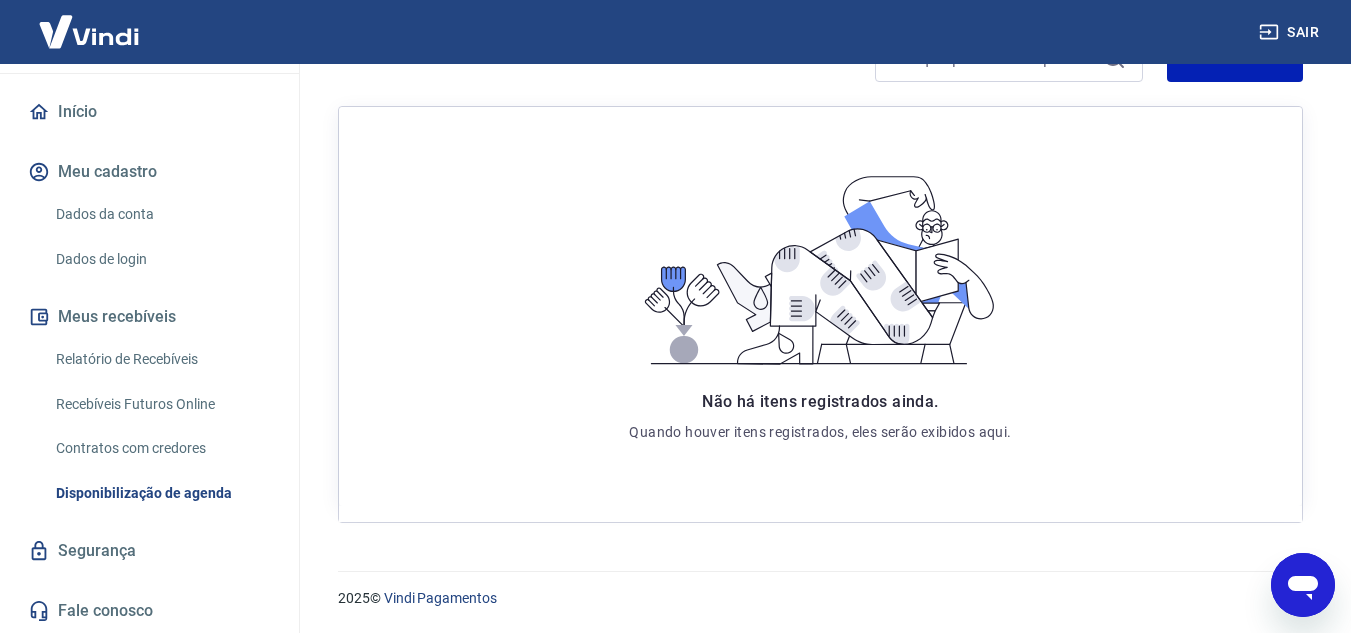 scroll, scrollTop: 0, scrollLeft: 0, axis: both 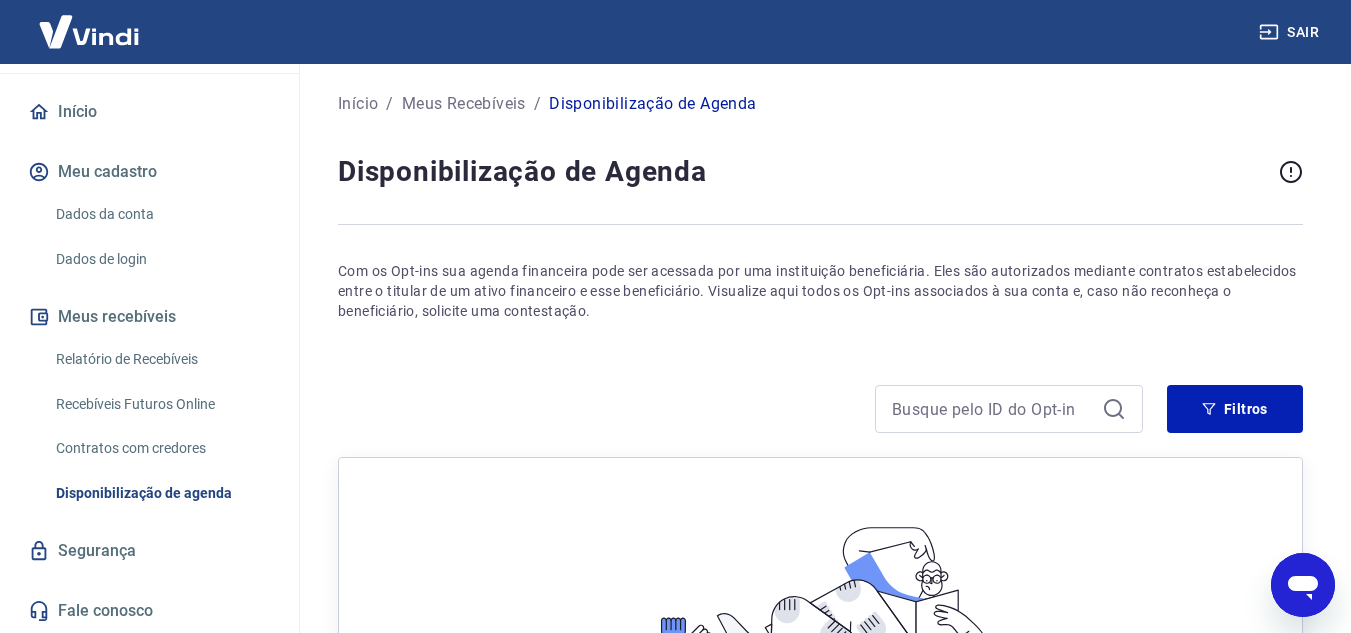 click on "Segurança" at bounding box center (149, 551) 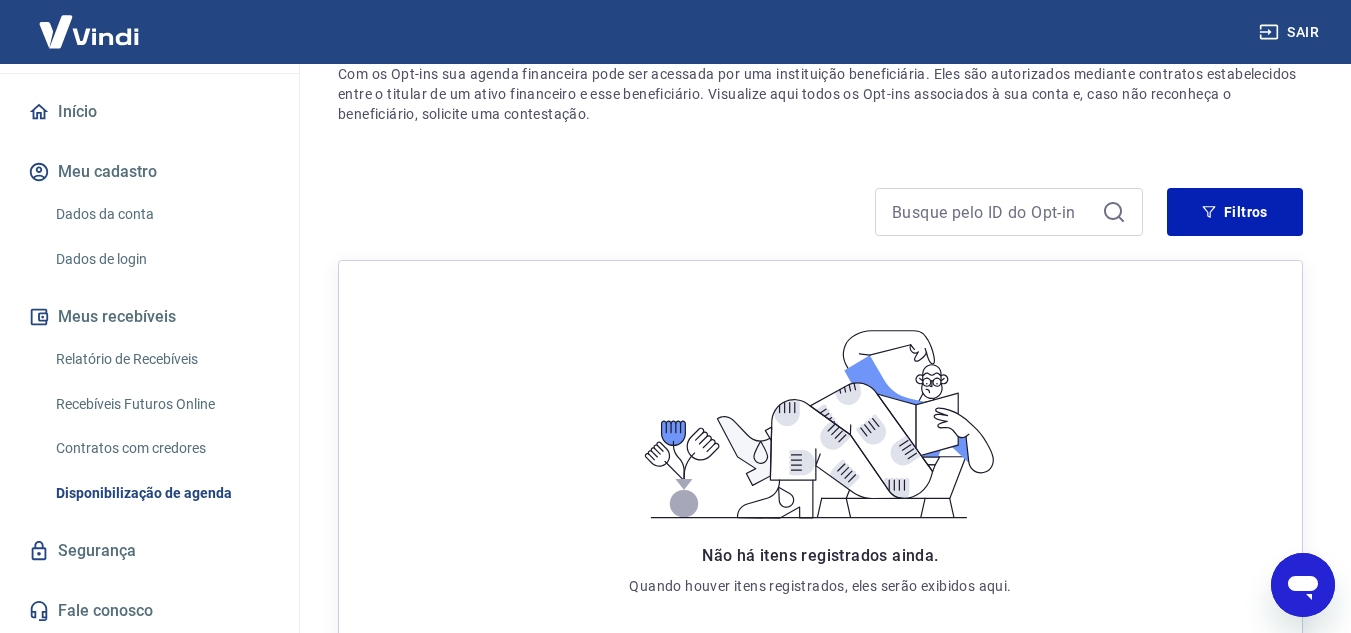scroll, scrollTop: 200, scrollLeft: 0, axis: vertical 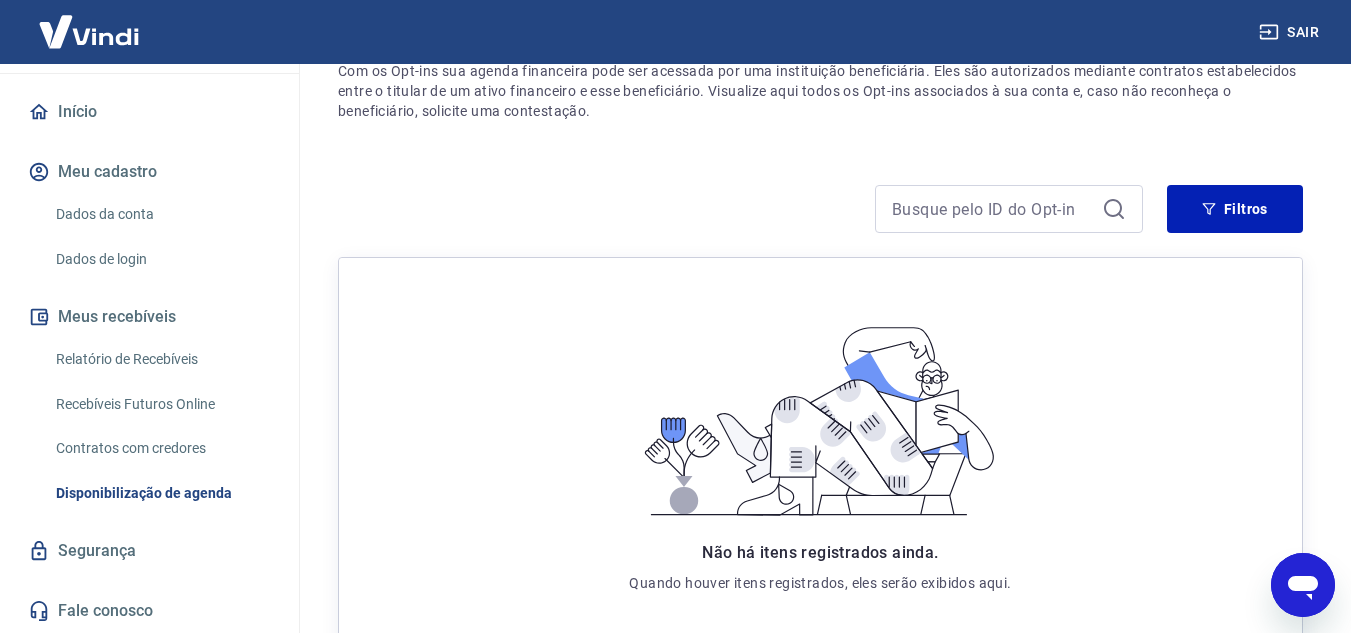 click on "Segurança" at bounding box center [149, 551] 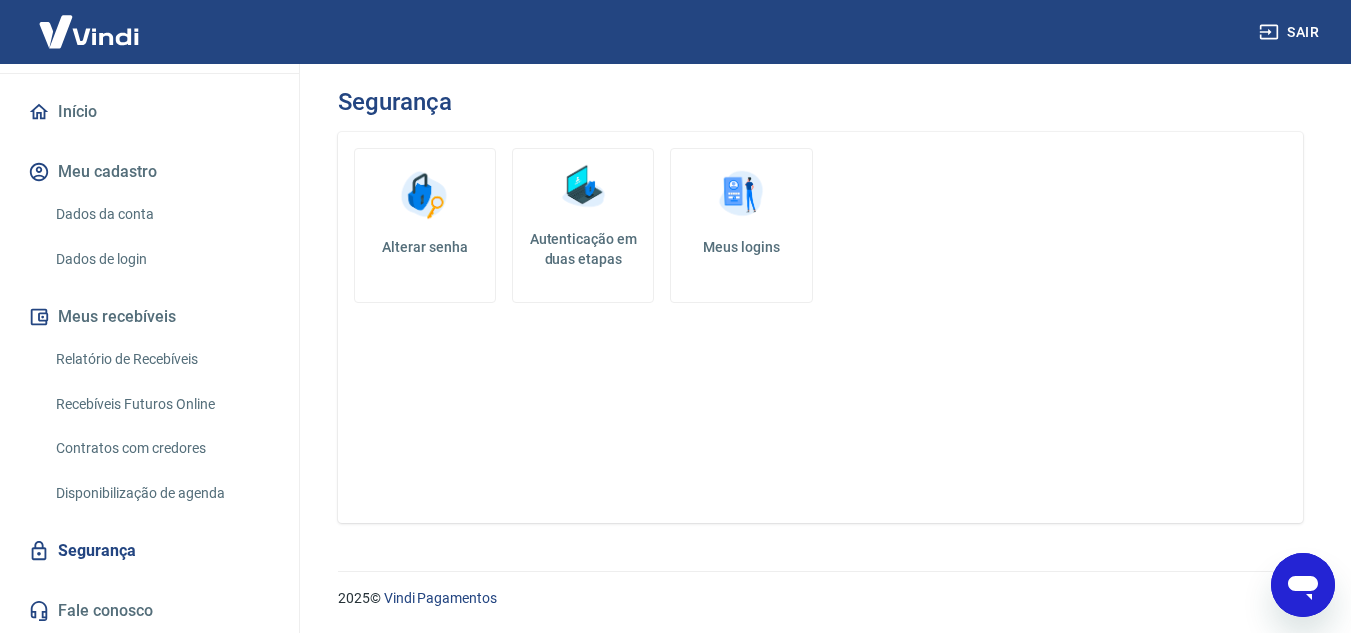 scroll, scrollTop: 0, scrollLeft: 0, axis: both 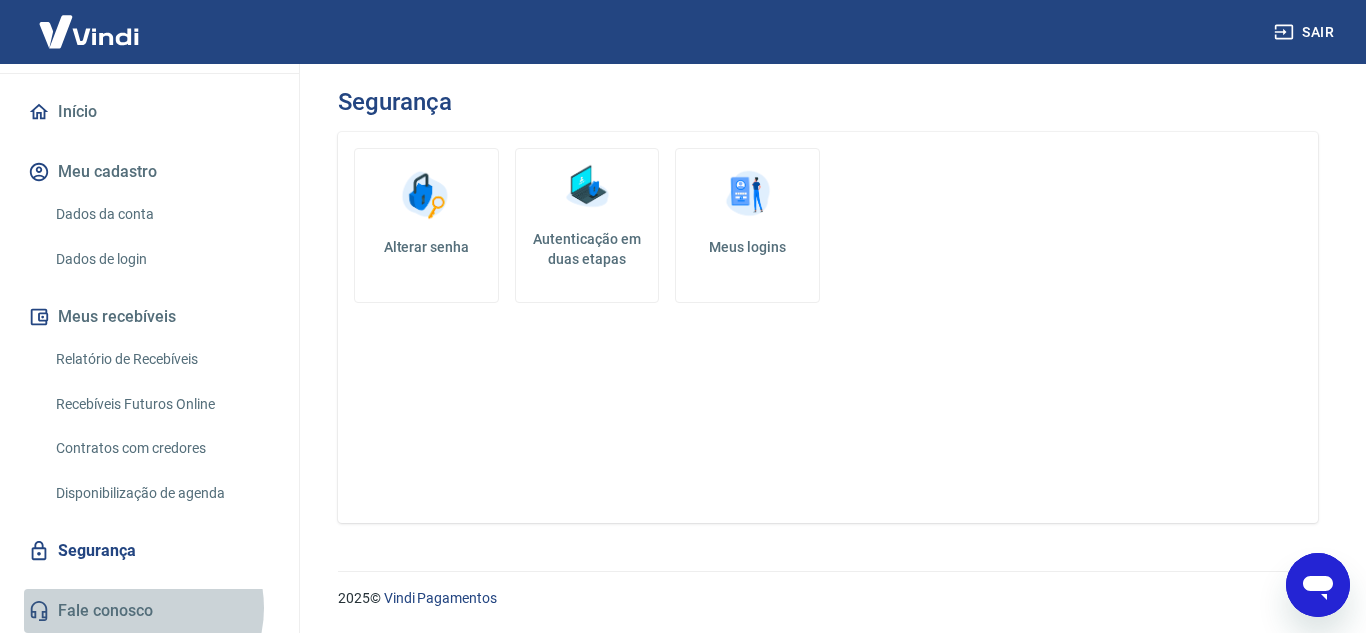 click on "Fale conosco" at bounding box center (149, 611) 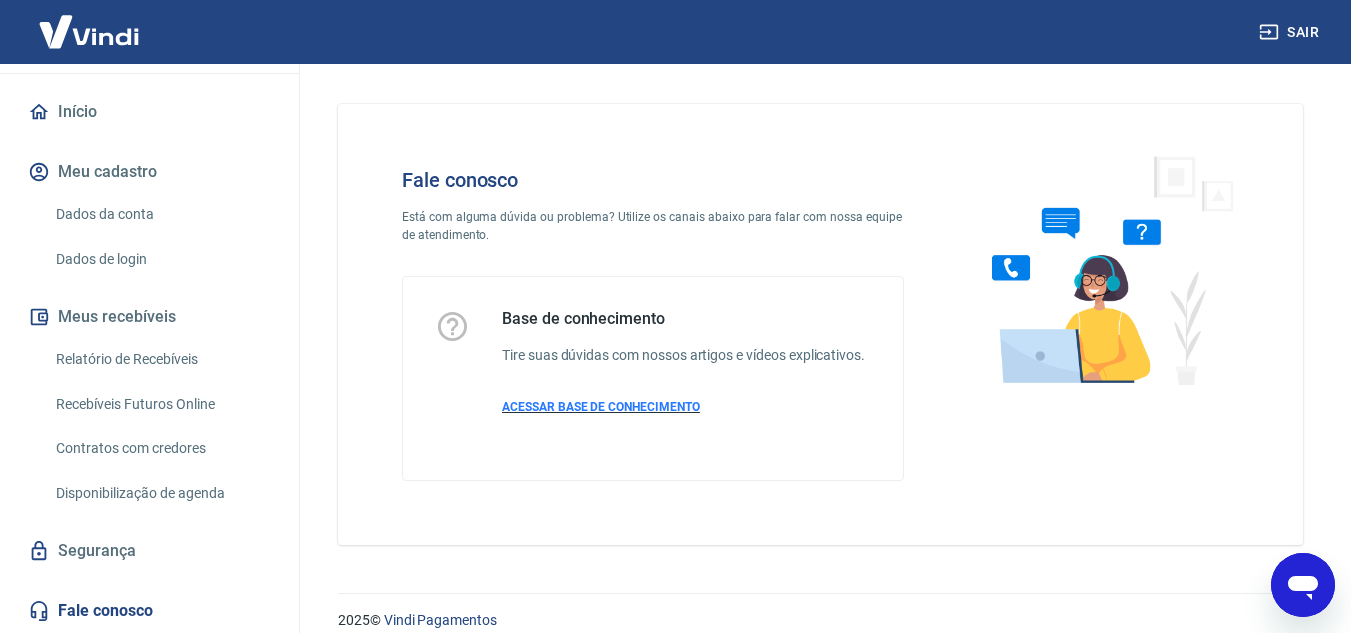 scroll, scrollTop: 22, scrollLeft: 0, axis: vertical 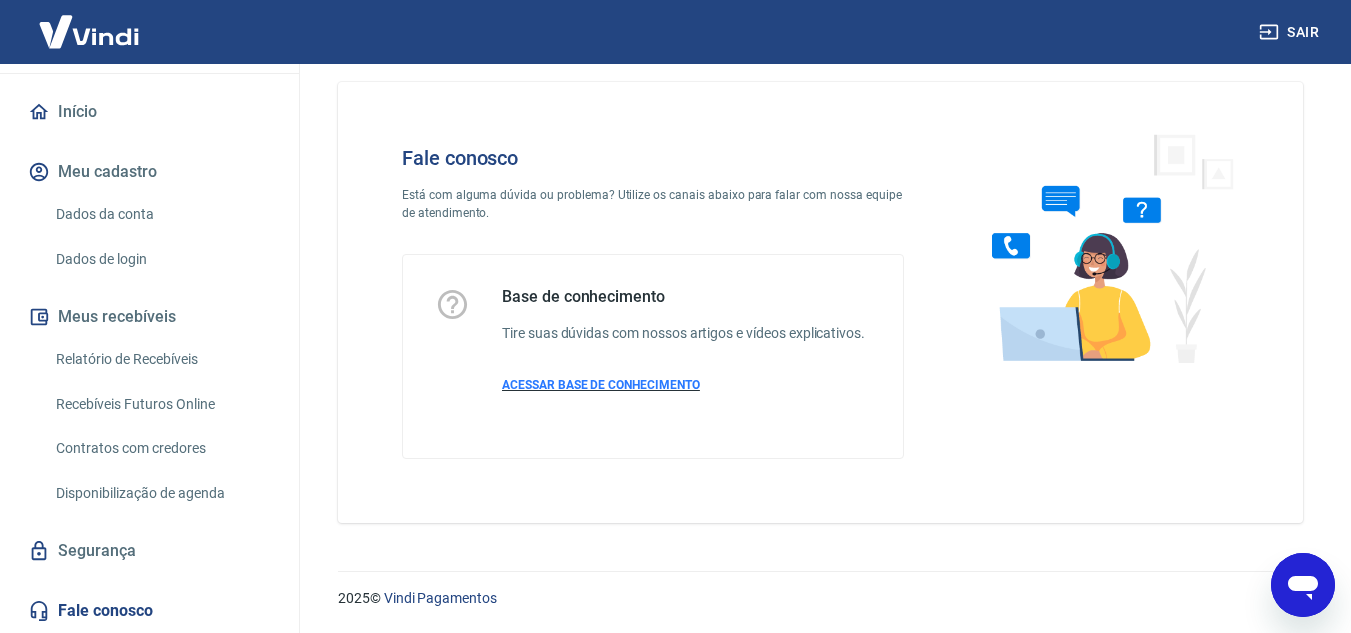 click on "ACESSAR BASE DE CONHECIMENTO" at bounding box center (601, 385) 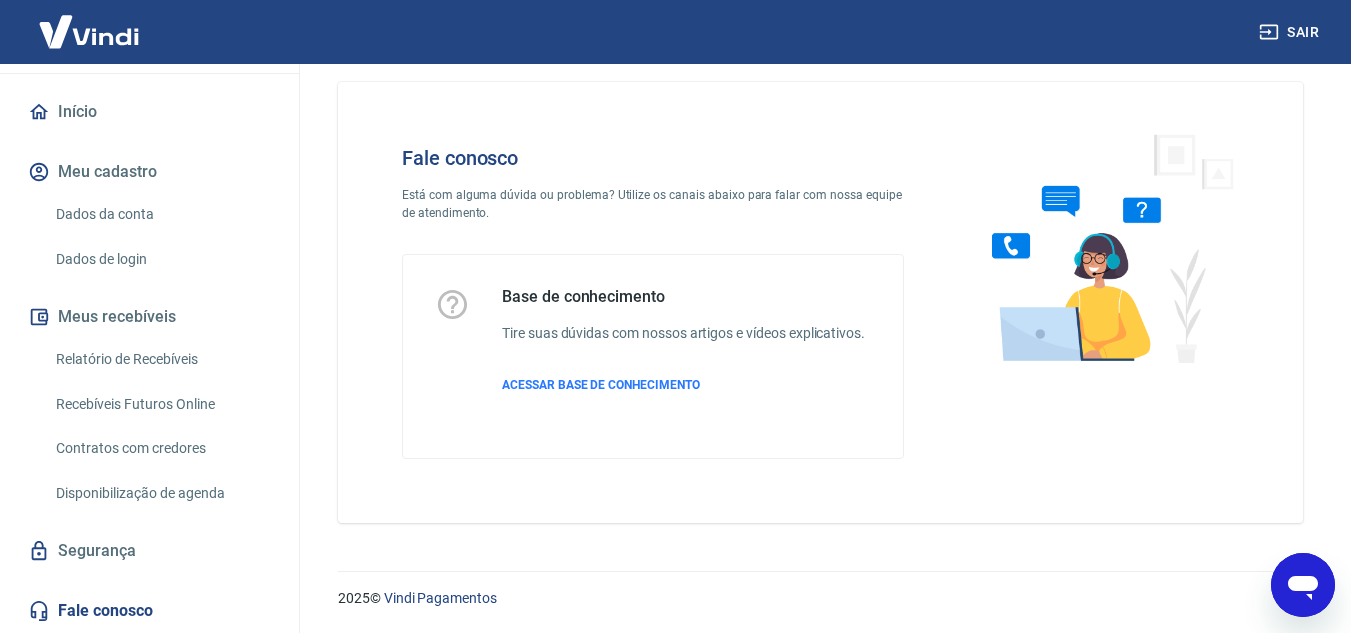 click 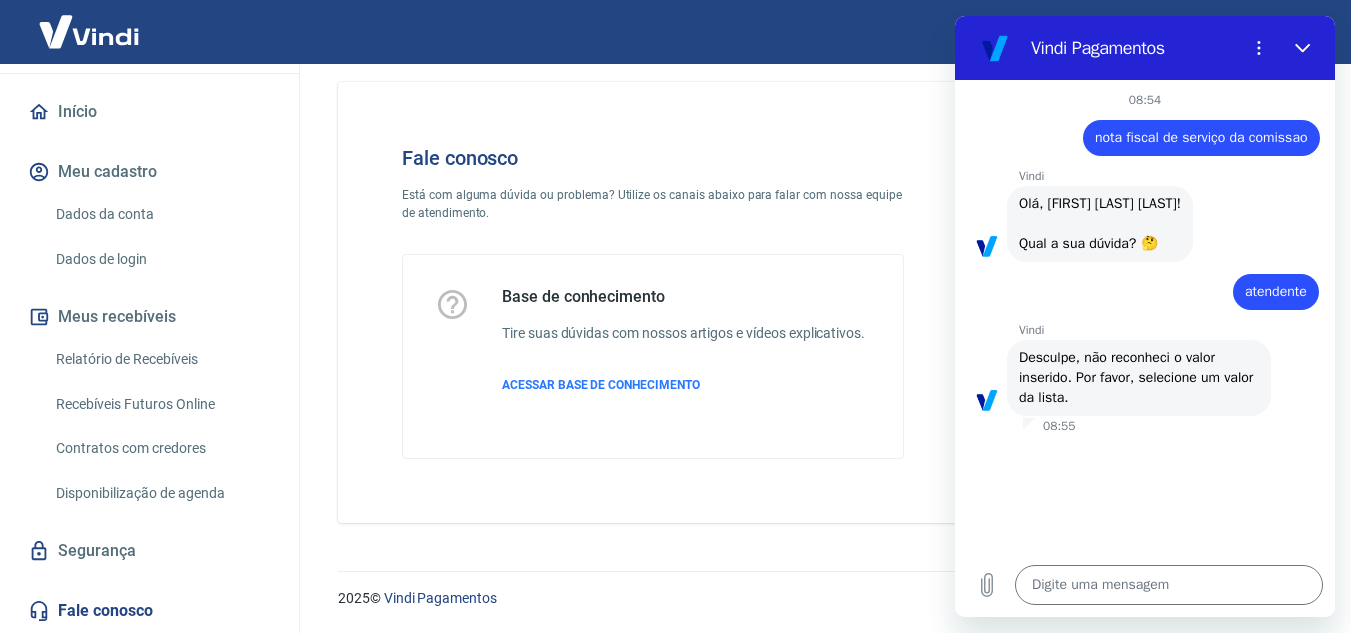 click on "Olá, [FIRST] [LAST] [LAST]!
Qual a sua dúvida? 🤔" at bounding box center [1100, 223] 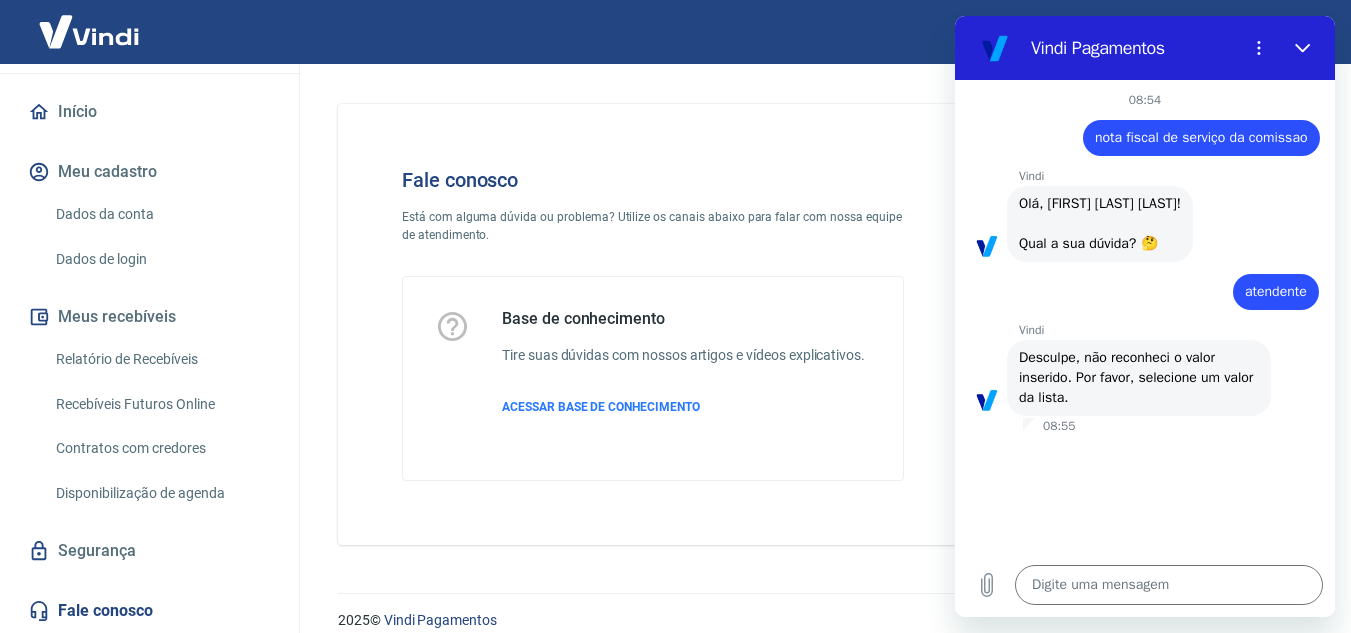 click on "nota fiscal de serviço da comissao" at bounding box center (1201, 137) 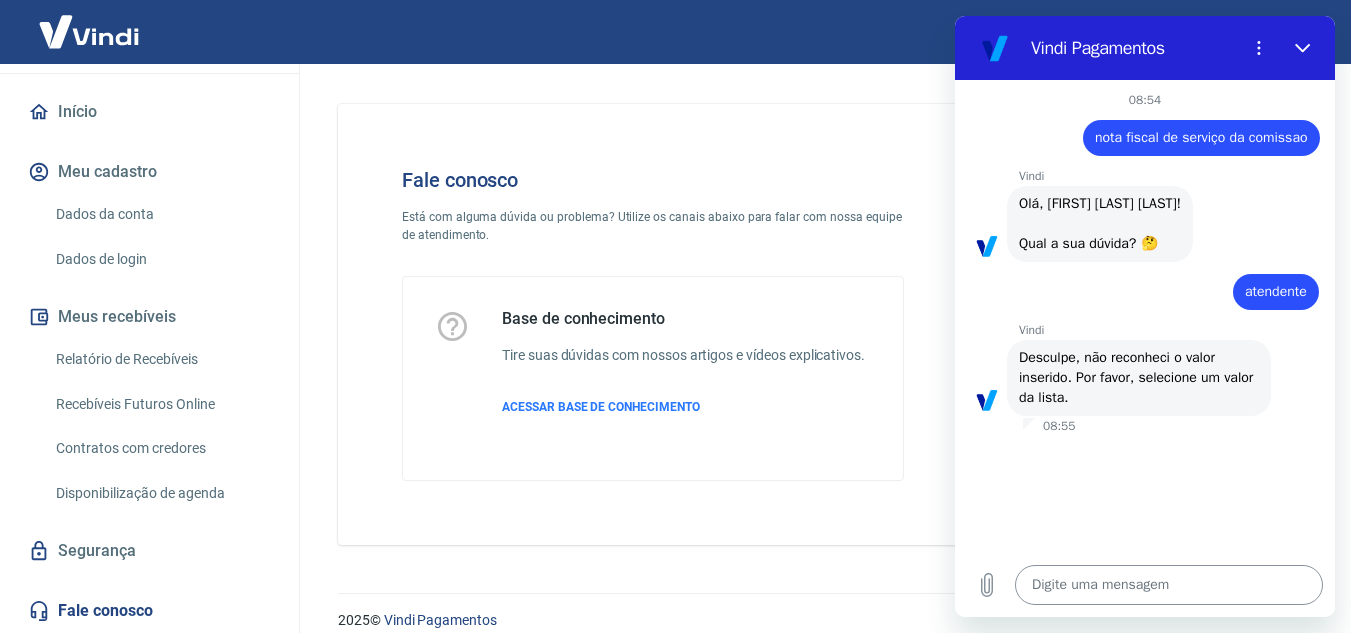 click at bounding box center (1169, 585) 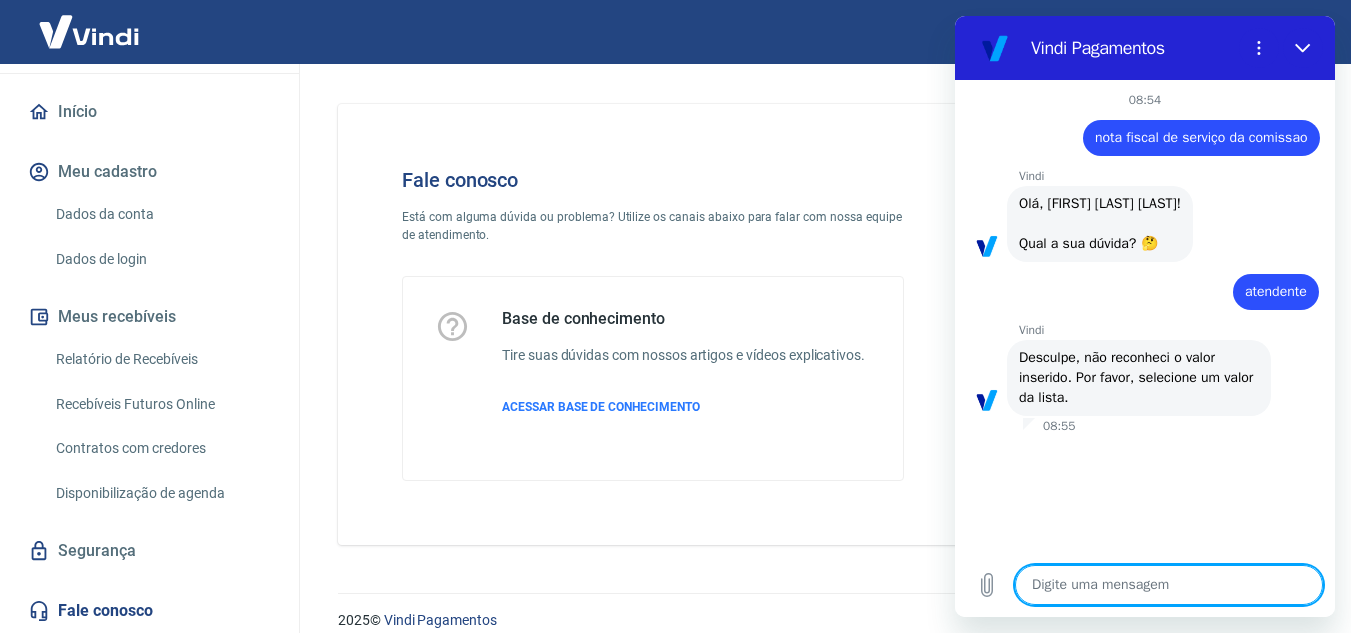 type on "o" 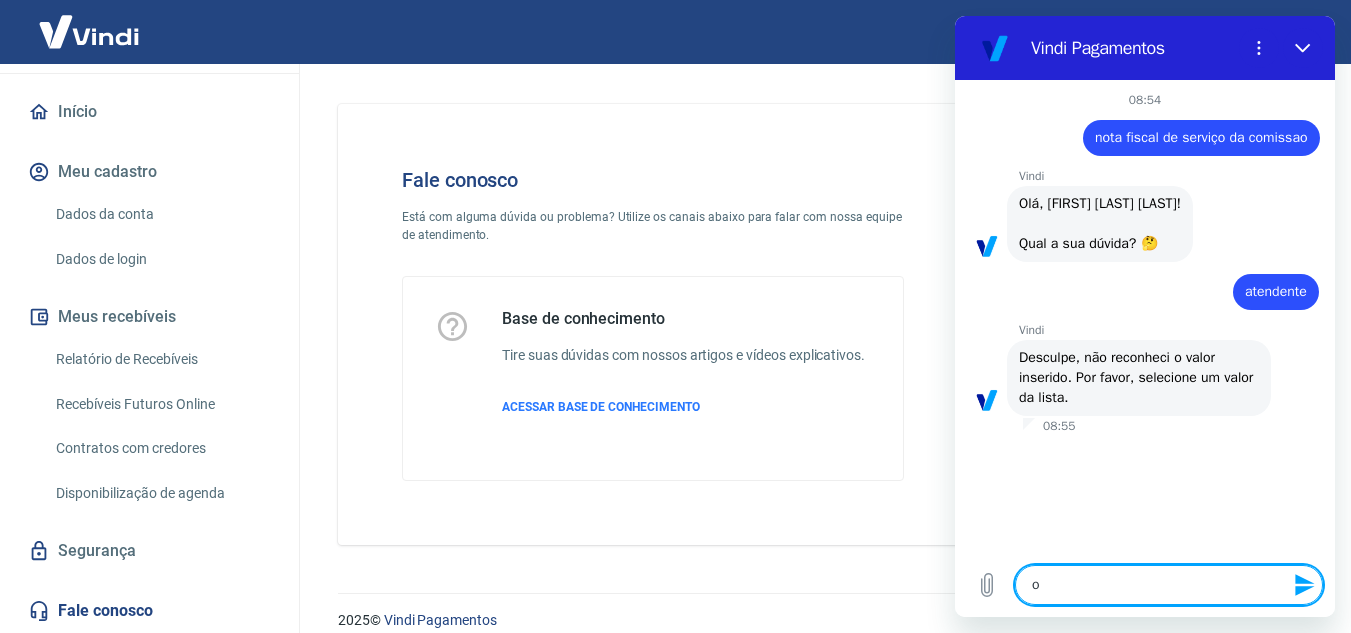 type on "ol" 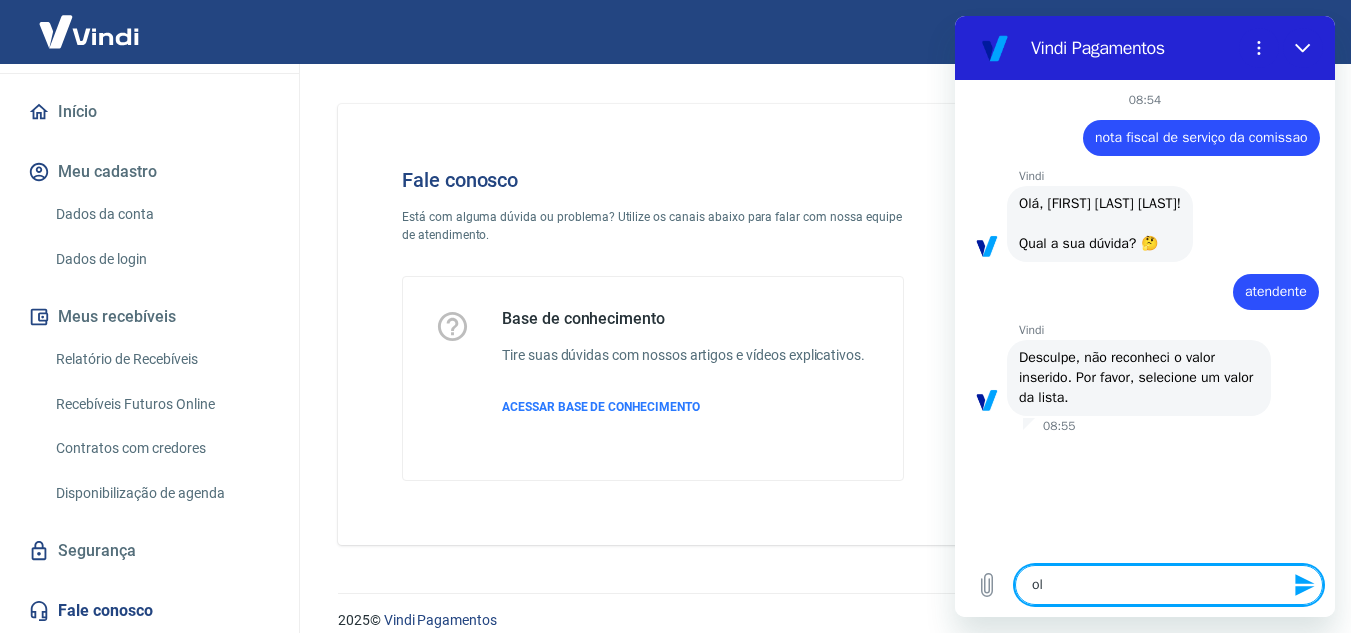 type on "ola" 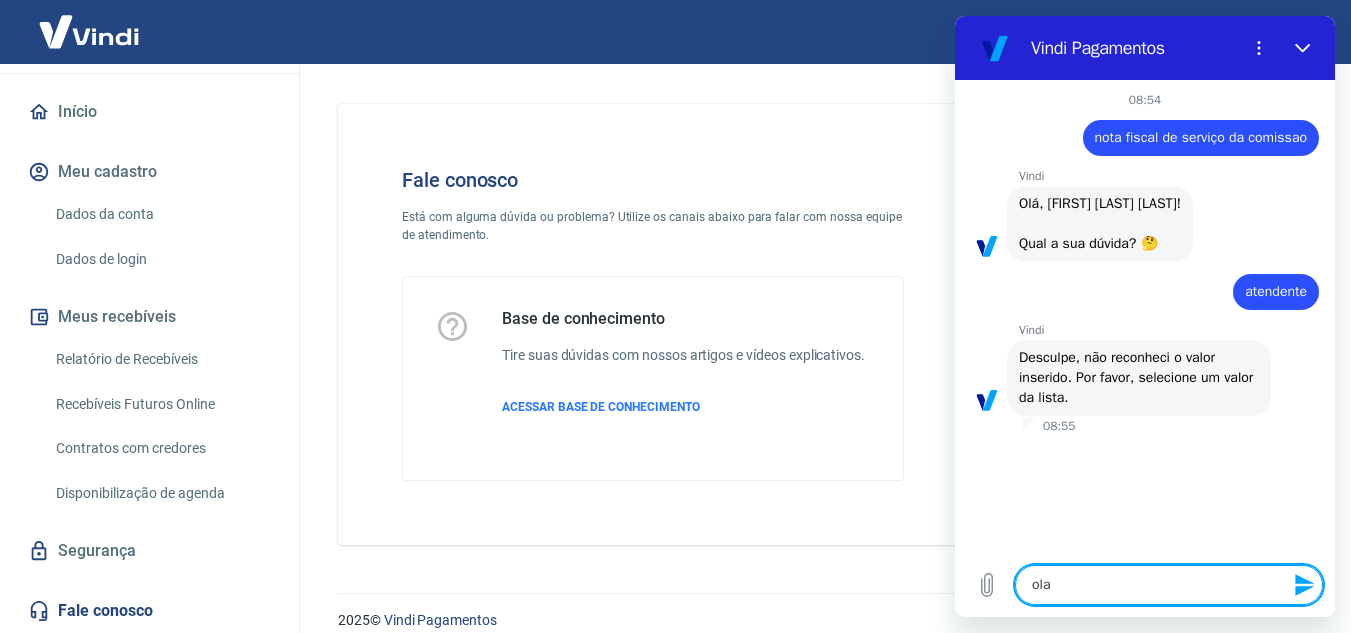 type 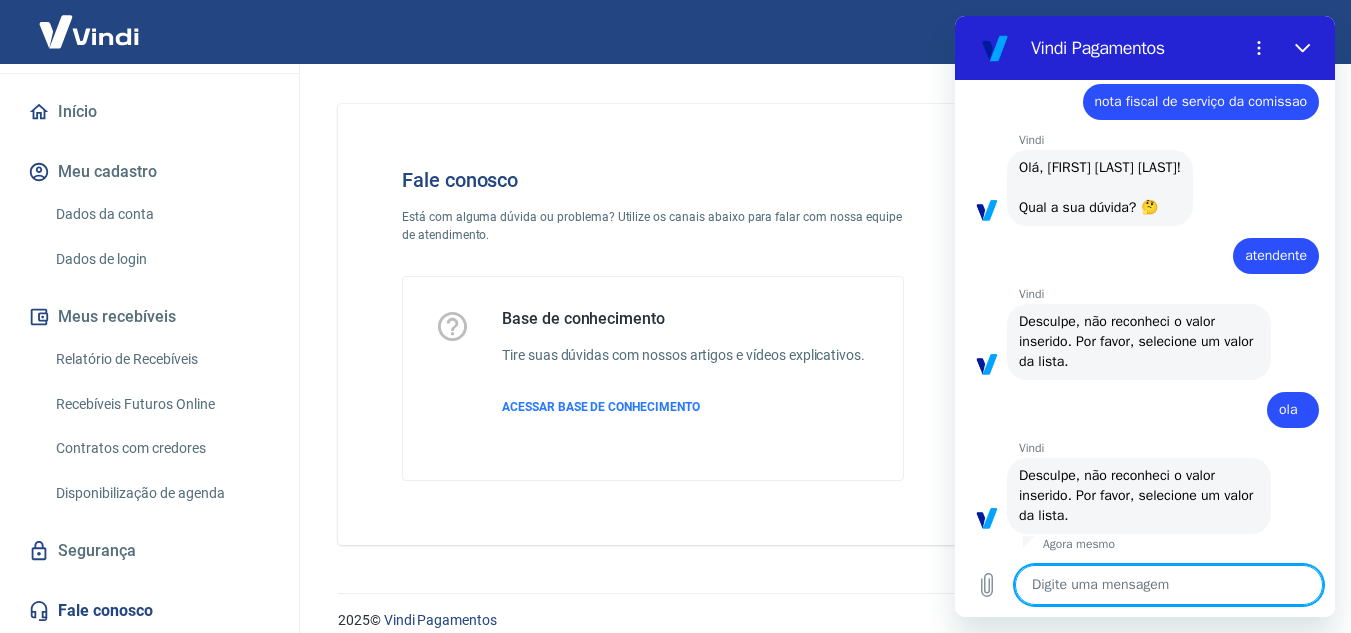 scroll, scrollTop: 40, scrollLeft: 0, axis: vertical 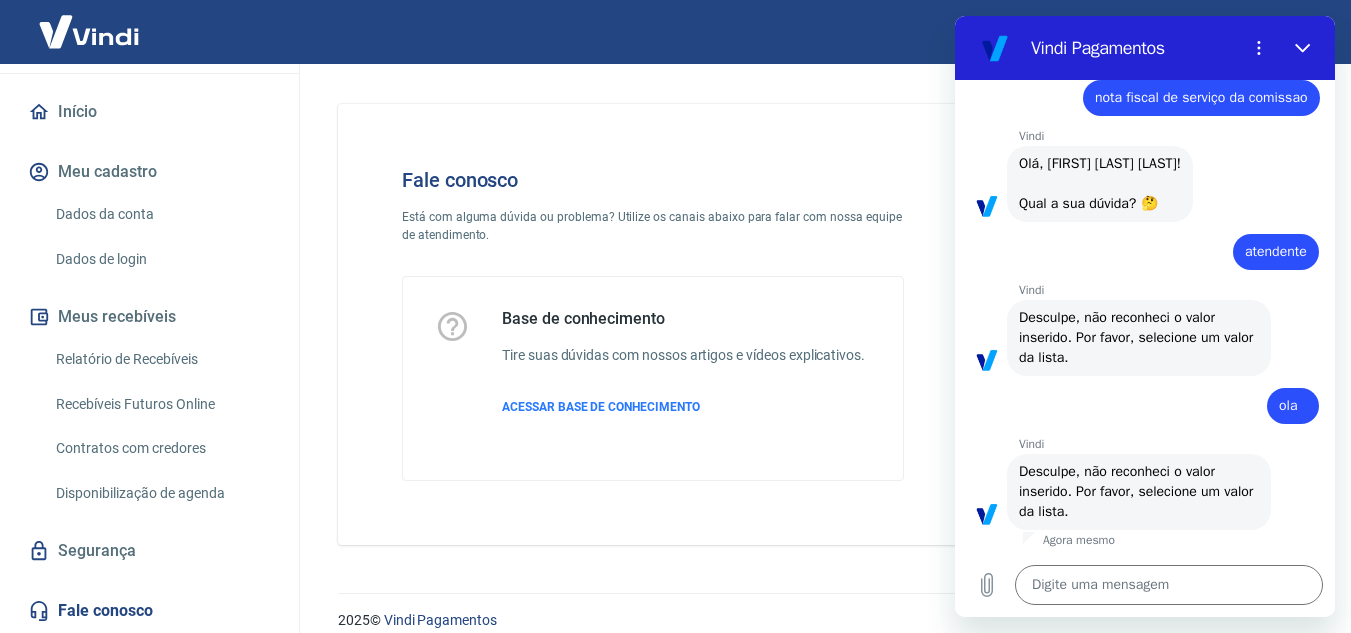 click at bounding box center [89, 31] 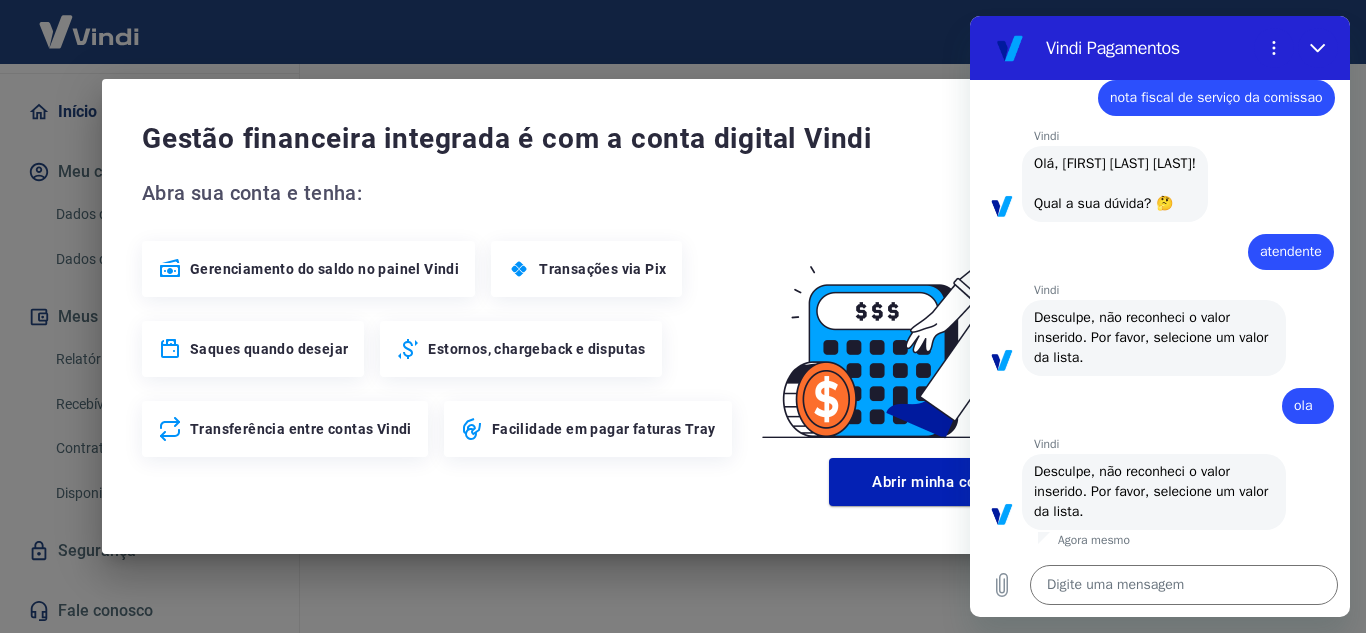 click on "Vindi Pagamentos" at bounding box center [1146, 48] 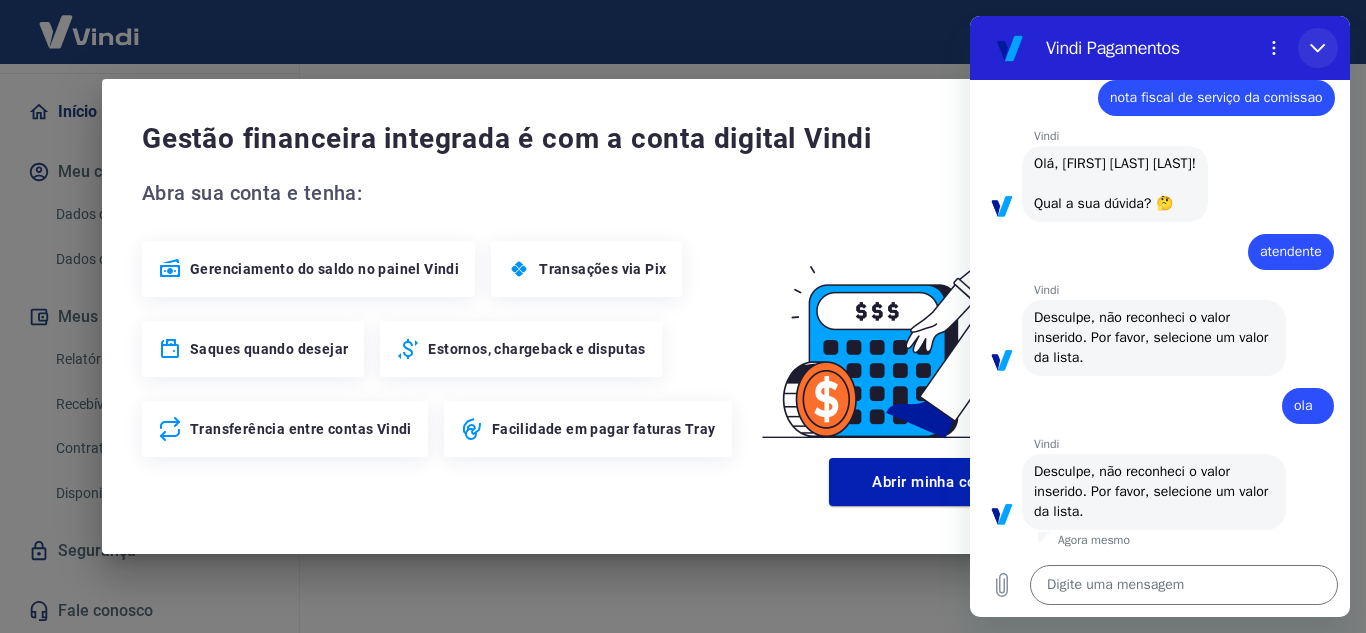 click at bounding box center [1318, 48] 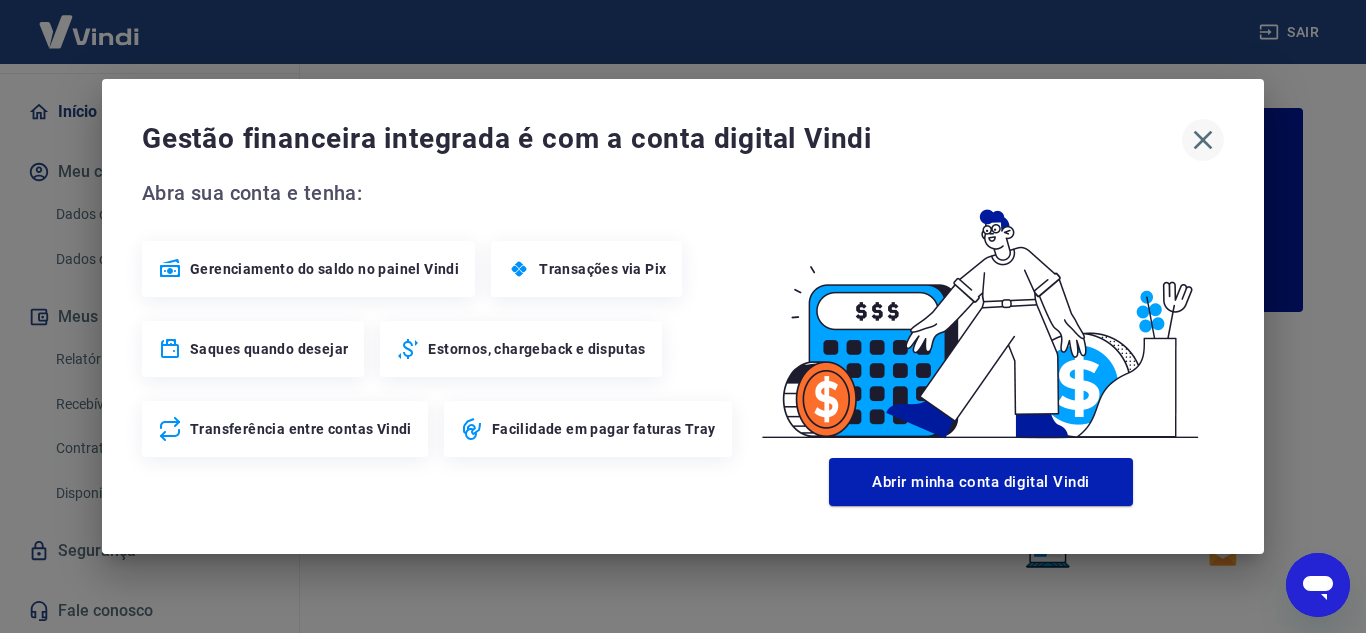 click 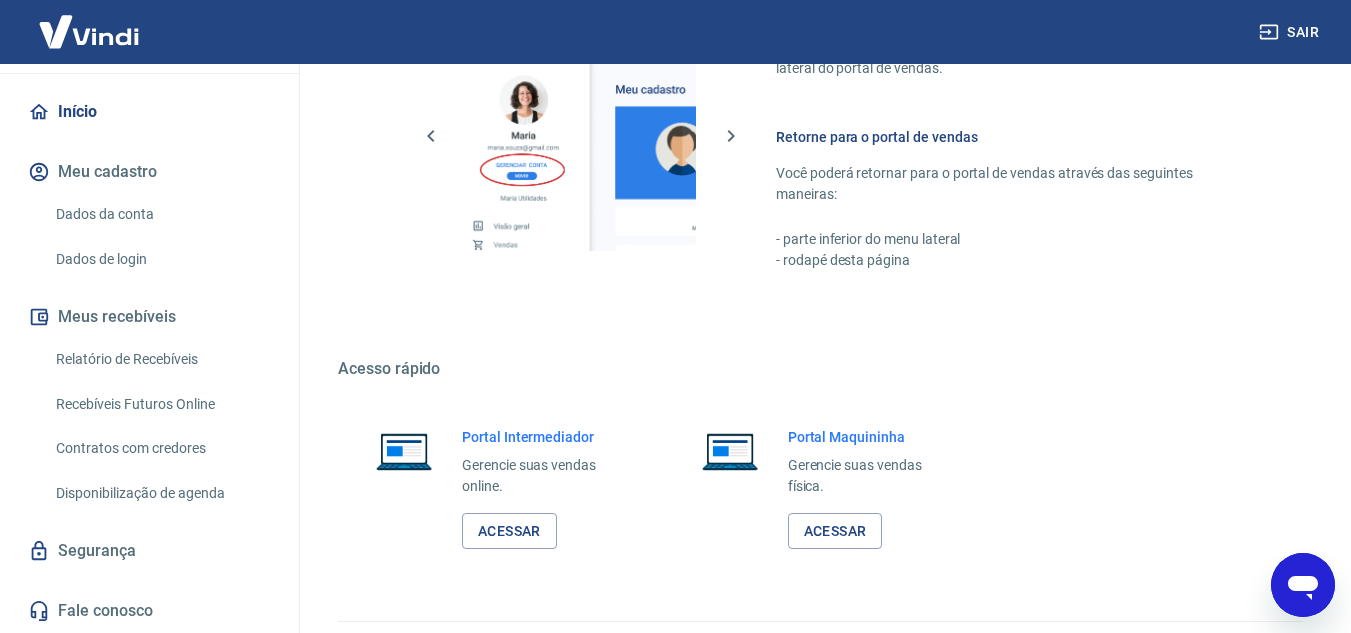 scroll, scrollTop: 1215, scrollLeft: 0, axis: vertical 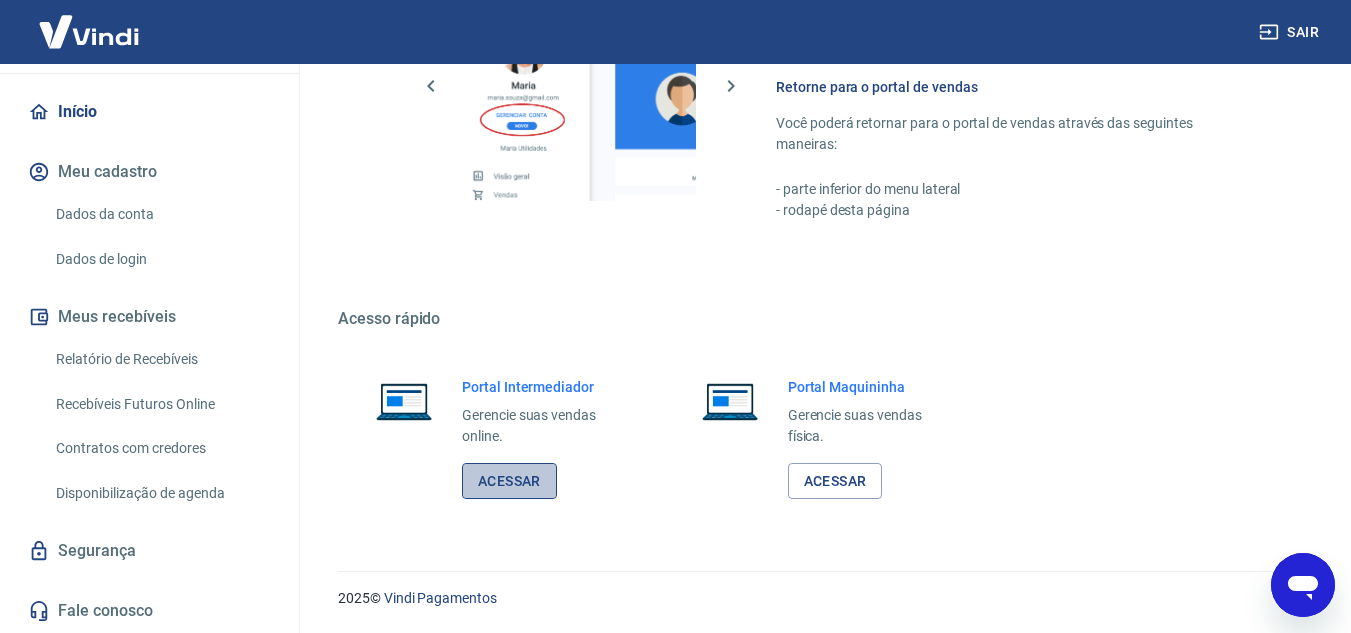 click on "Acessar" at bounding box center [509, 481] 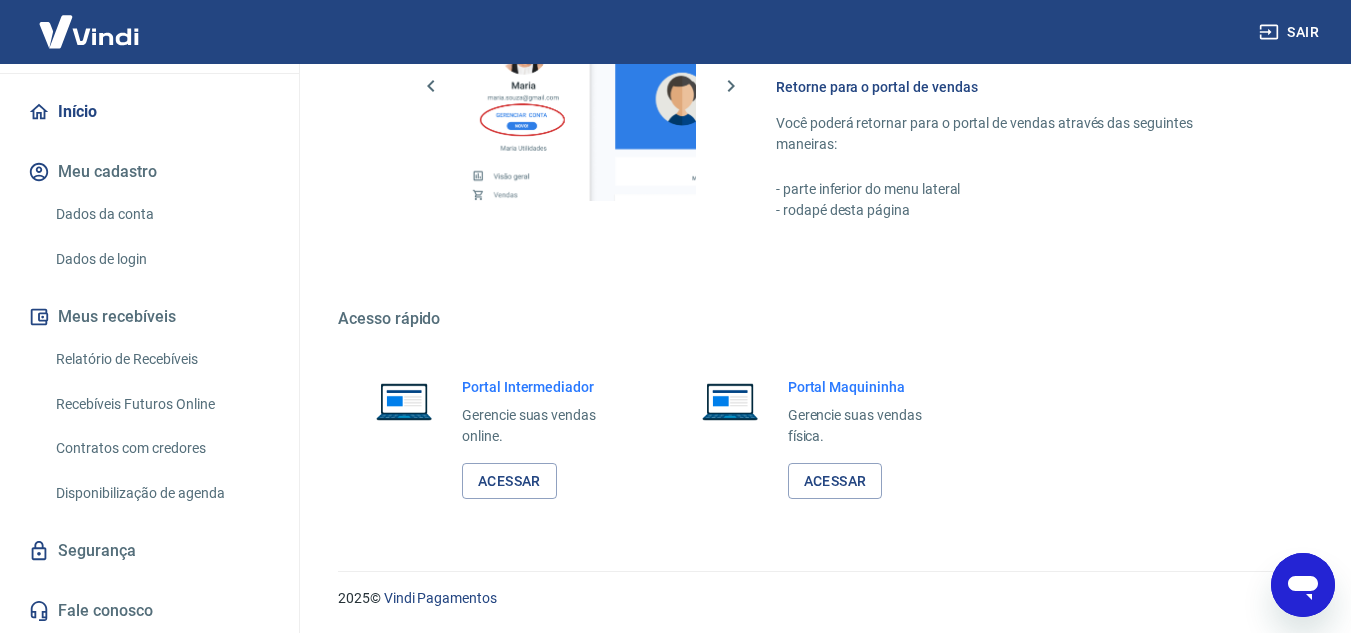 click 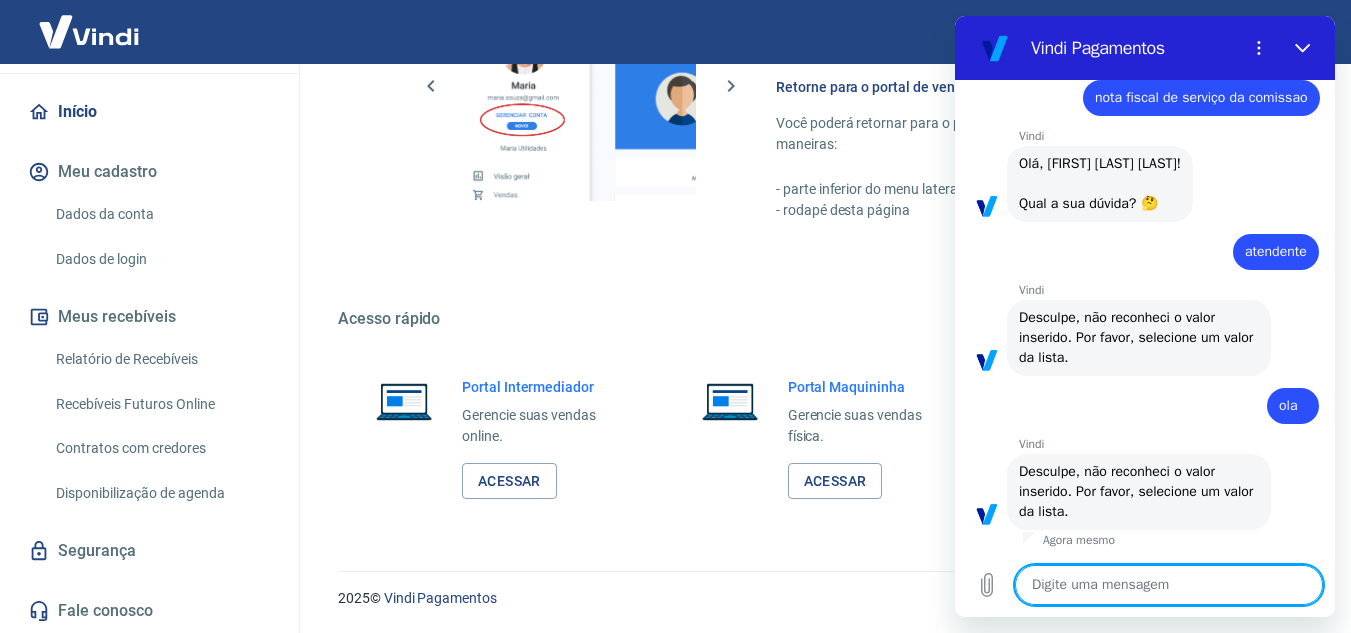 type on "2.967,33" 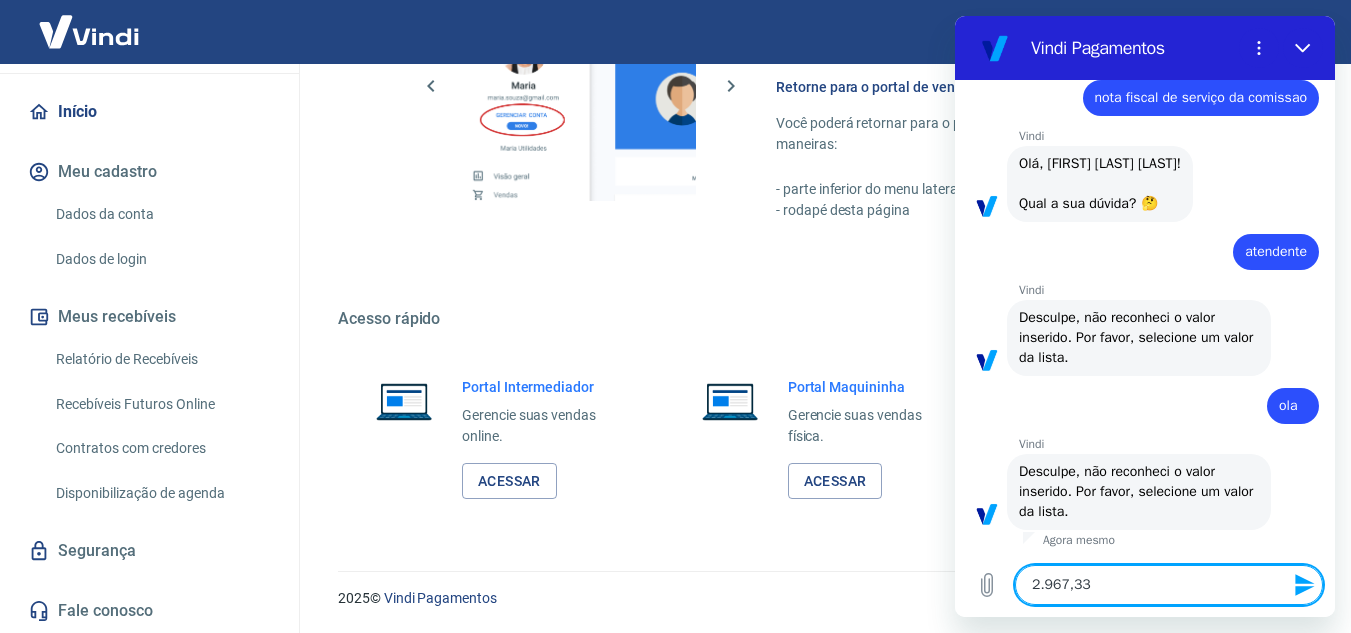 type 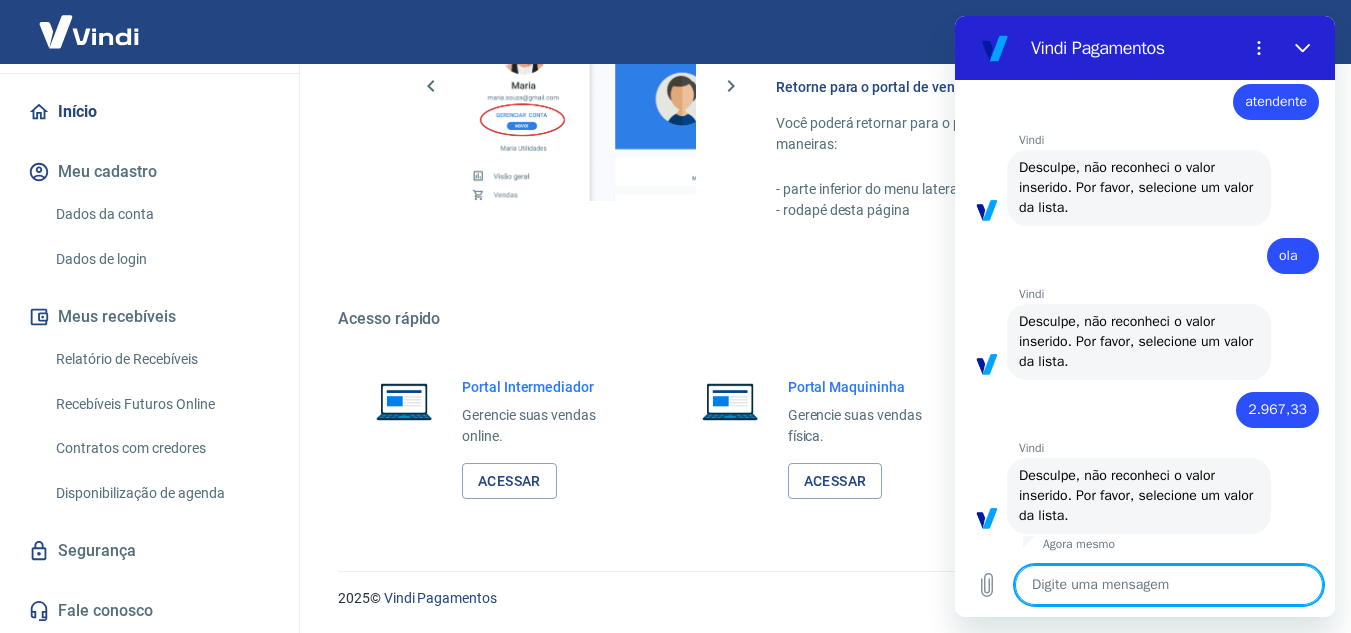 scroll, scrollTop: 194, scrollLeft: 0, axis: vertical 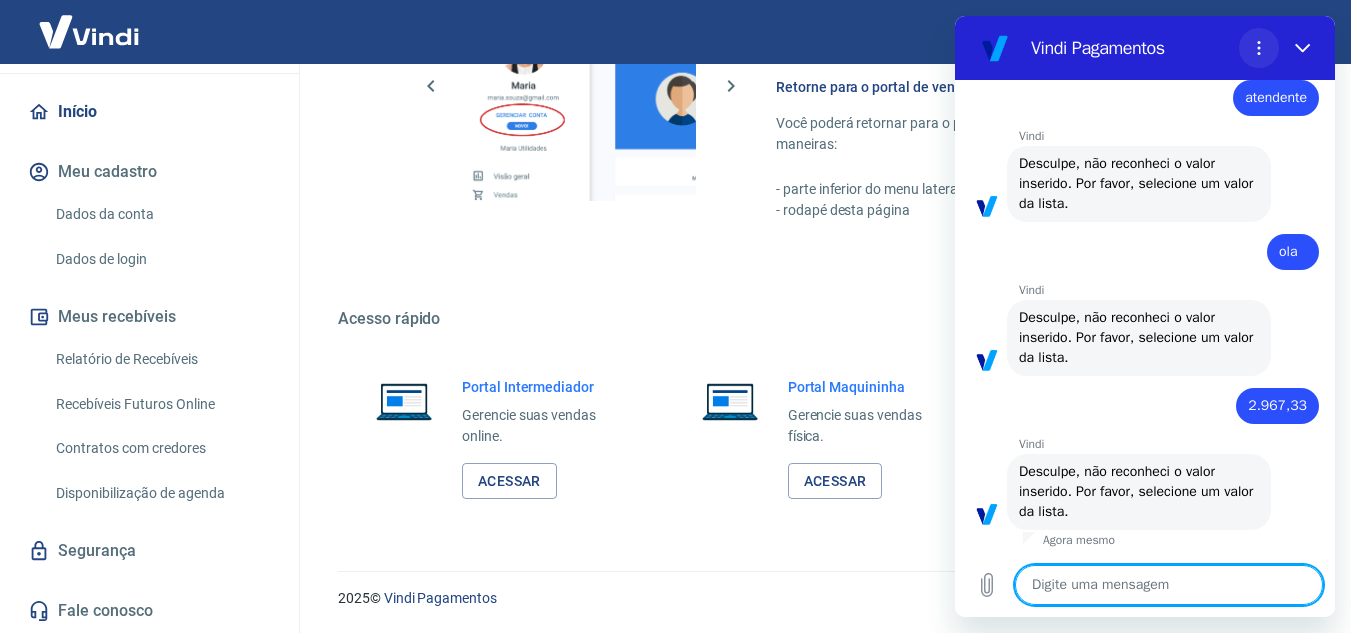 click 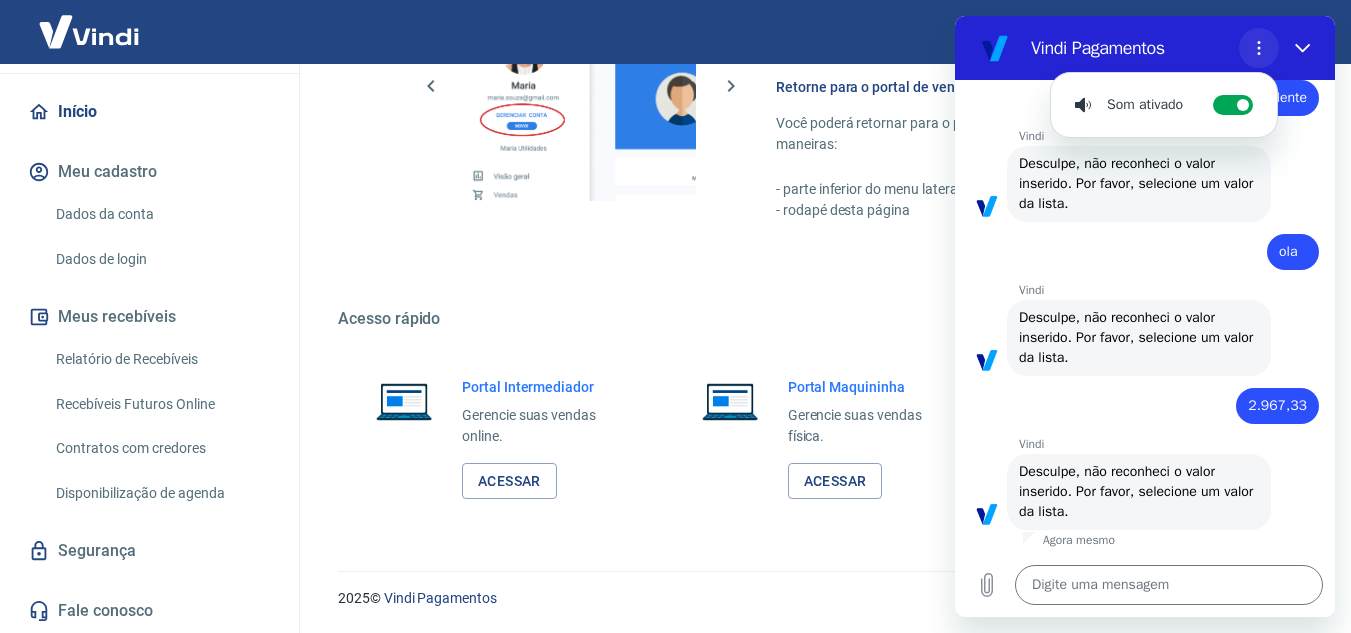 click 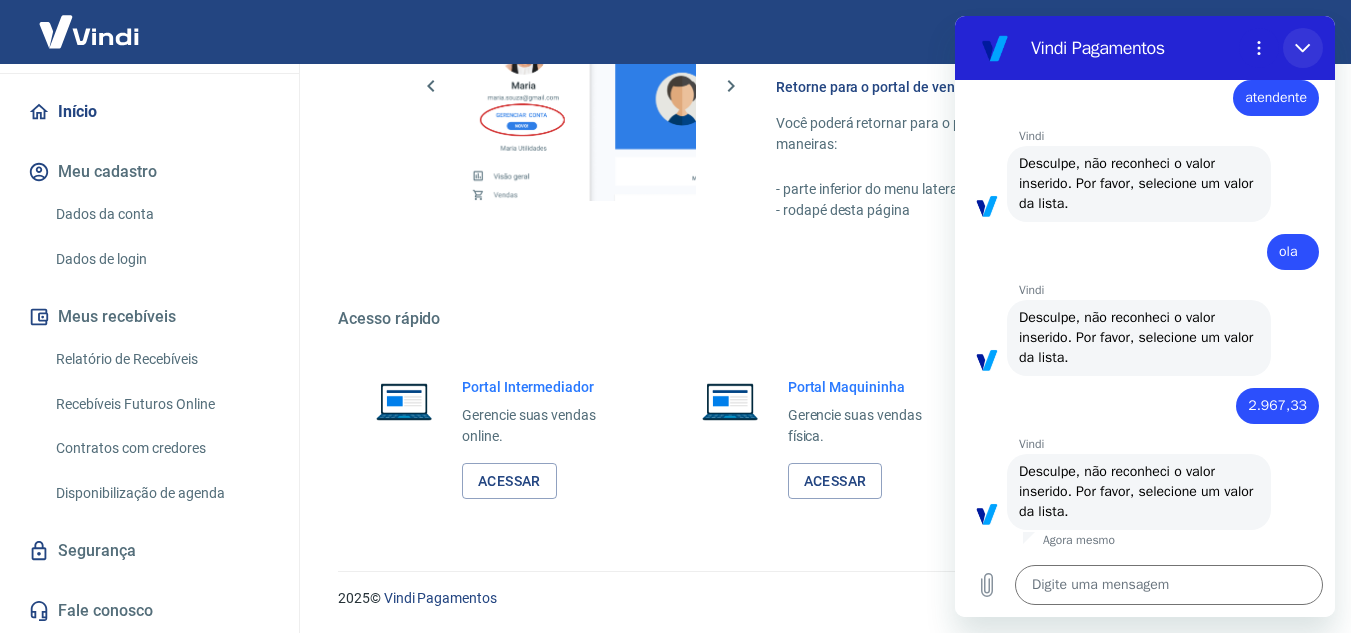 click at bounding box center [1303, 48] 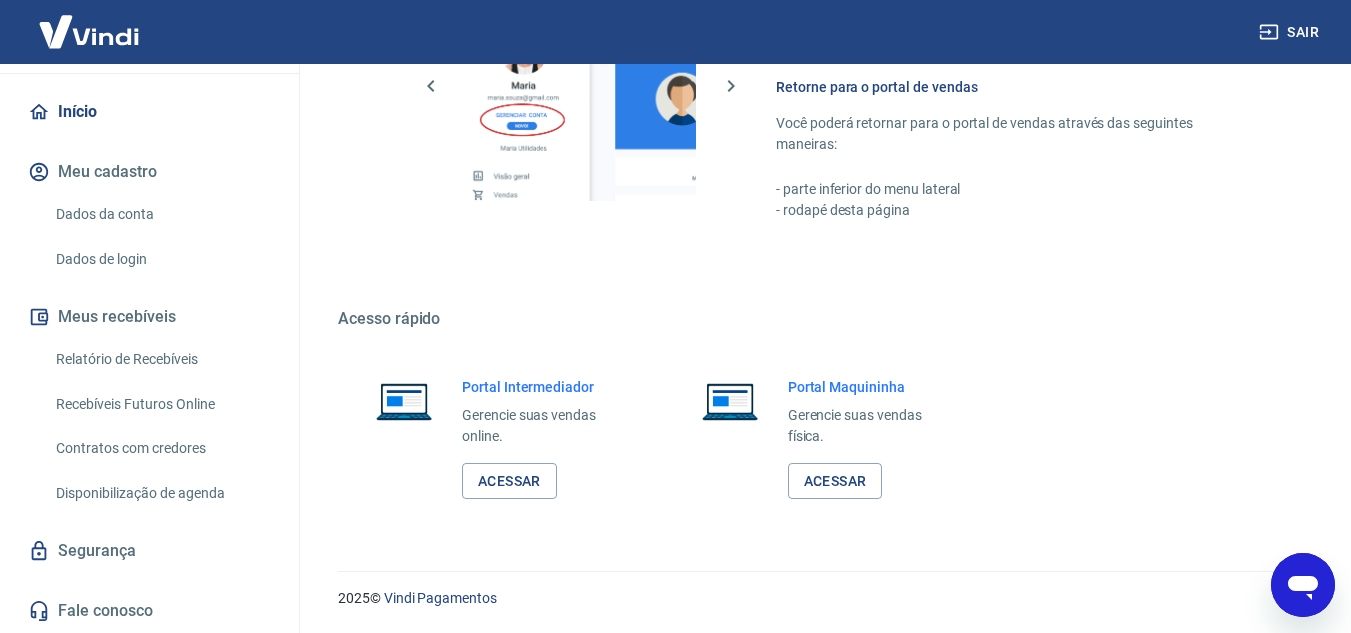 click 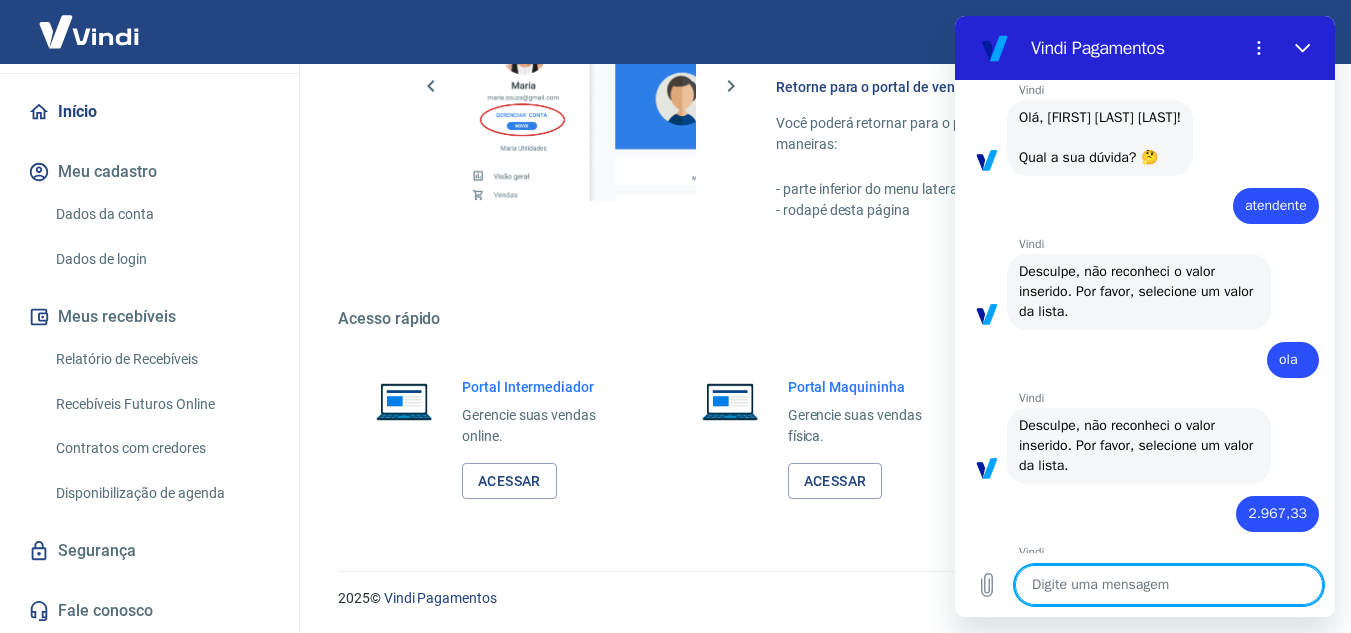 scroll, scrollTop: 0, scrollLeft: 0, axis: both 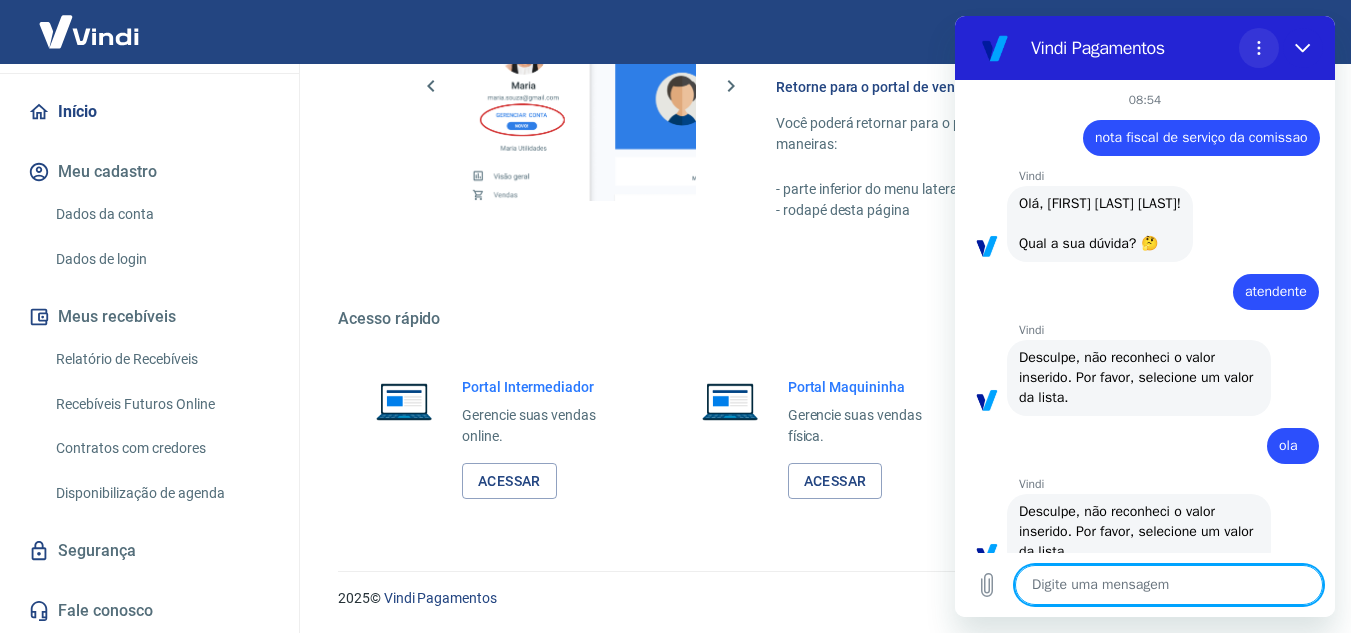 click 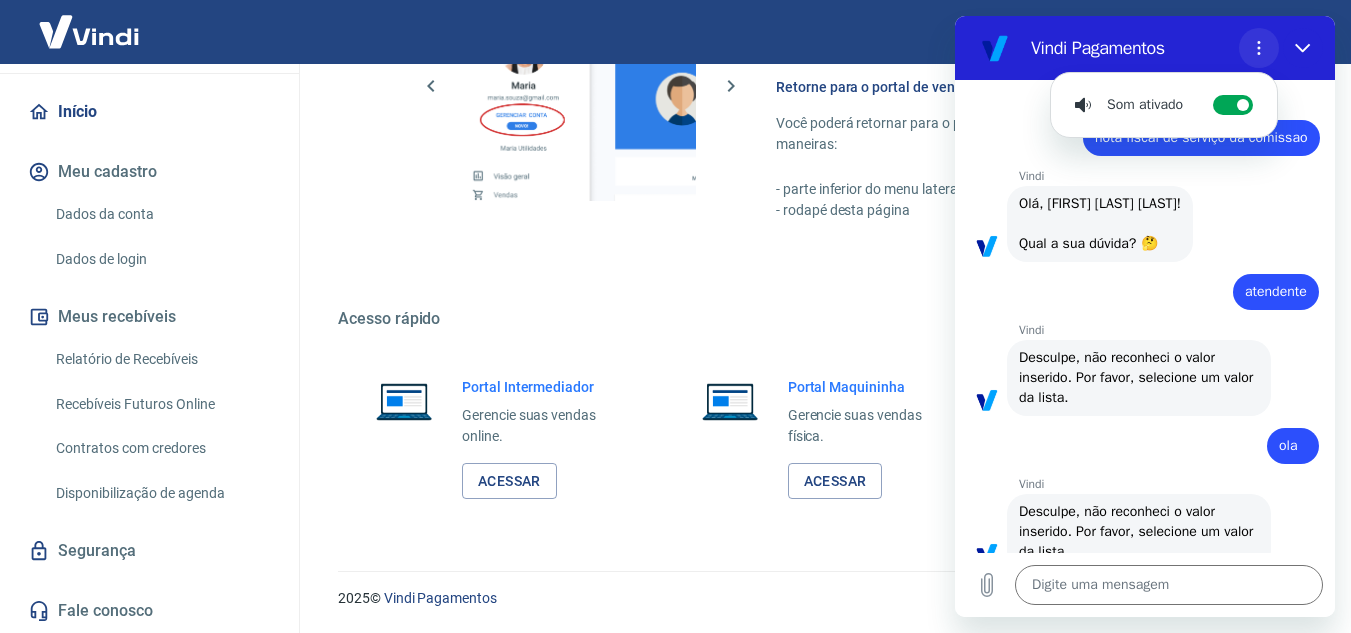 click 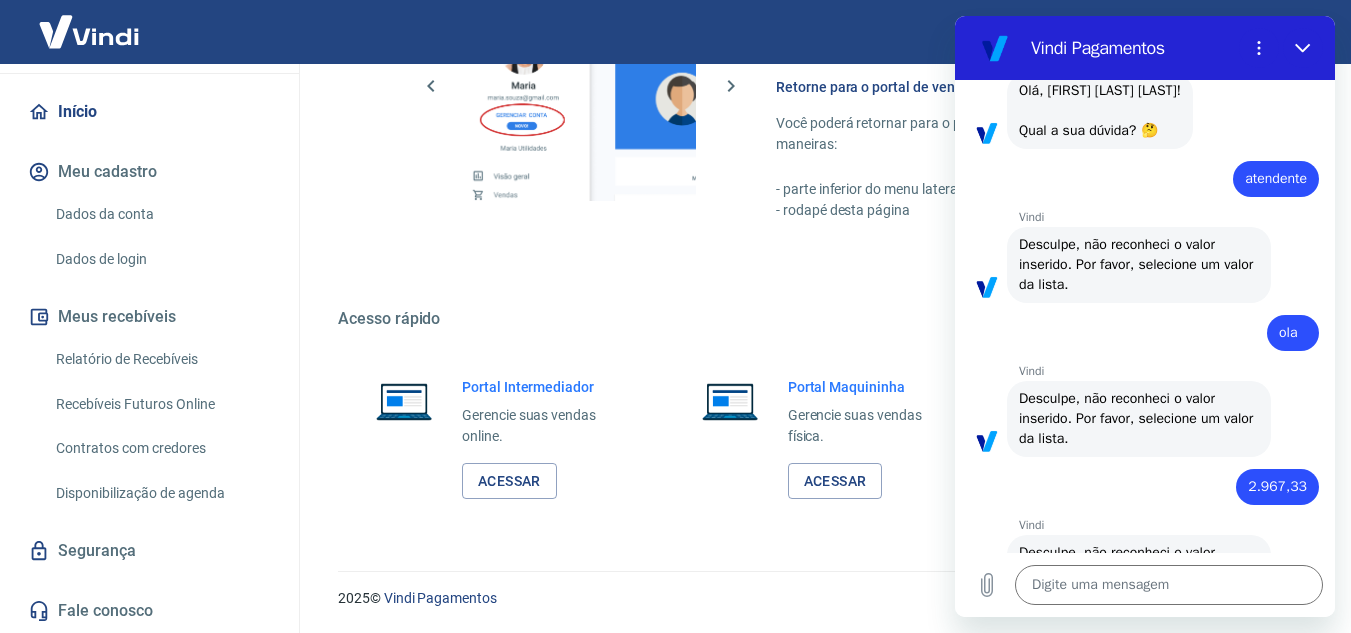 scroll, scrollTop: 194, scrollLeft: 0, axis: vertical 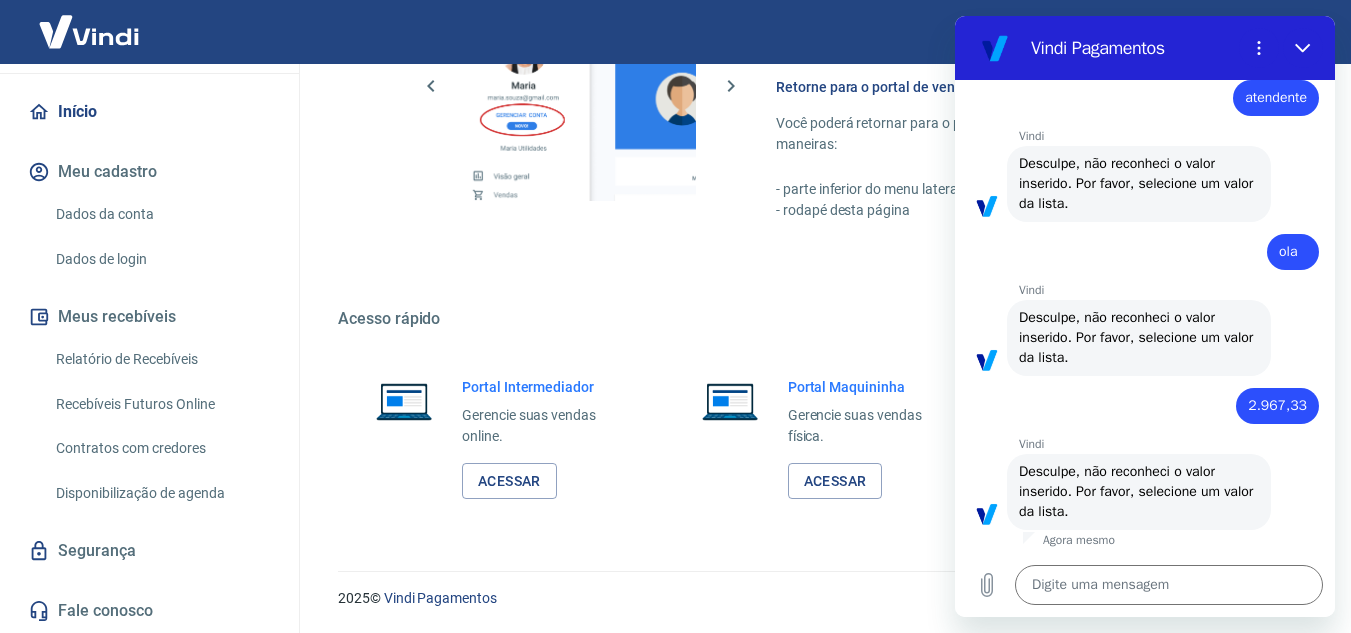 click on "Desculpe, não reconheci o valor inserido. Por favor, selecione um valor da lista." at bounding box center (1138, 491) 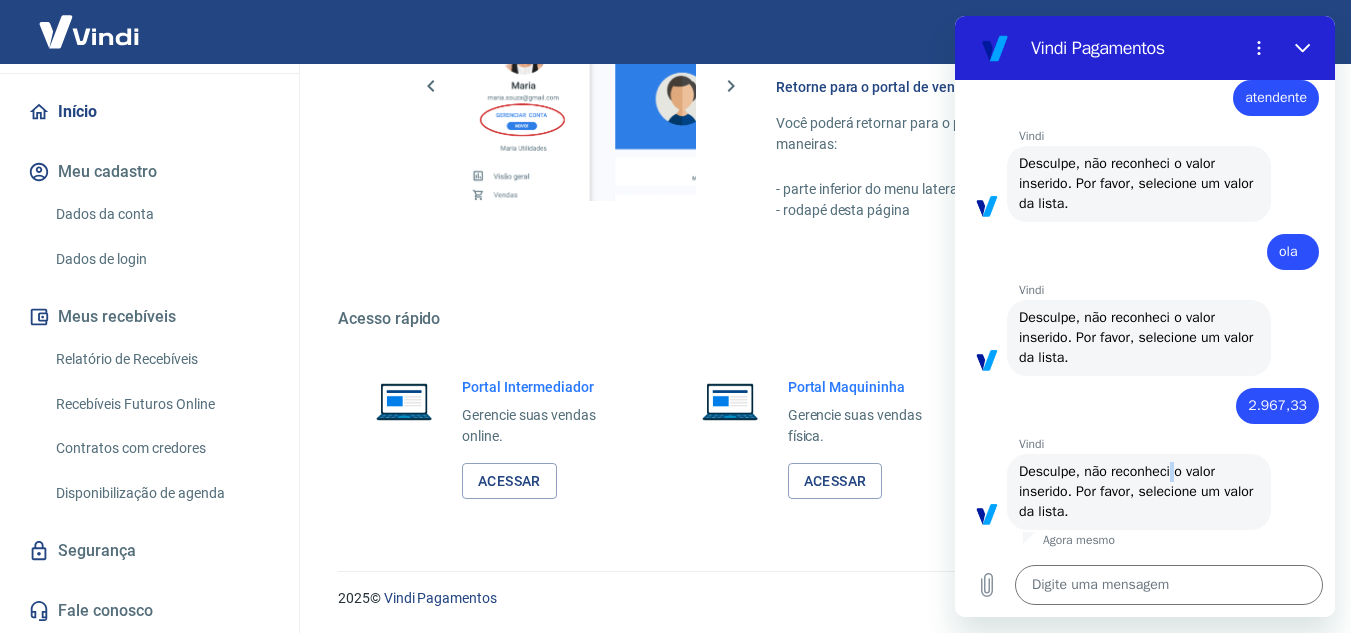 click on "Desculpe, não reconheci o valor inserido. Por favor, selecione um valor da lista." at bounding box center [1138, 491] 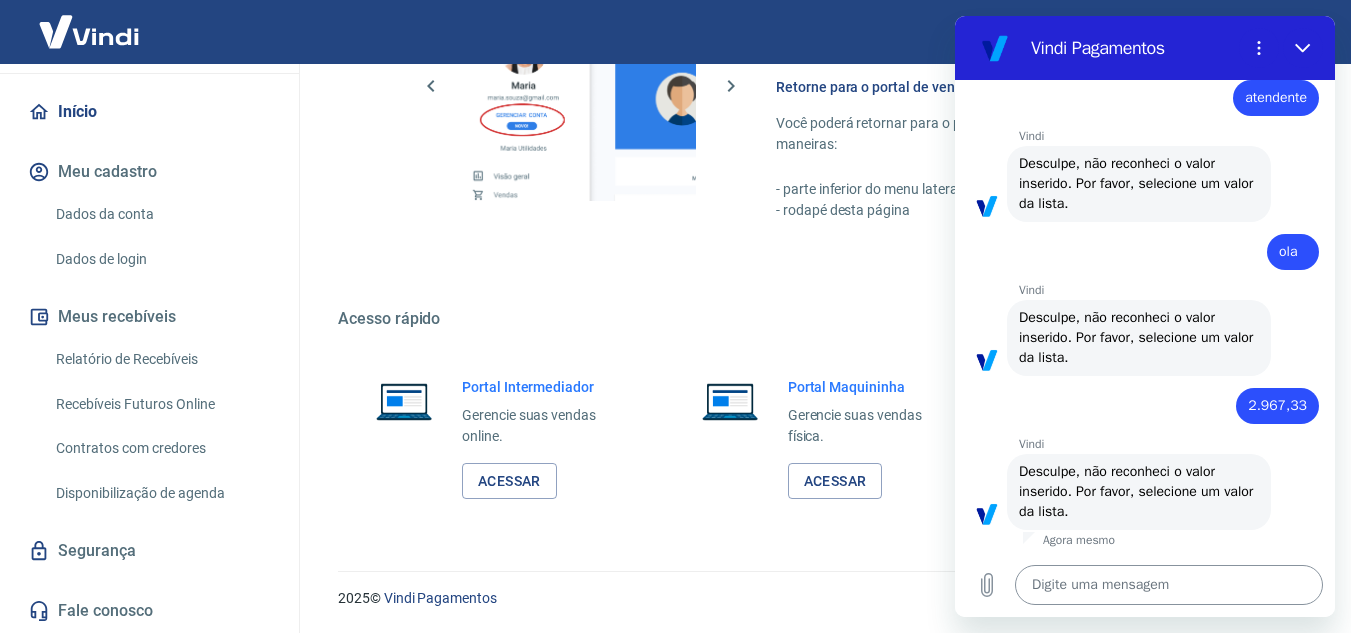 click at bounding box center (1169, 585) 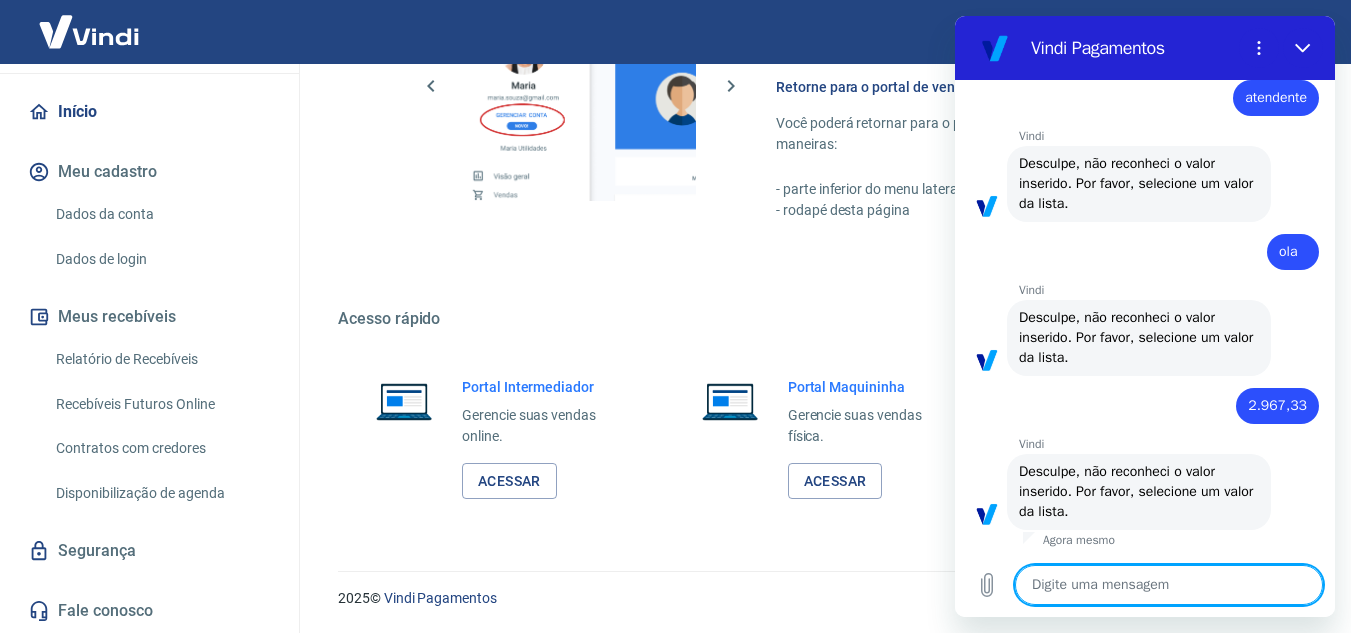 type on "u" 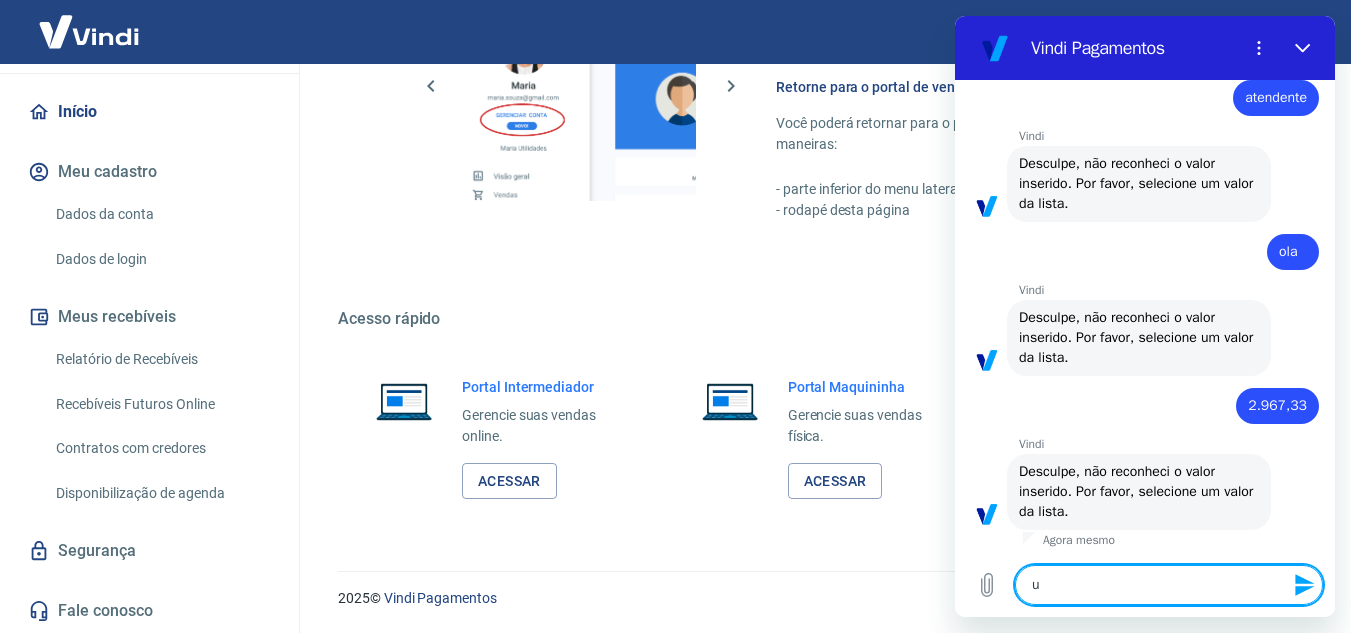 type 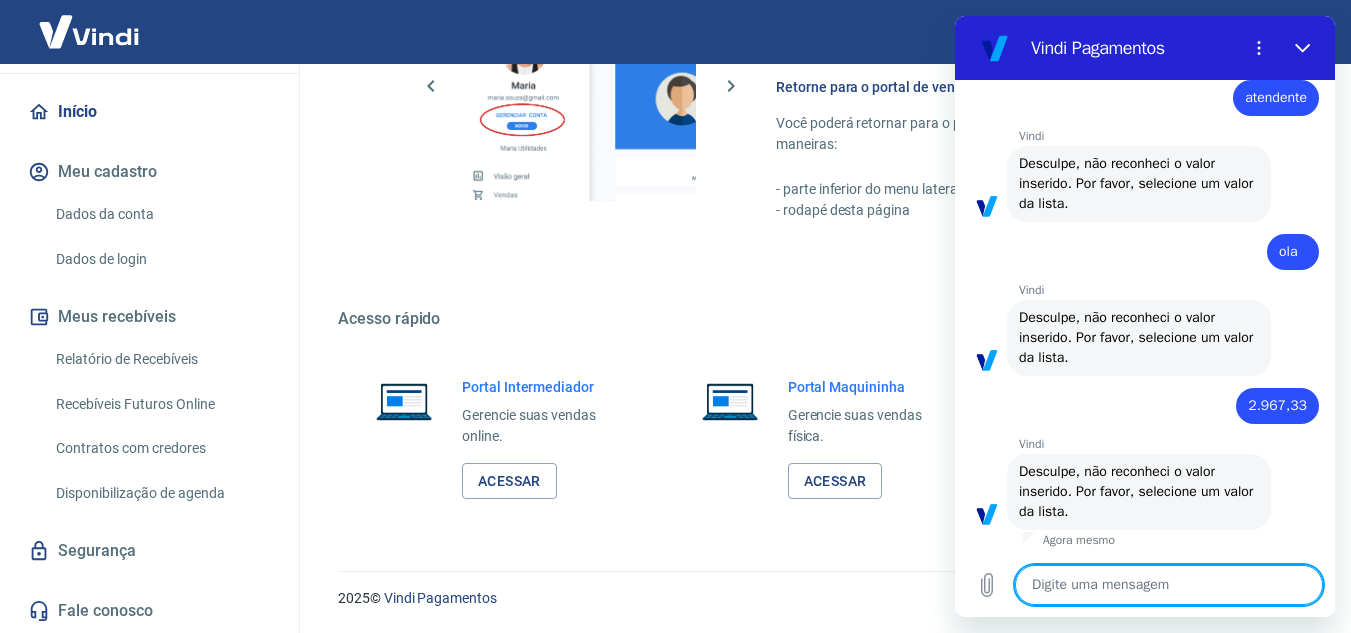 type on "q" 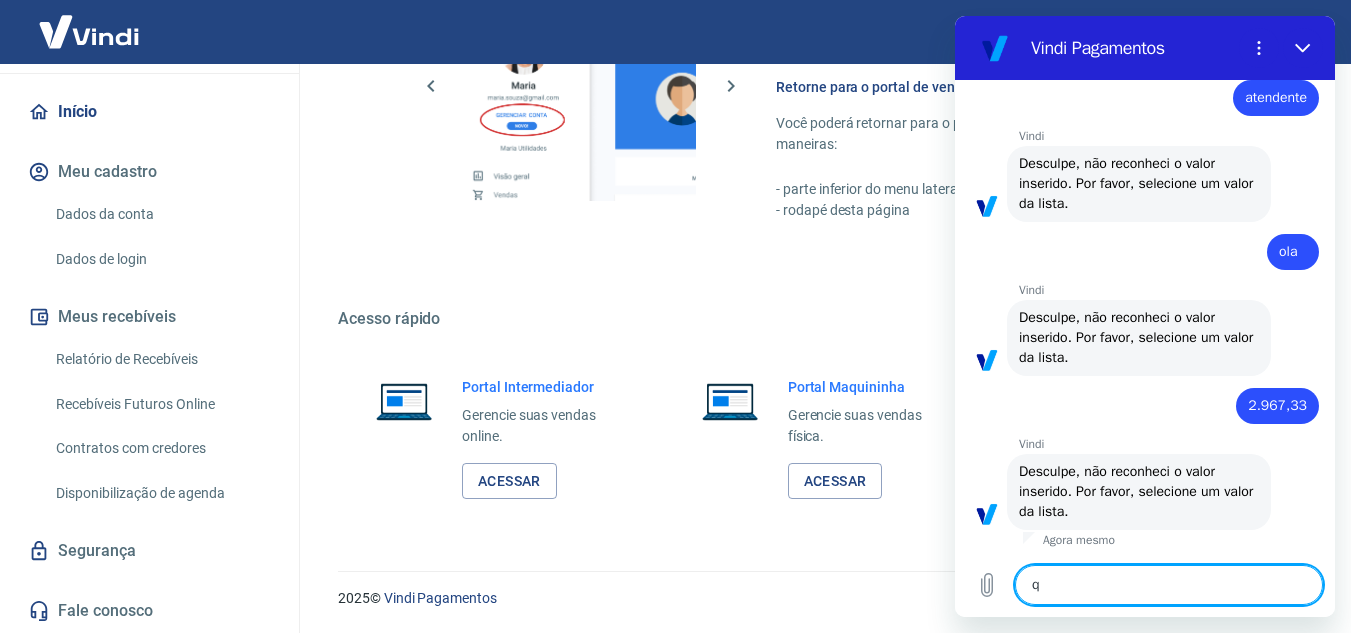 type on "x" 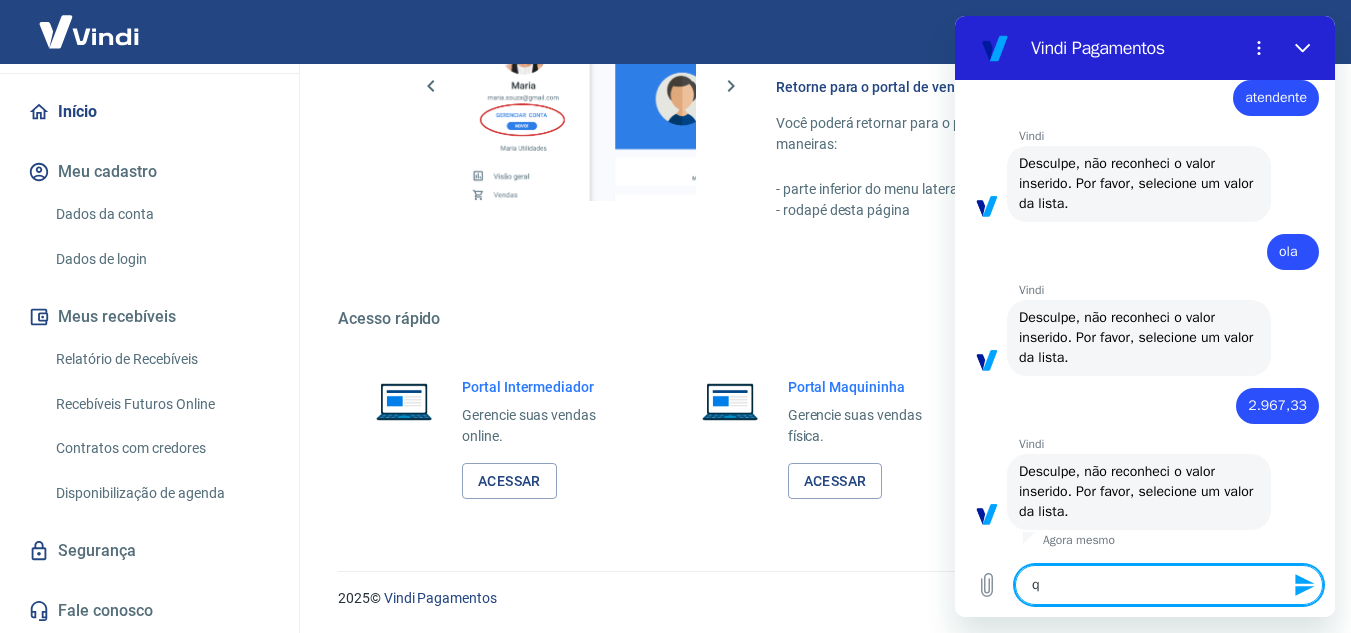 type on "qu" 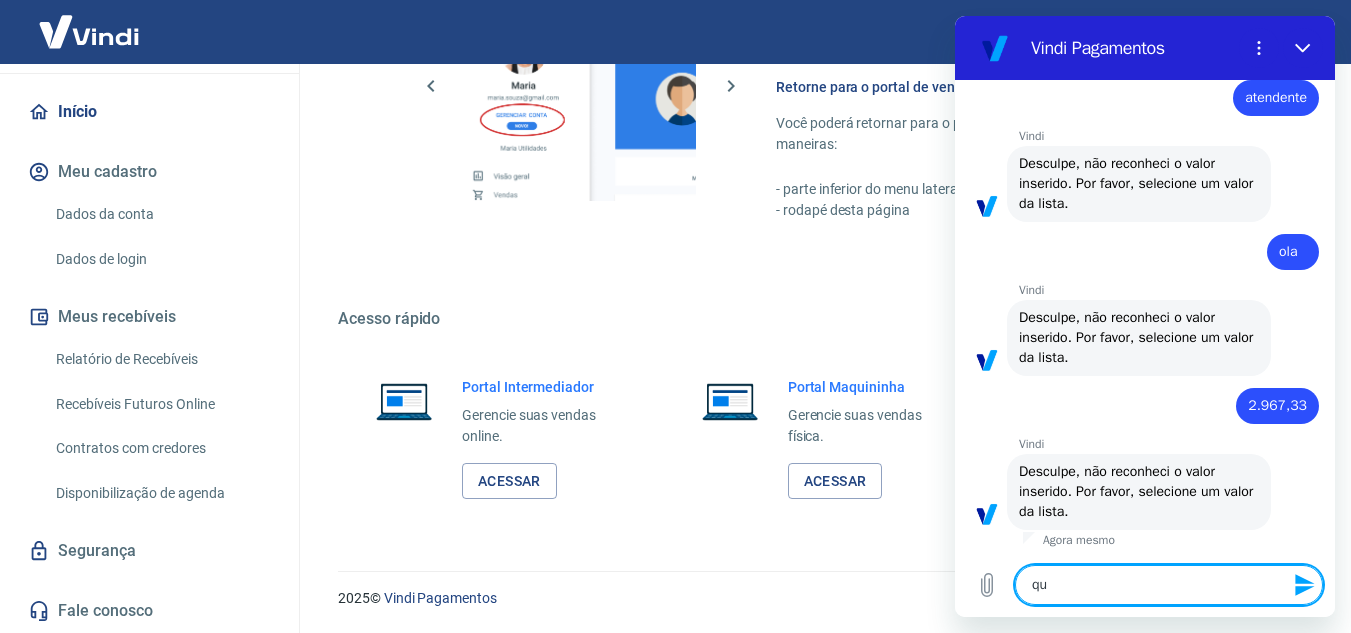 type on "qua" 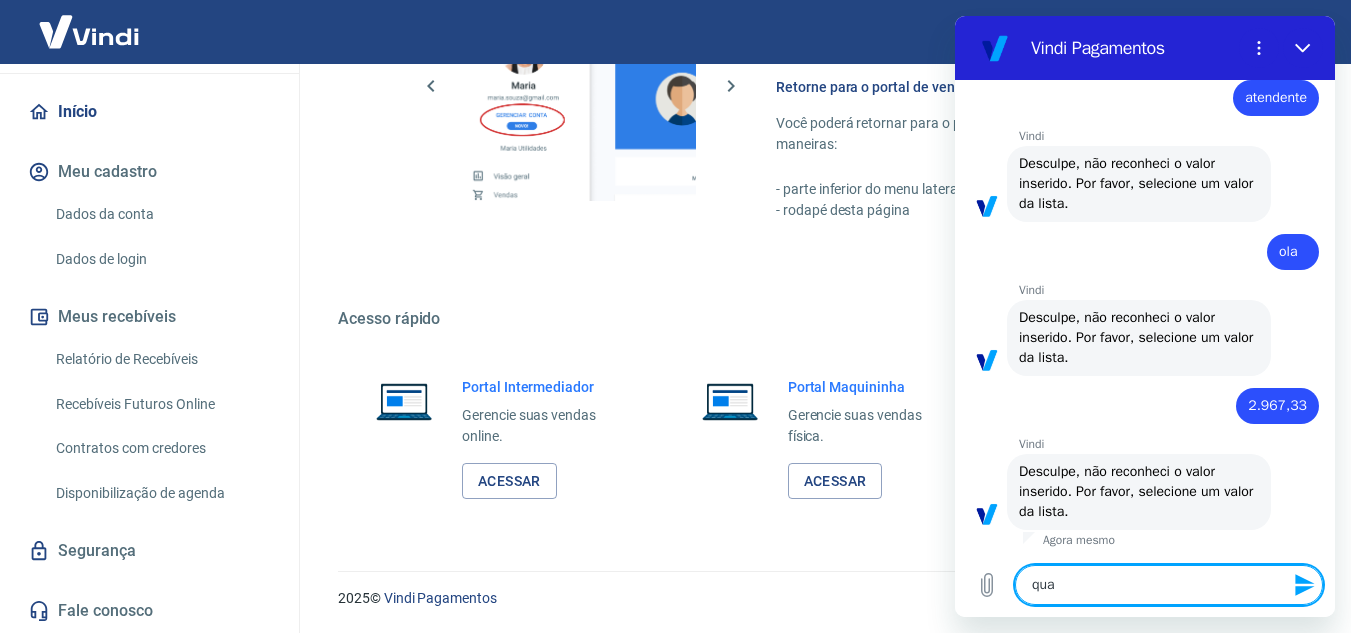 type on "qual" 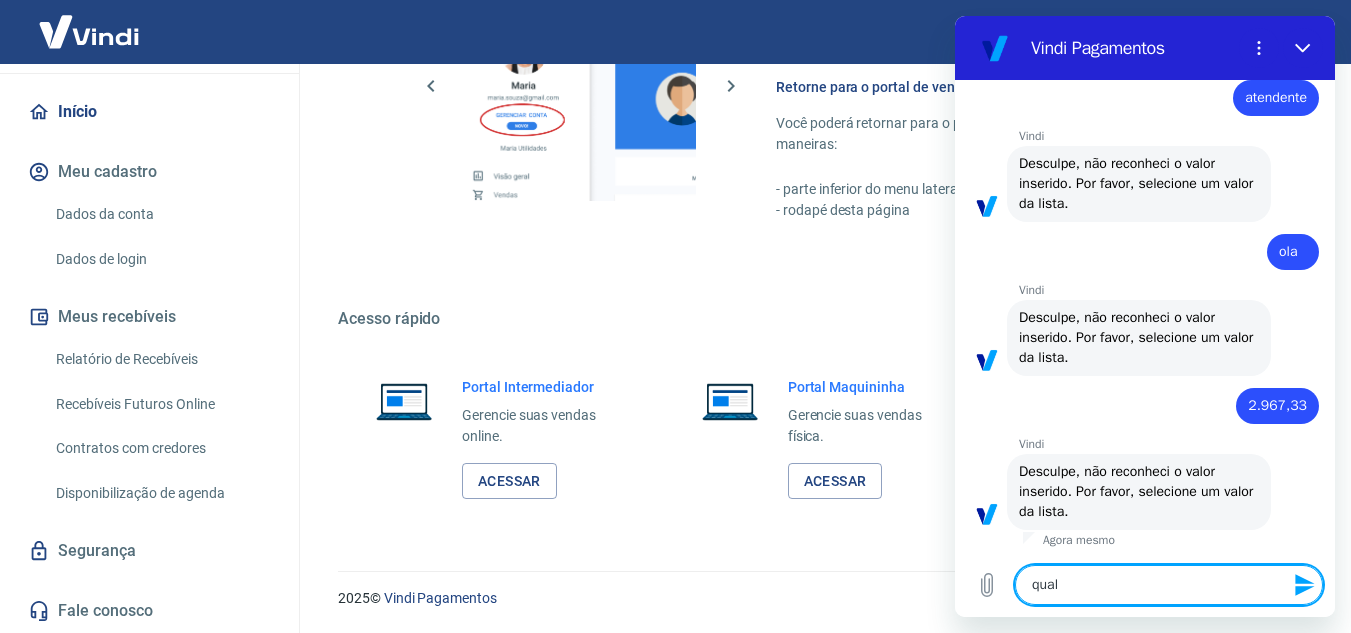 type on "qual" 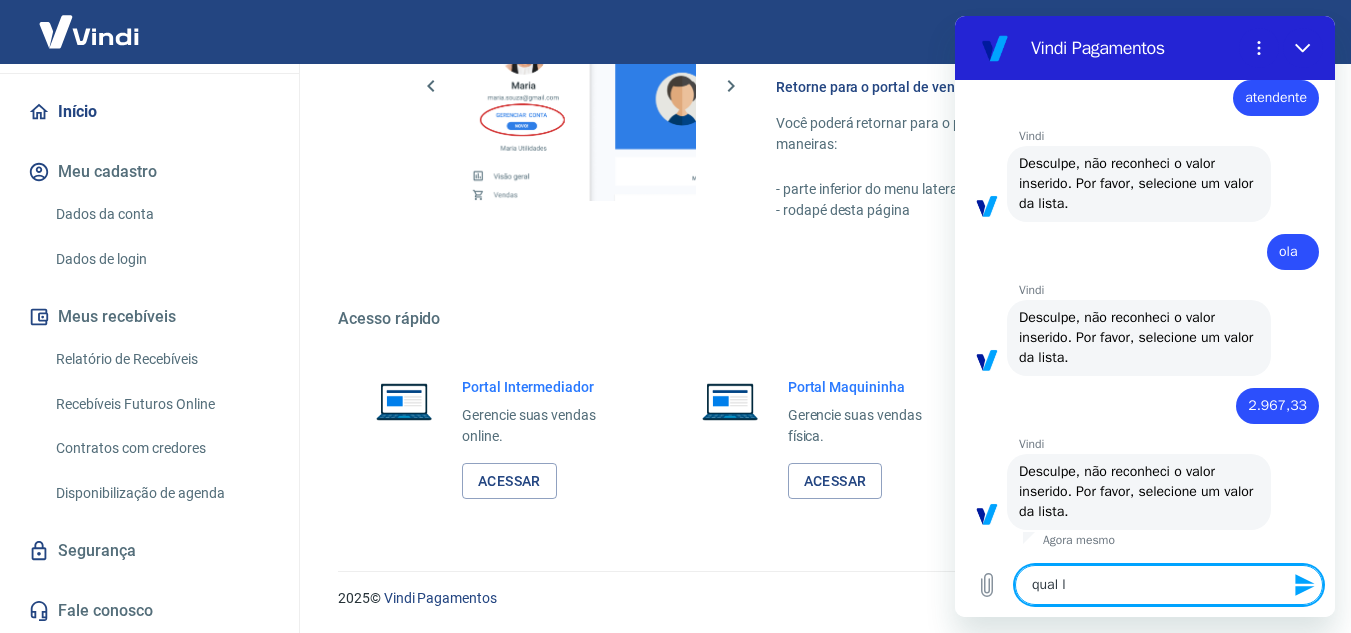 type on "qual li" 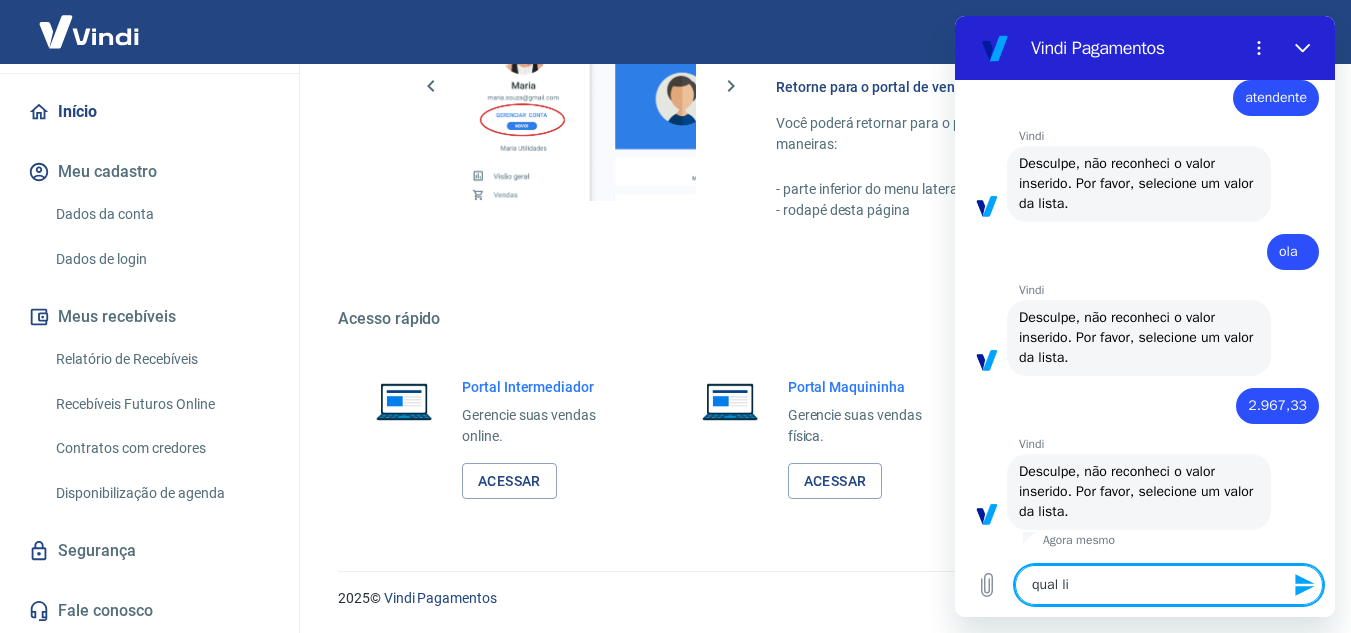 type on "qual lis" 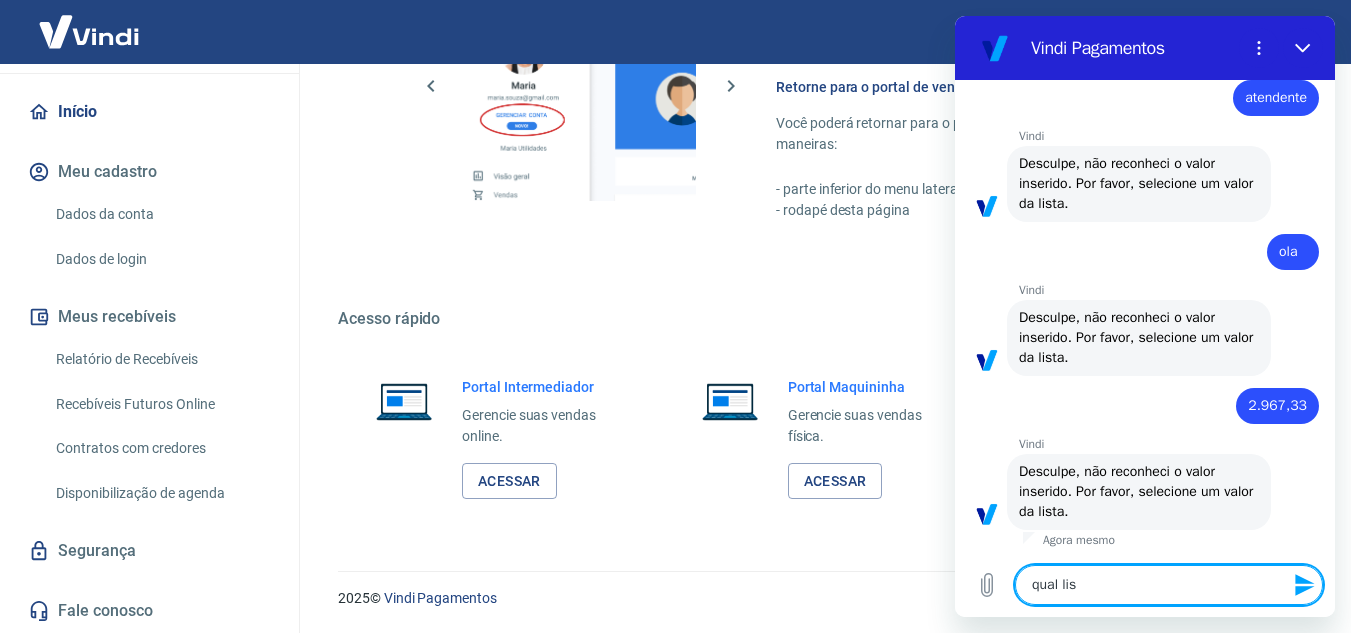 type on "qual list" 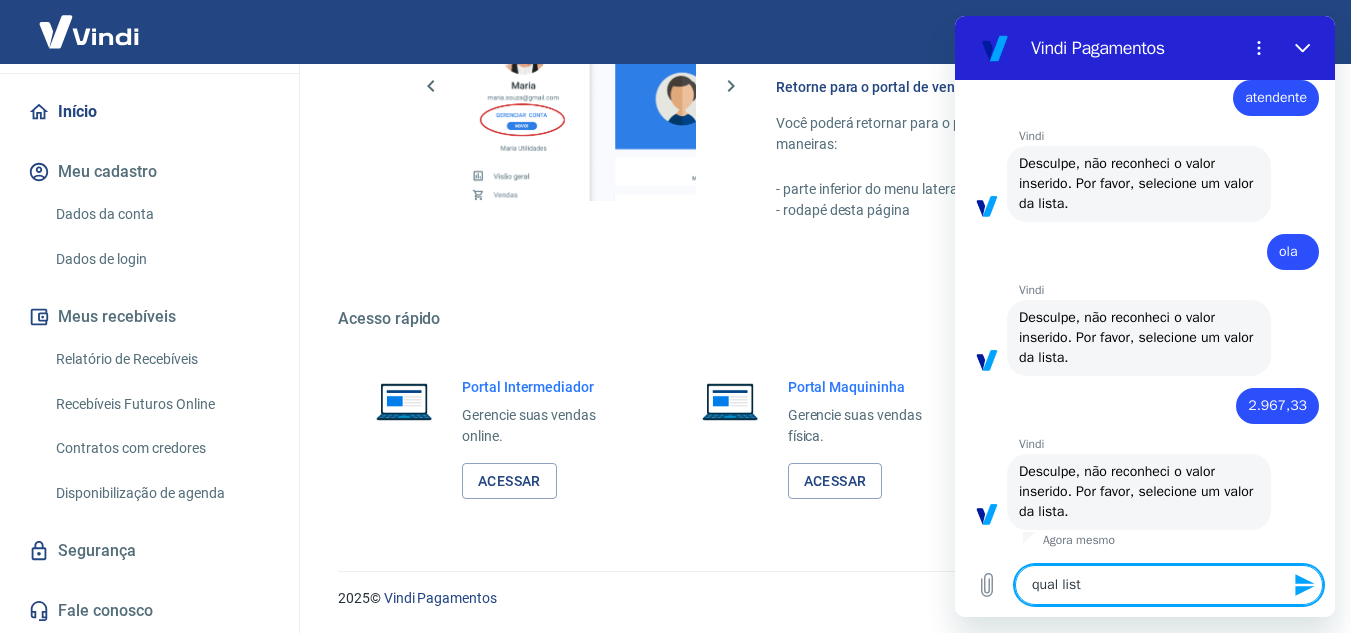 type on "qual lista" 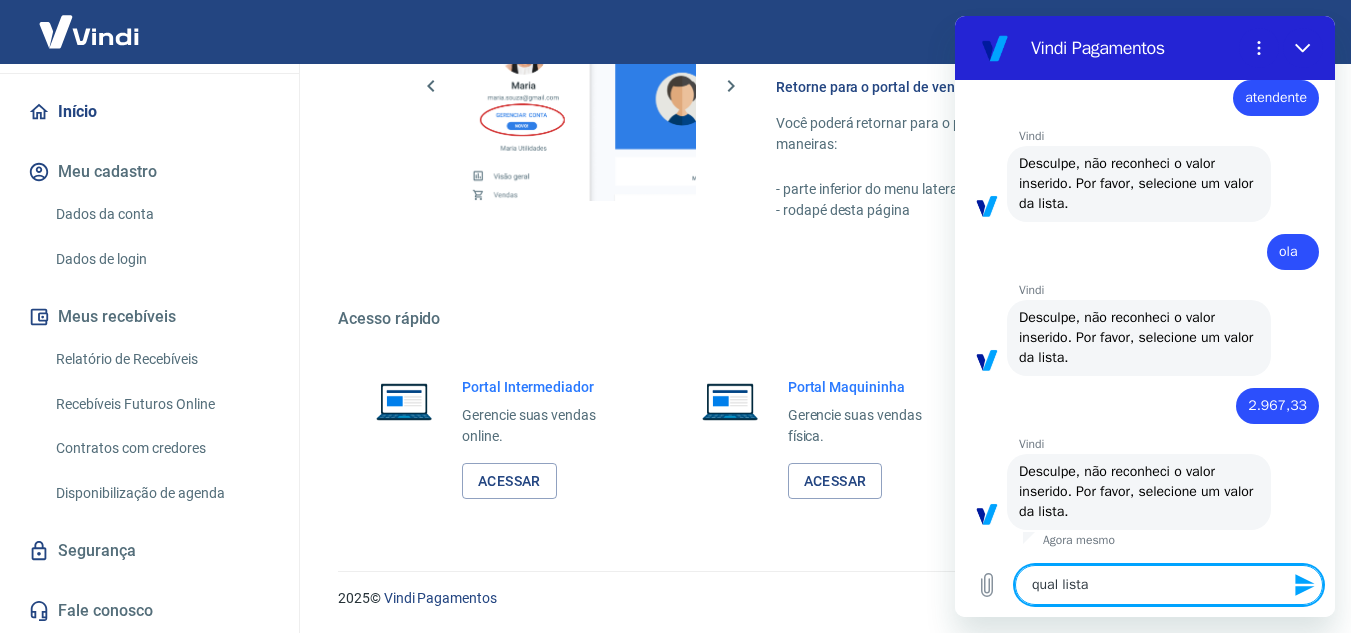 type on "x" 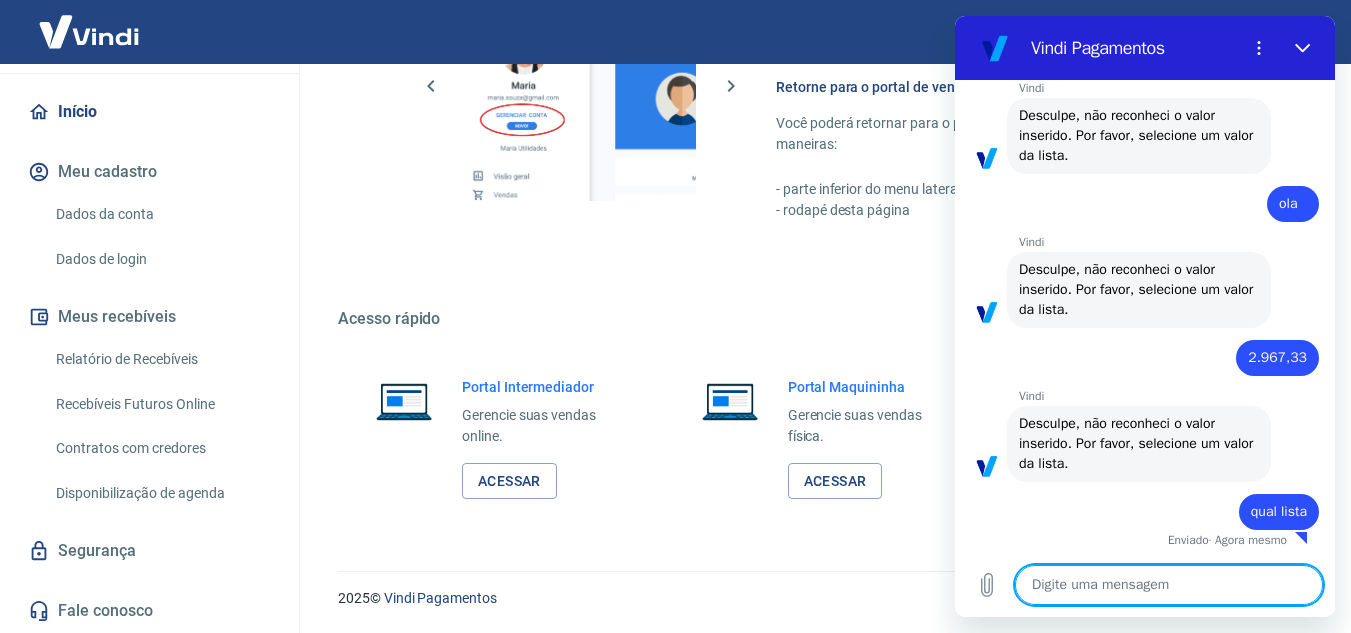 scroll, scrollTop: 242, scrollLeft: 0, axis: vertical 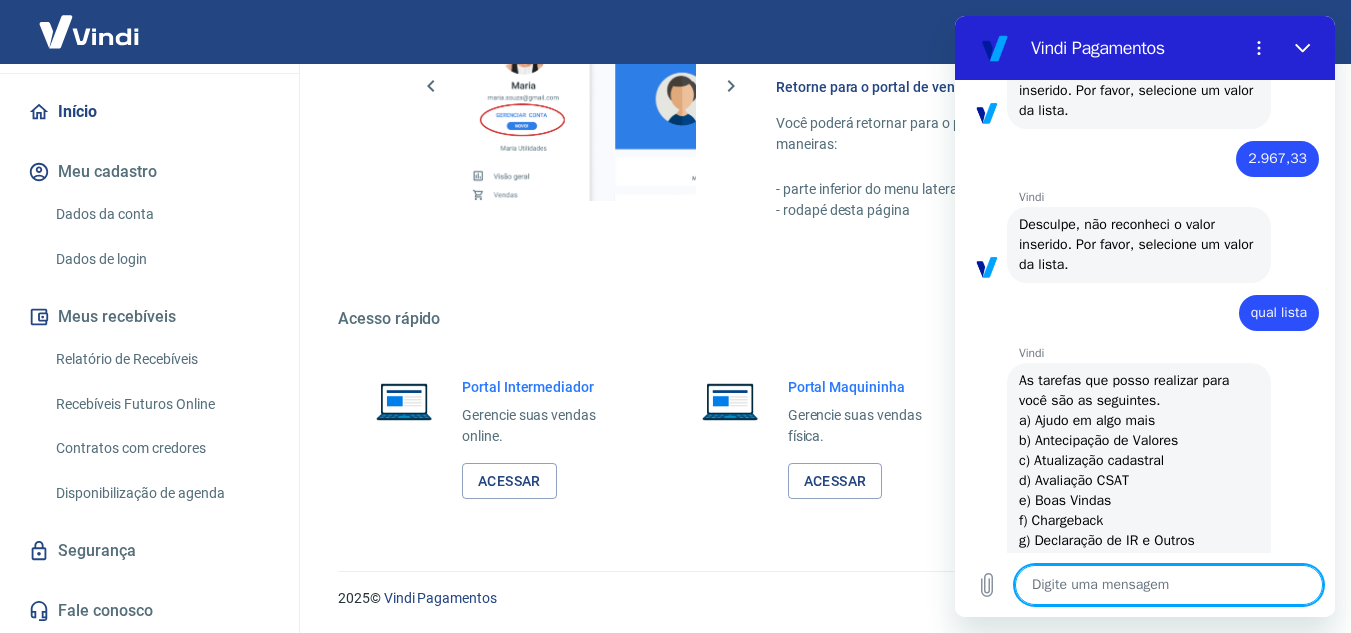 type on "x" 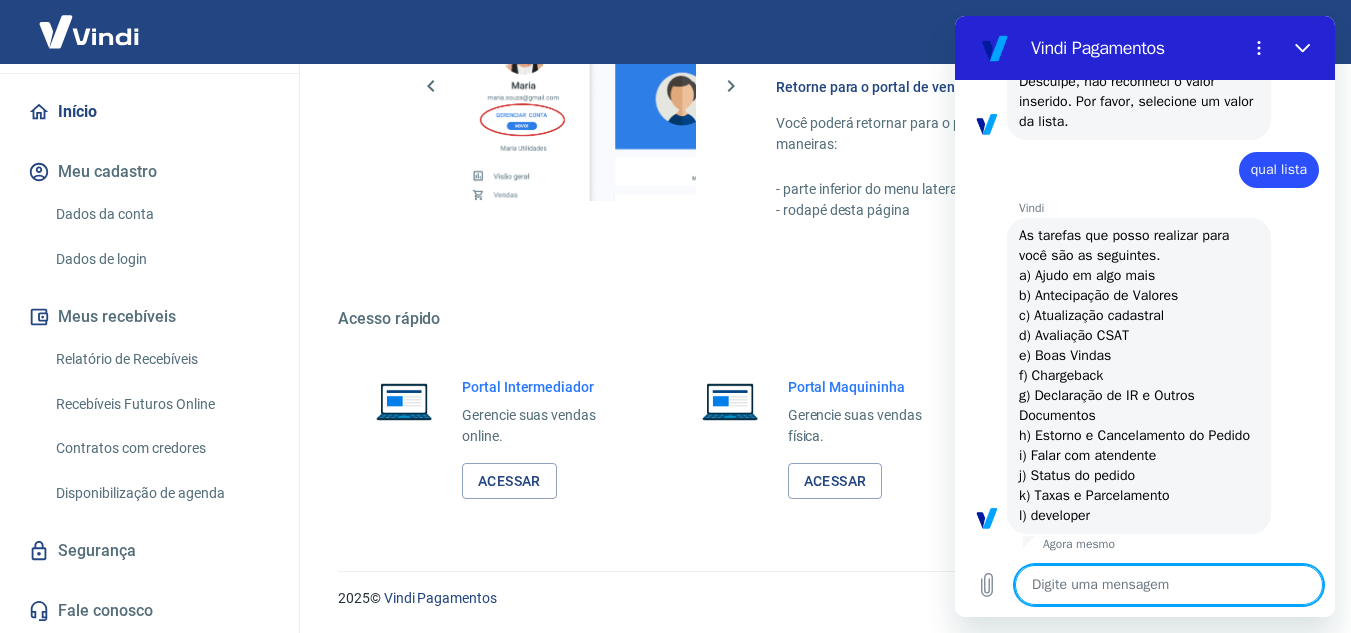 scroll, scrollTop: 608, scrollLeft: 0, axis: vertical 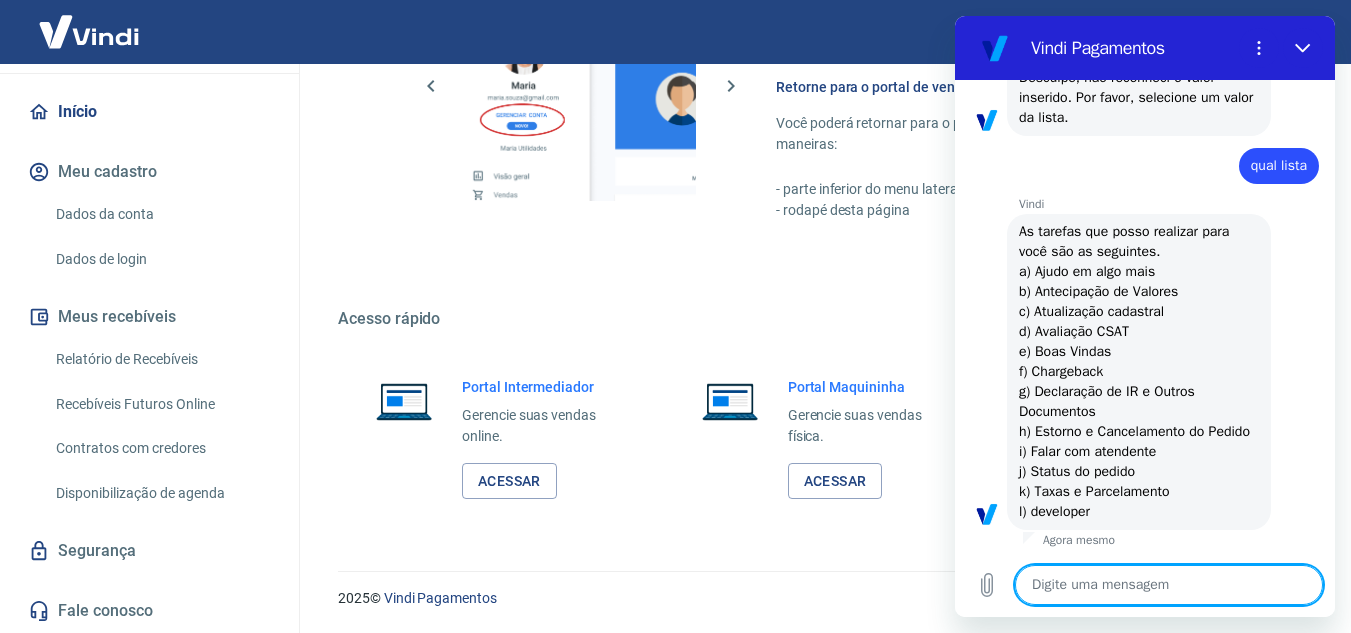 type on "i" 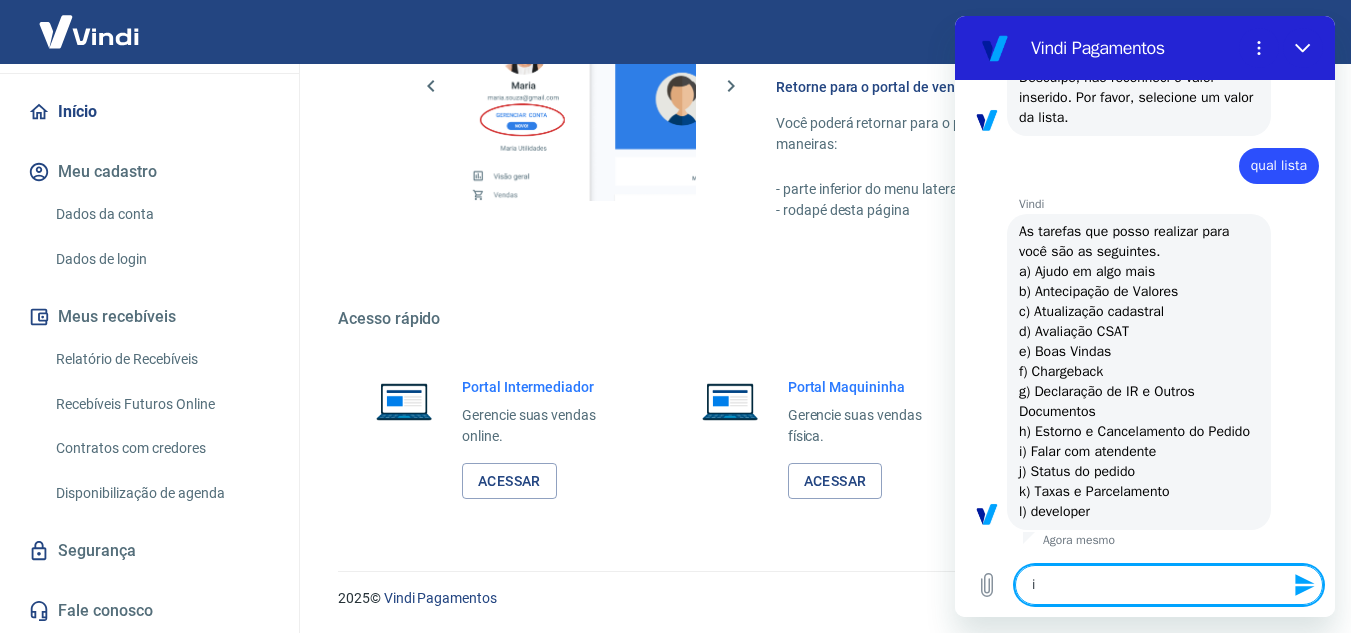 type 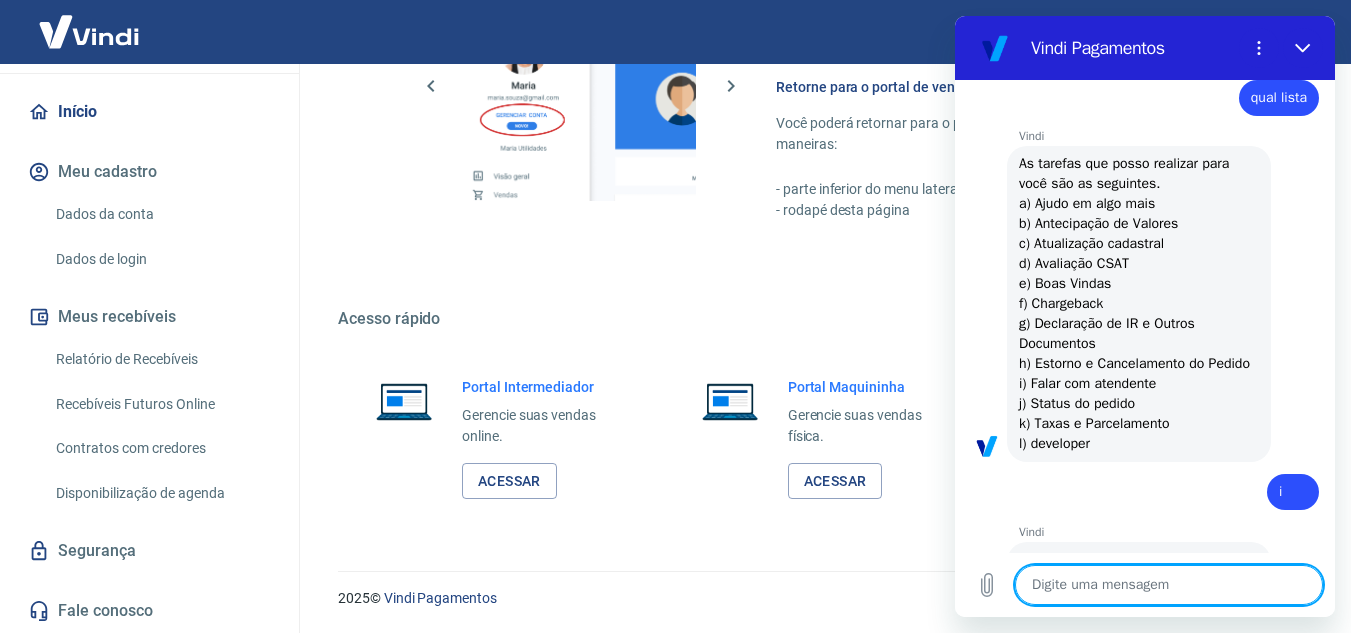 type on "x" 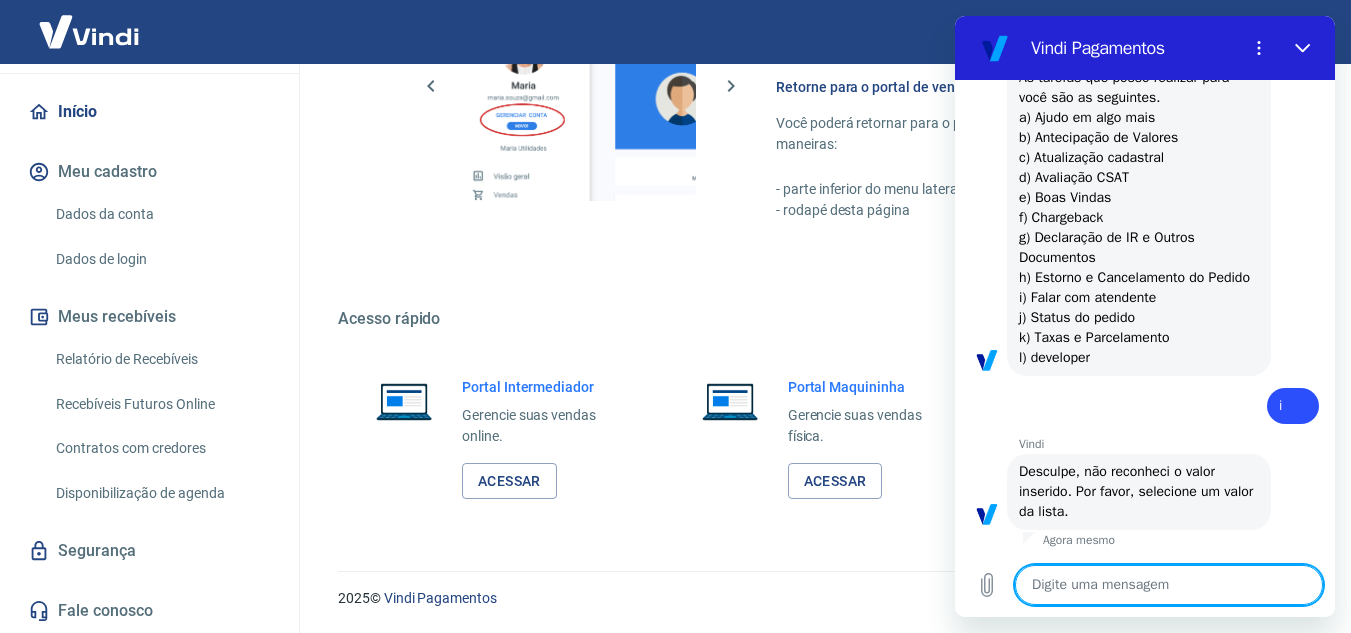 scroll, scrollTop: 762, scrollLeft: 0, axis: vertical 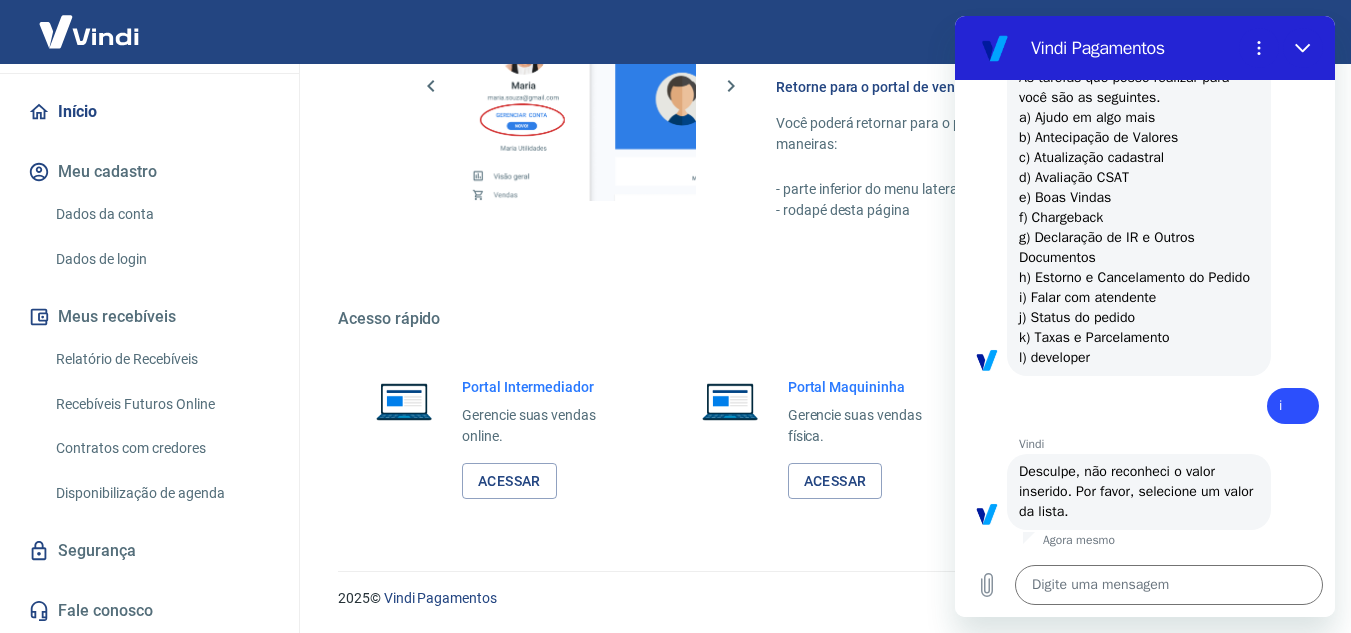 drag, startPoint x: 1019, startPoint y: 294, endPoint x: 1166, endPoint y: 290, distance: 147.05441 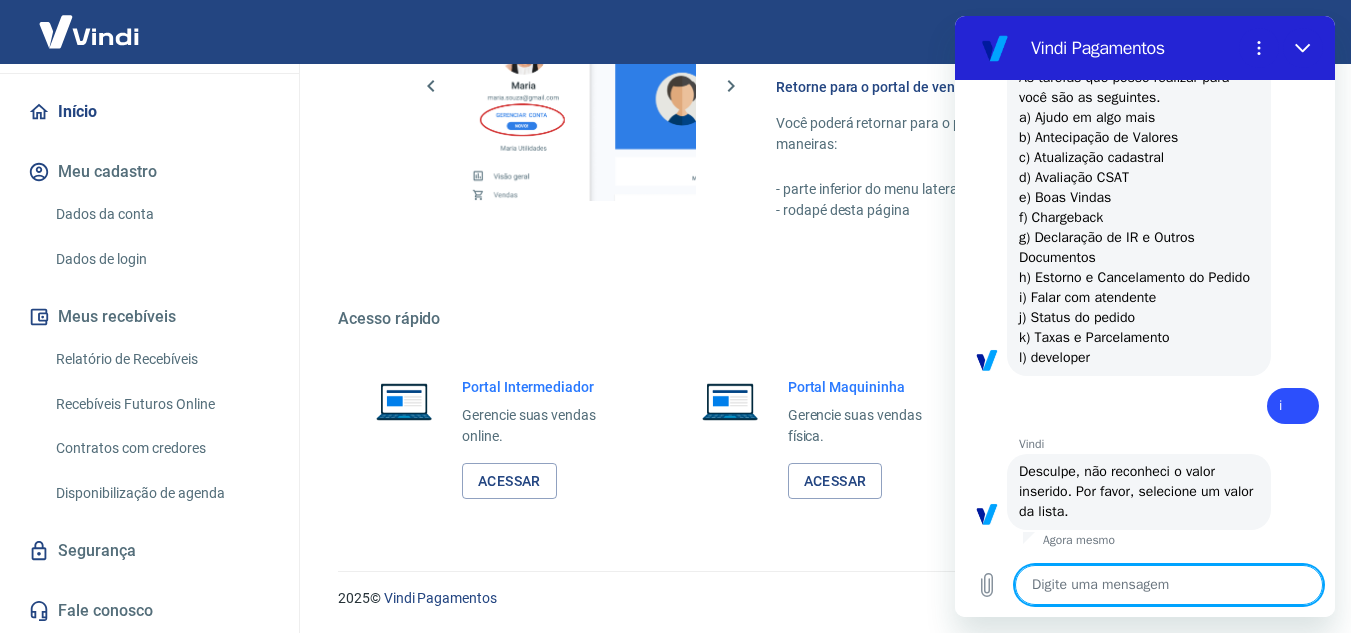 click at bounding box center (1169, 585) 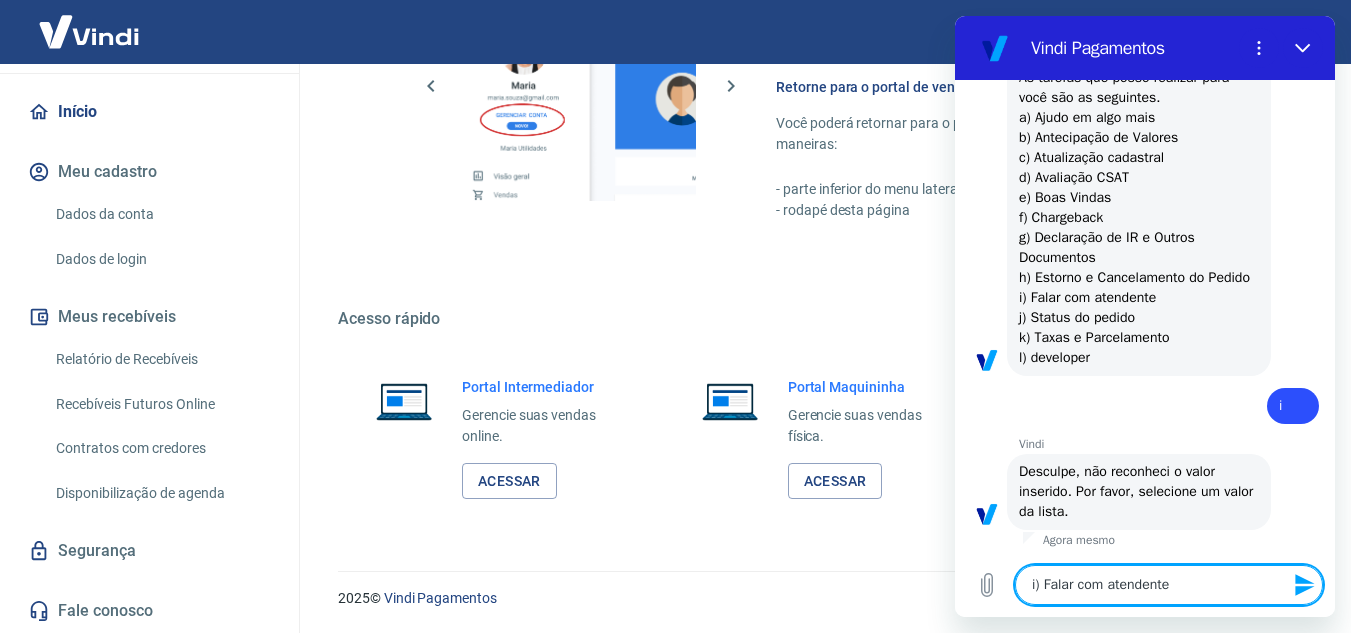 type 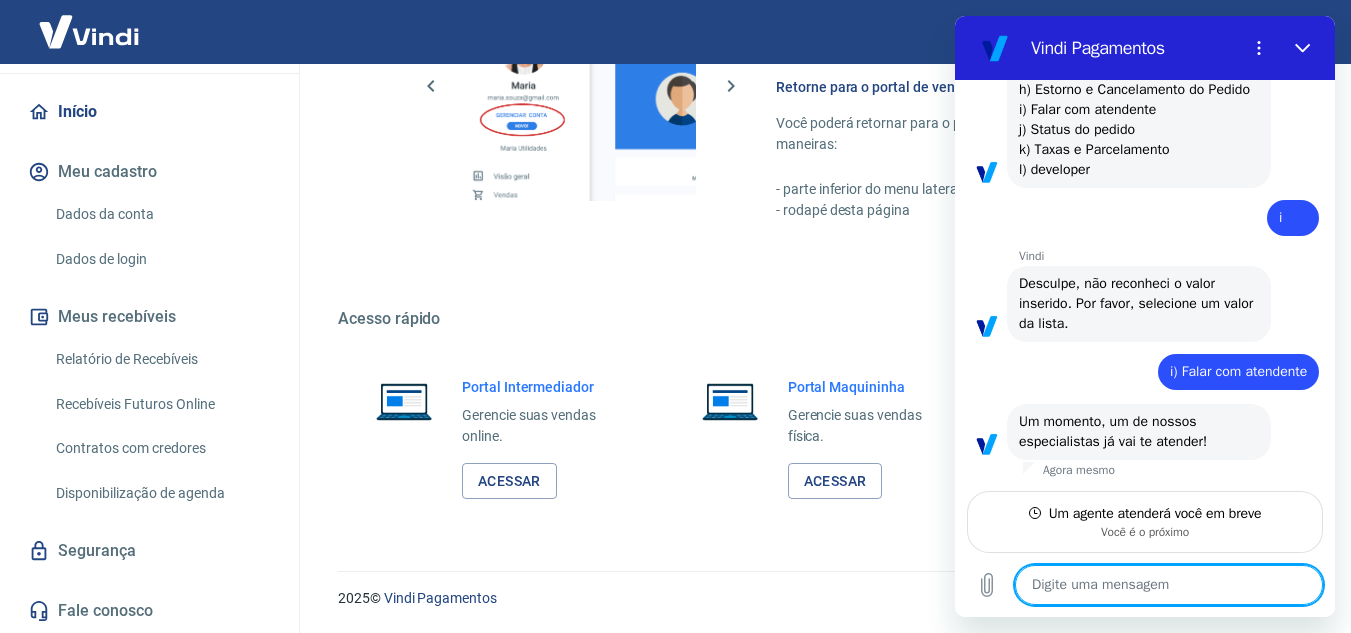 scroll, scrollTop: 950, scrollLeft: 0, axis: vertical 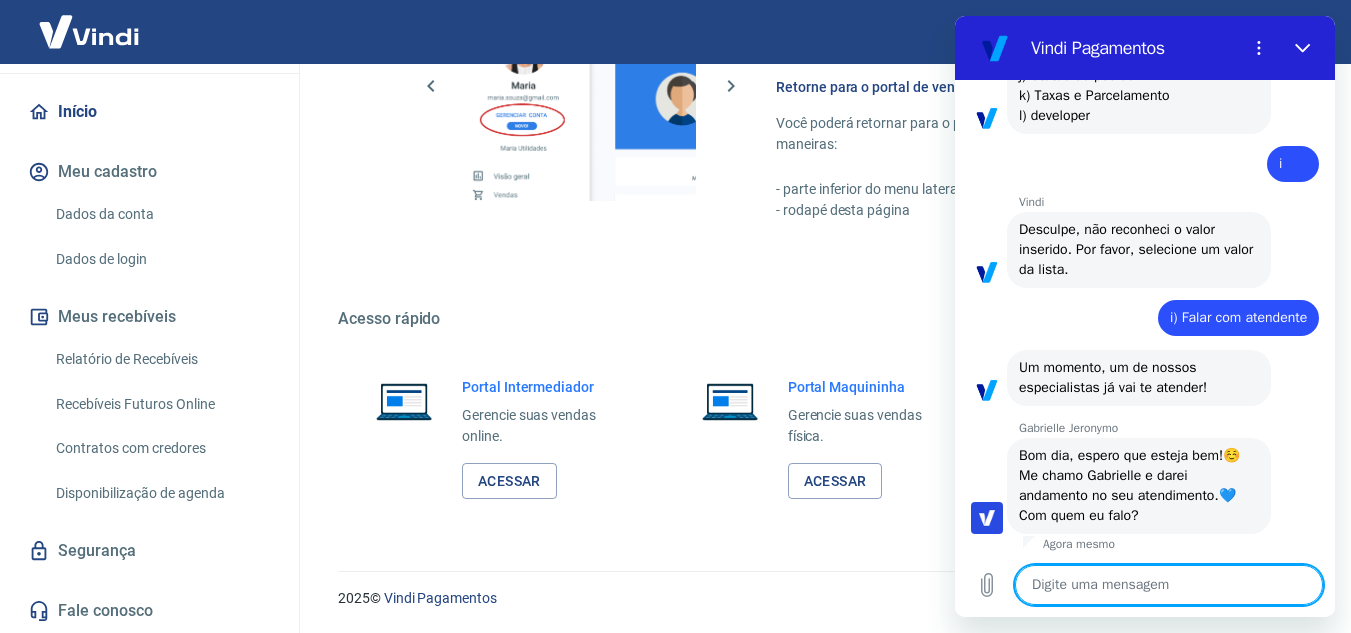 type on "x" 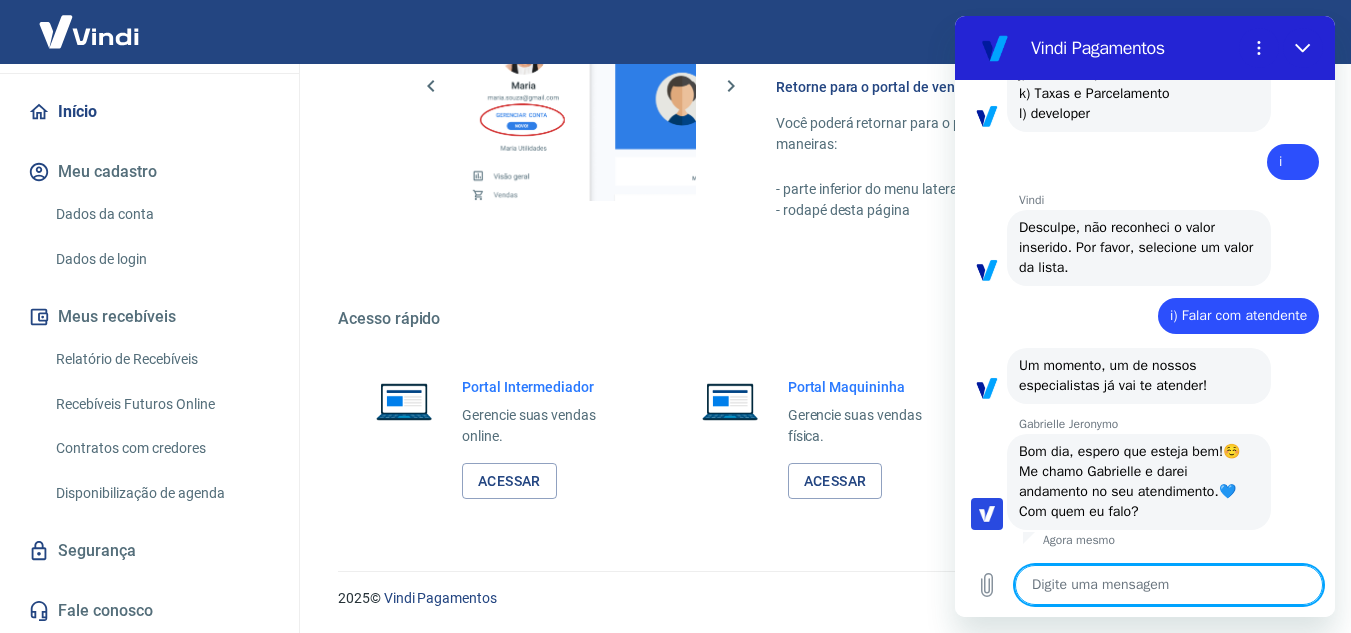 scroll, scrollTop: 1046, scrollLeft: 0, axis: vertical 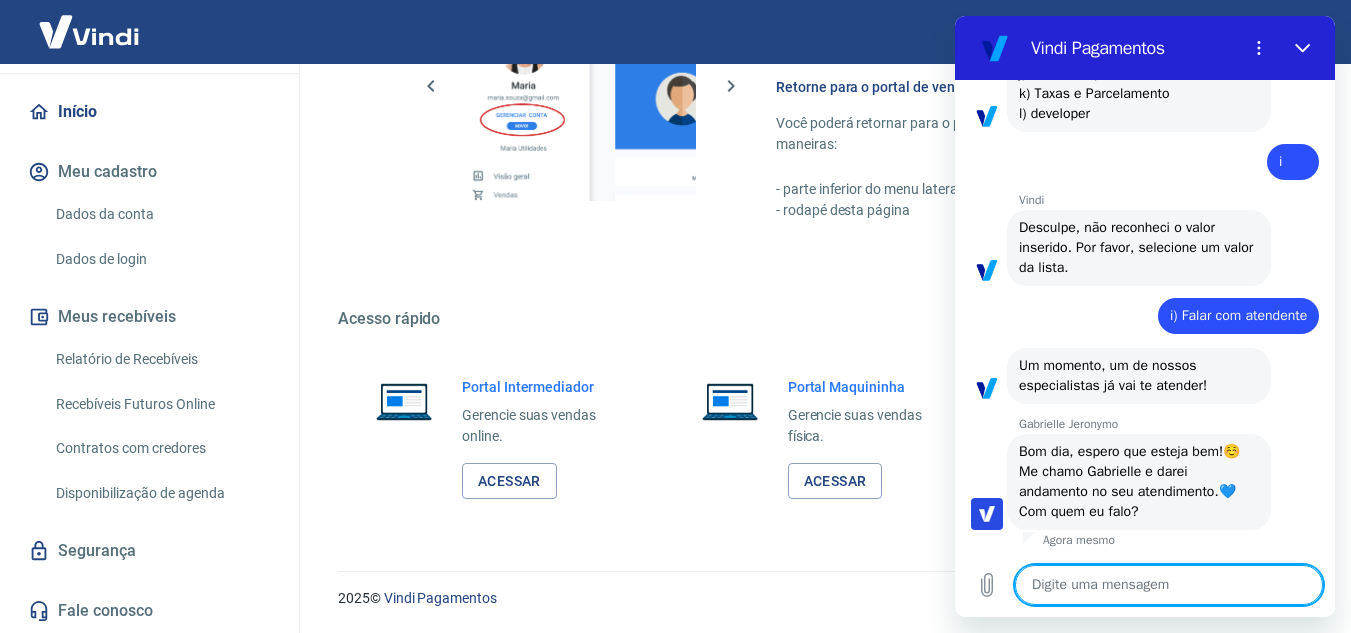 type on "D" 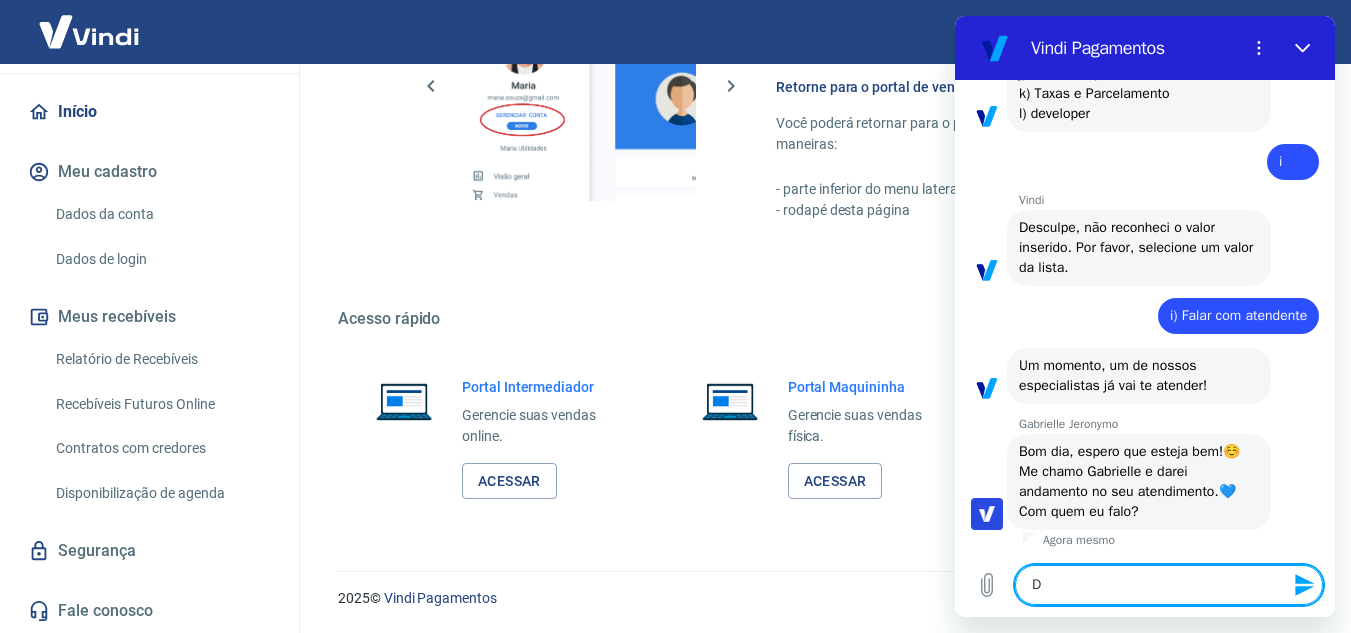 type on "De" 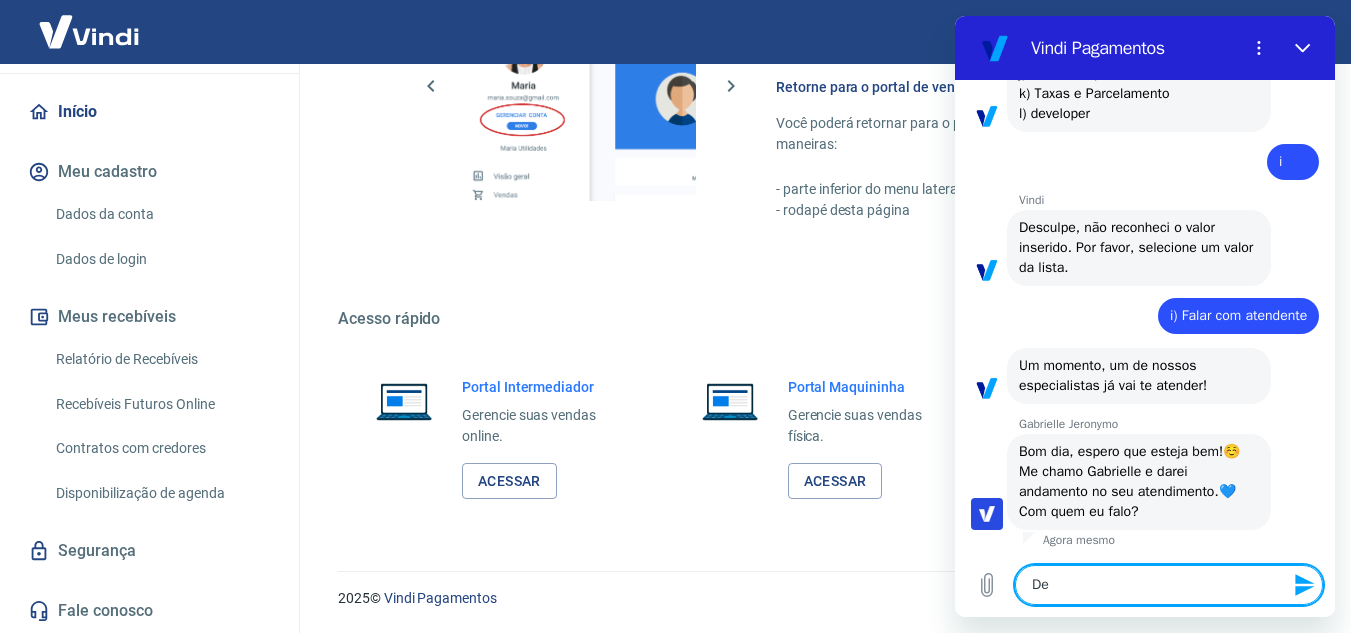 type on "Deb" 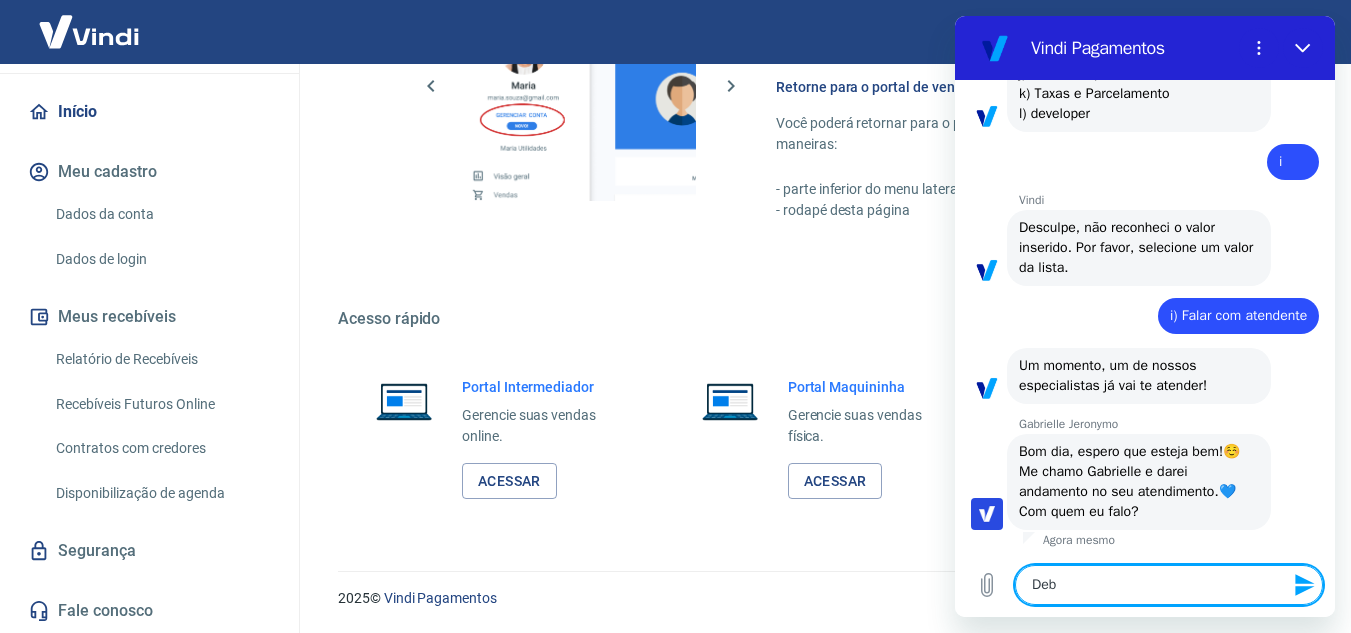 type on "[NAME]" 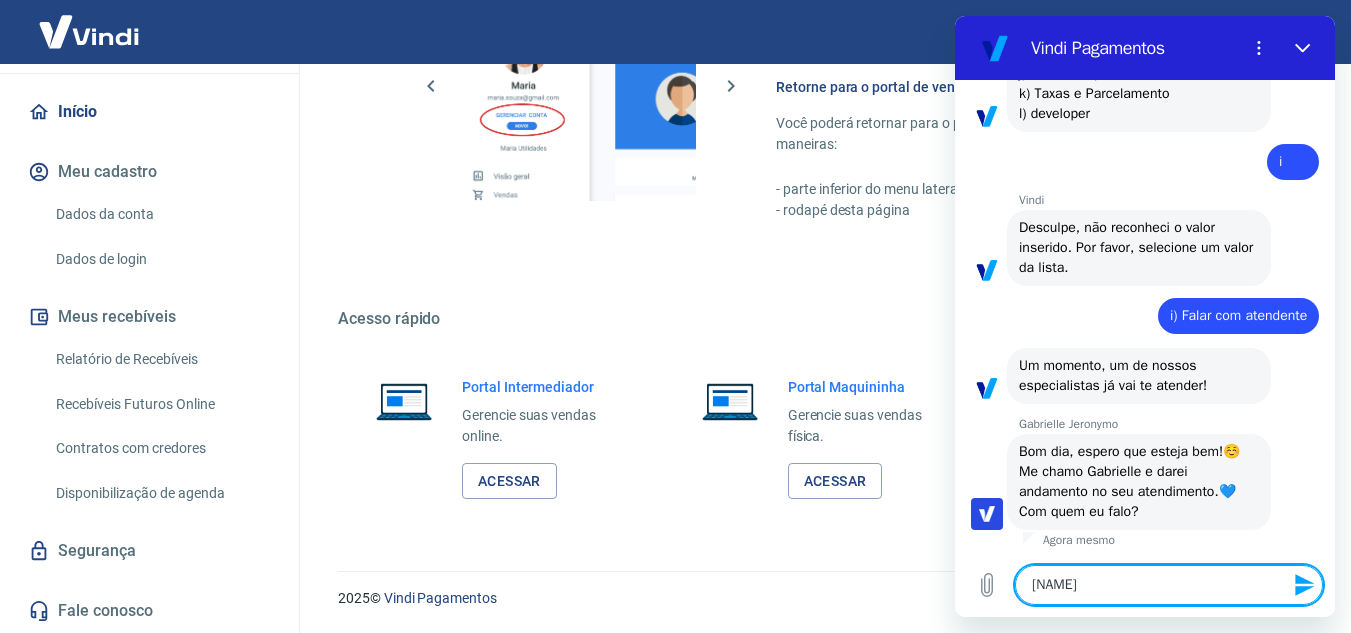 type on "[NAME]" 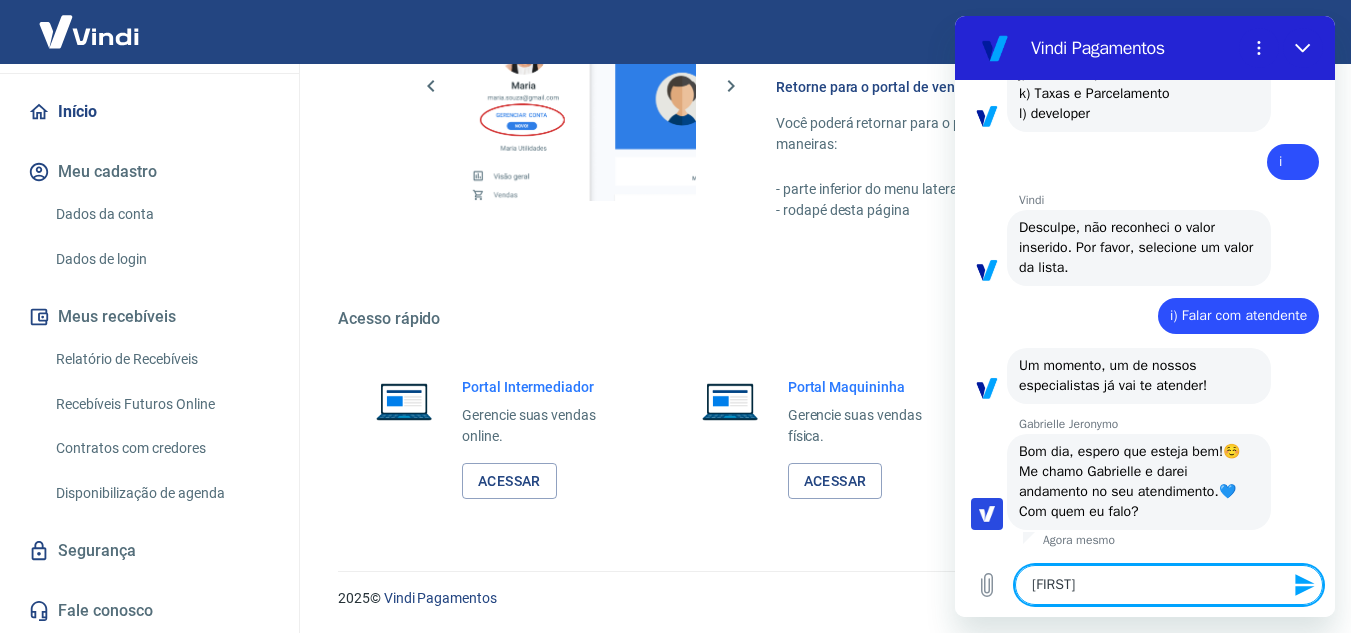 type on "[FIRST]" 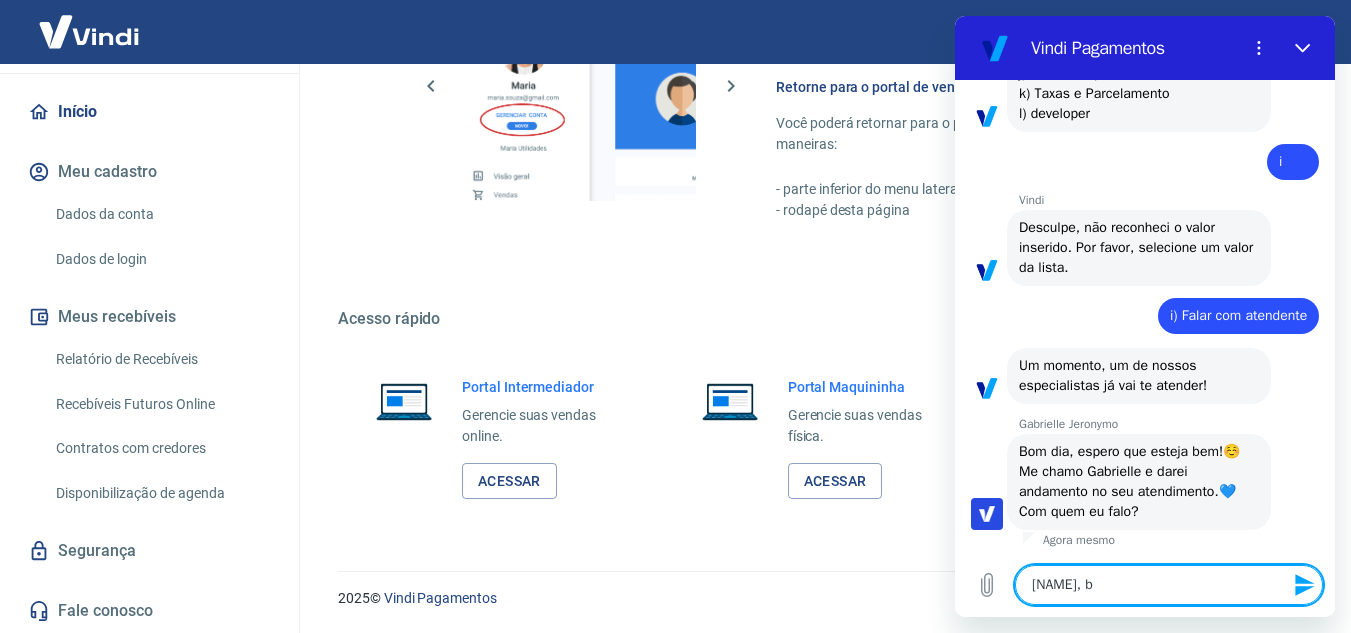 type on "[NAME], bo" 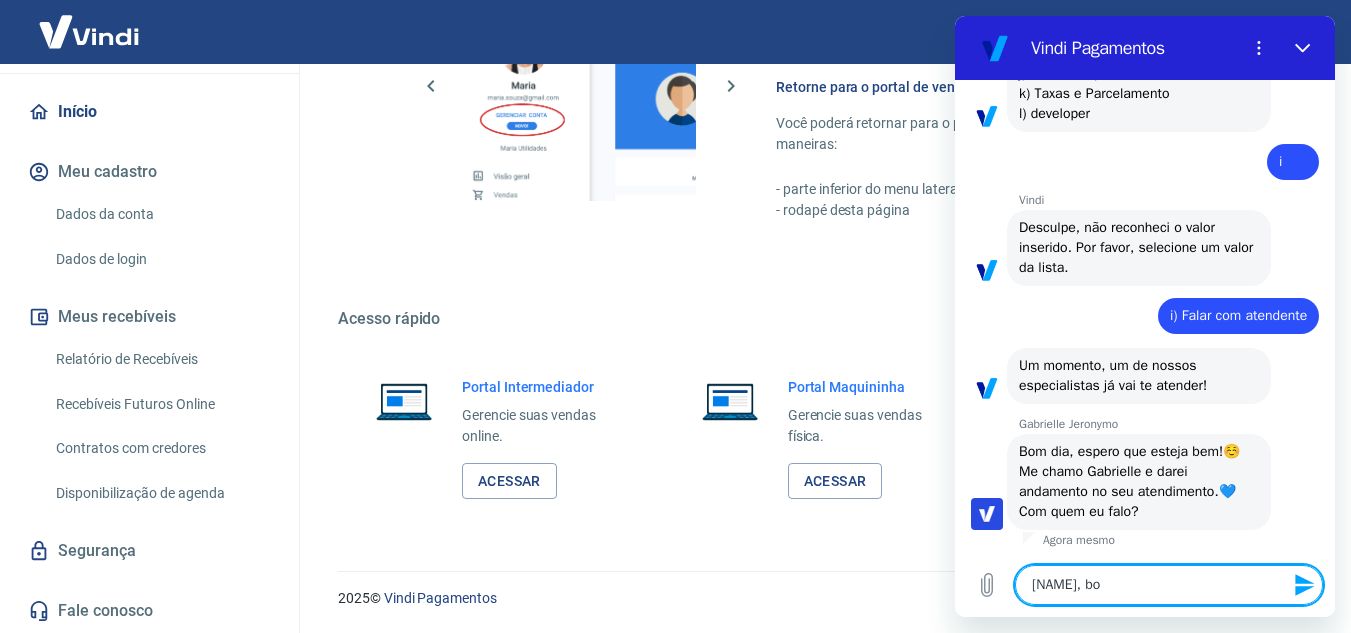 type on "[NAME], bom" 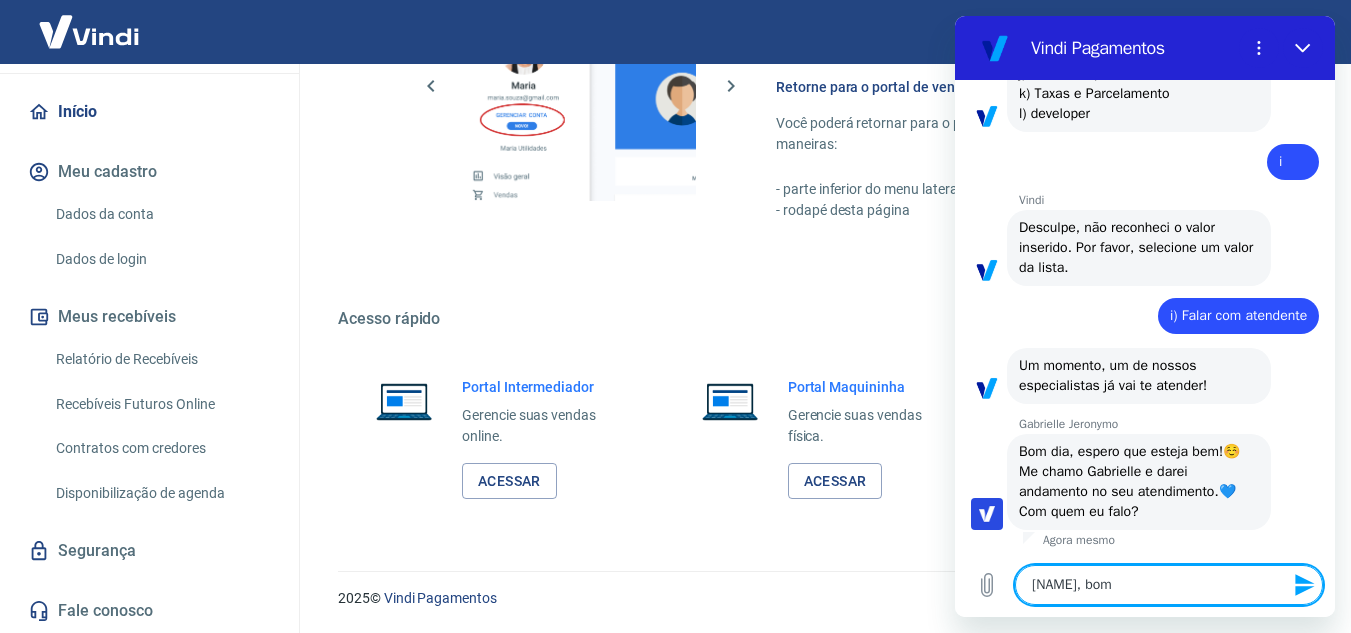 type on "[NAME], bom" 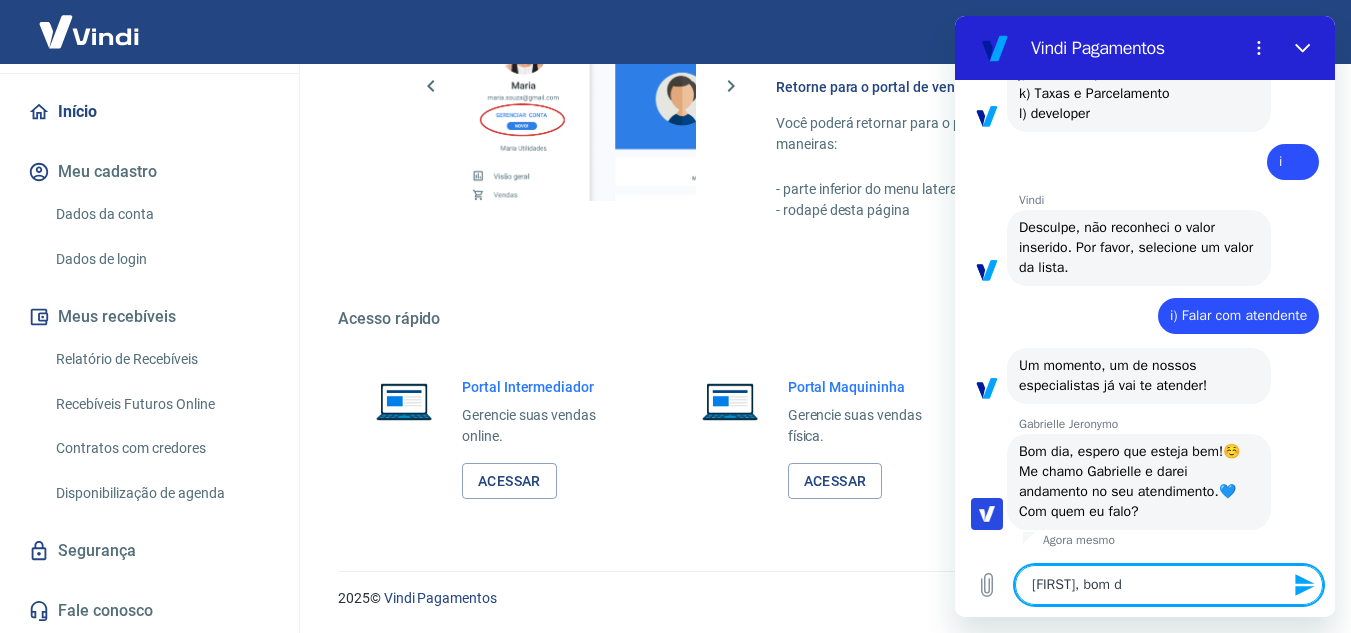 type on "[NAME], bom di" 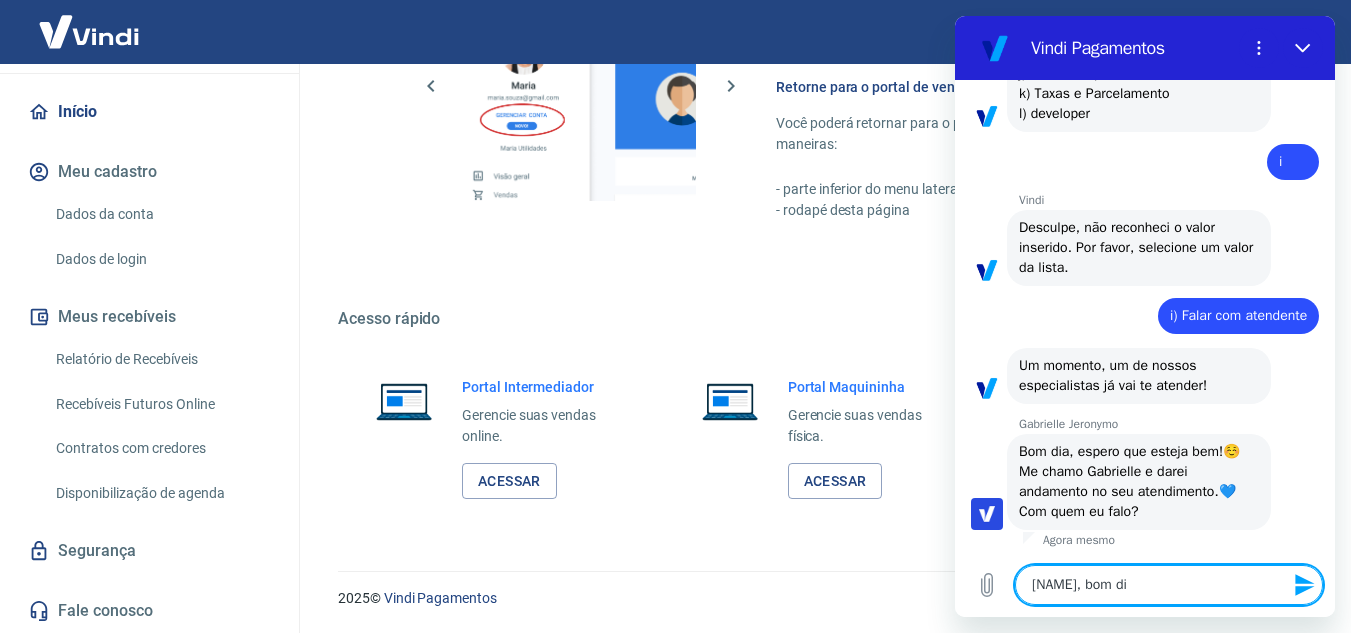 type on "[NAME], bom dia" 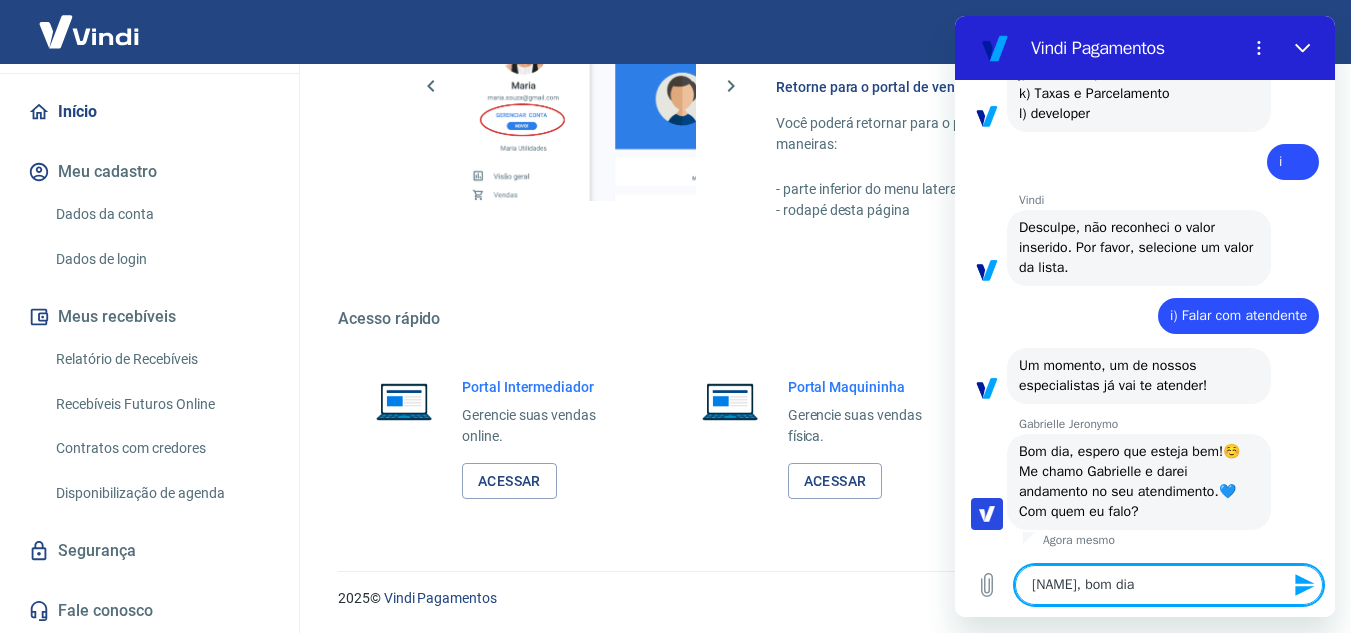 type 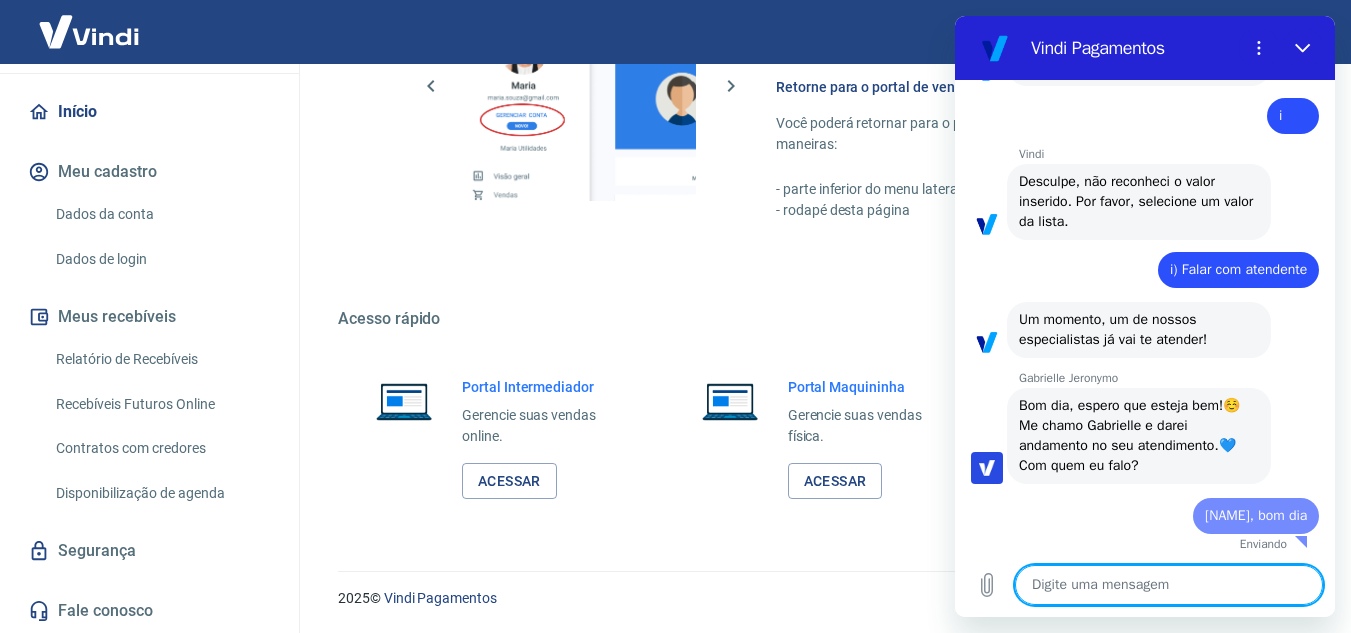 type on "x" 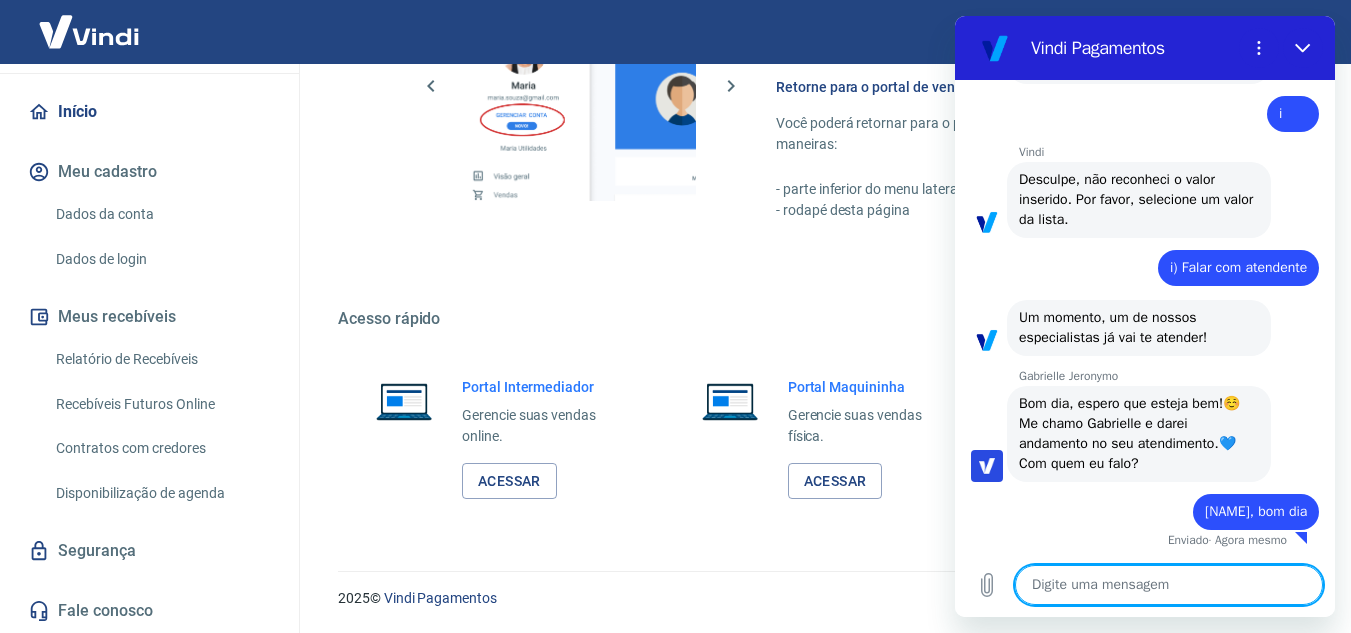 scroll, scrollTop: 1094, scrollLeft: 0, axis: vertical 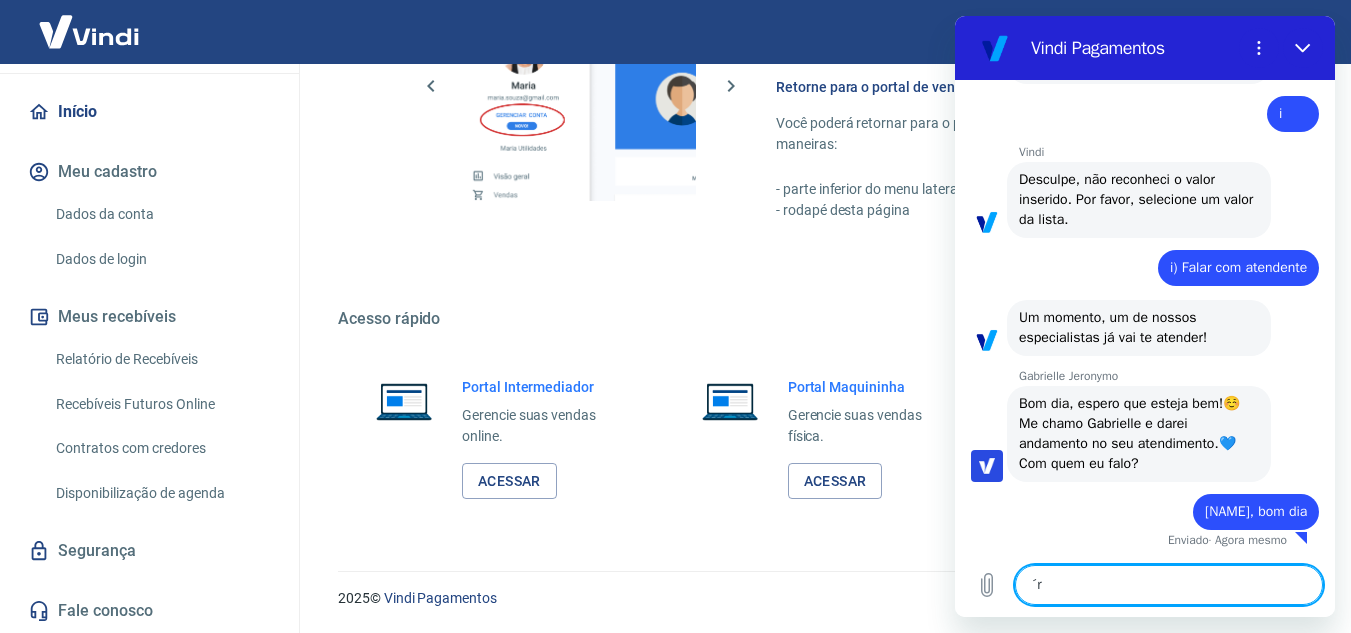 type on "´re" 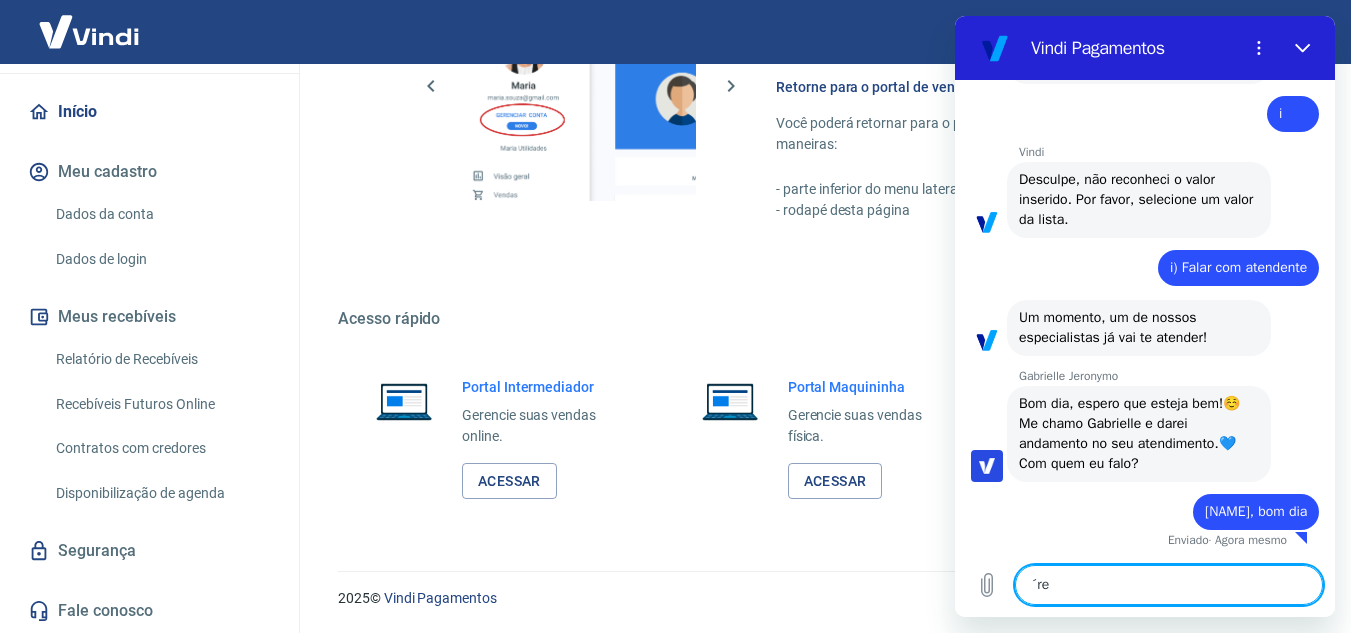 type on "x" 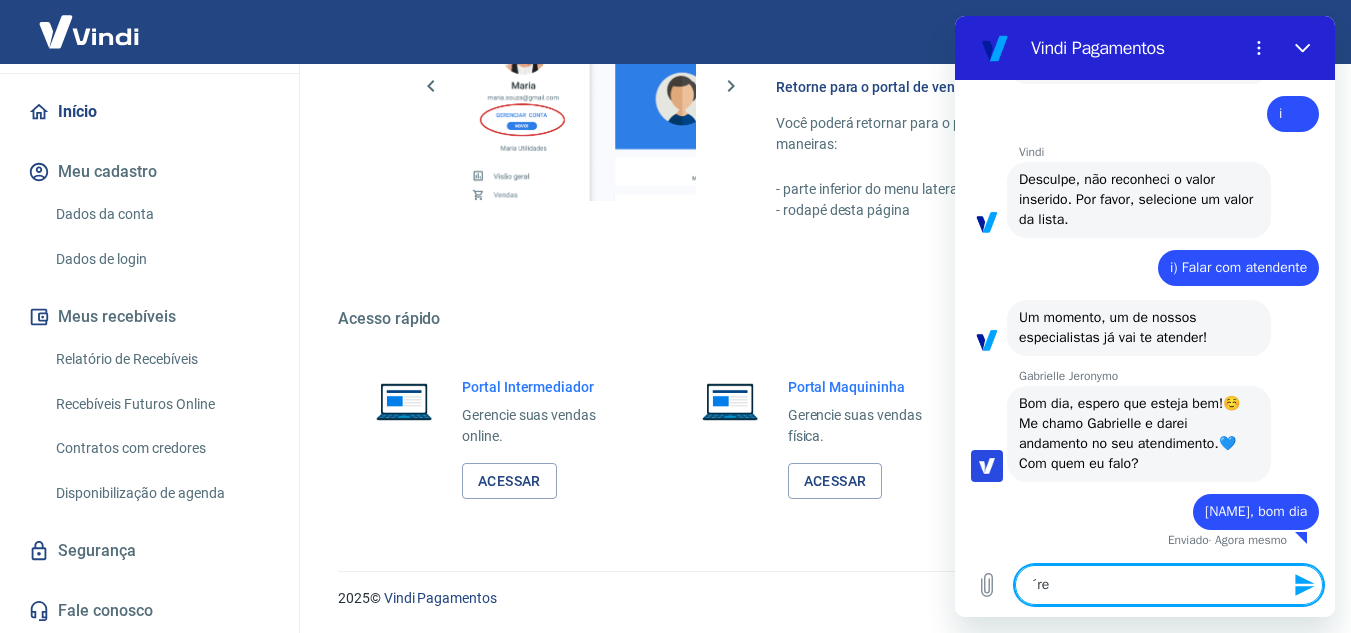 type on "´rec" 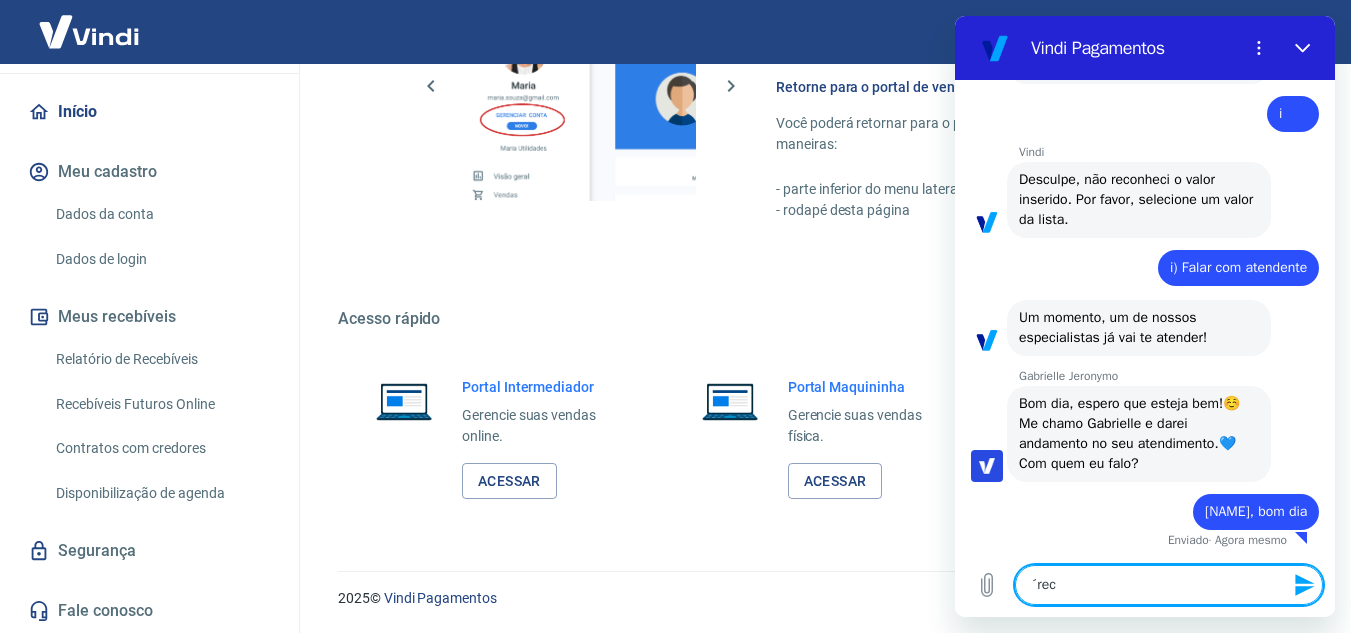 type on "´re" 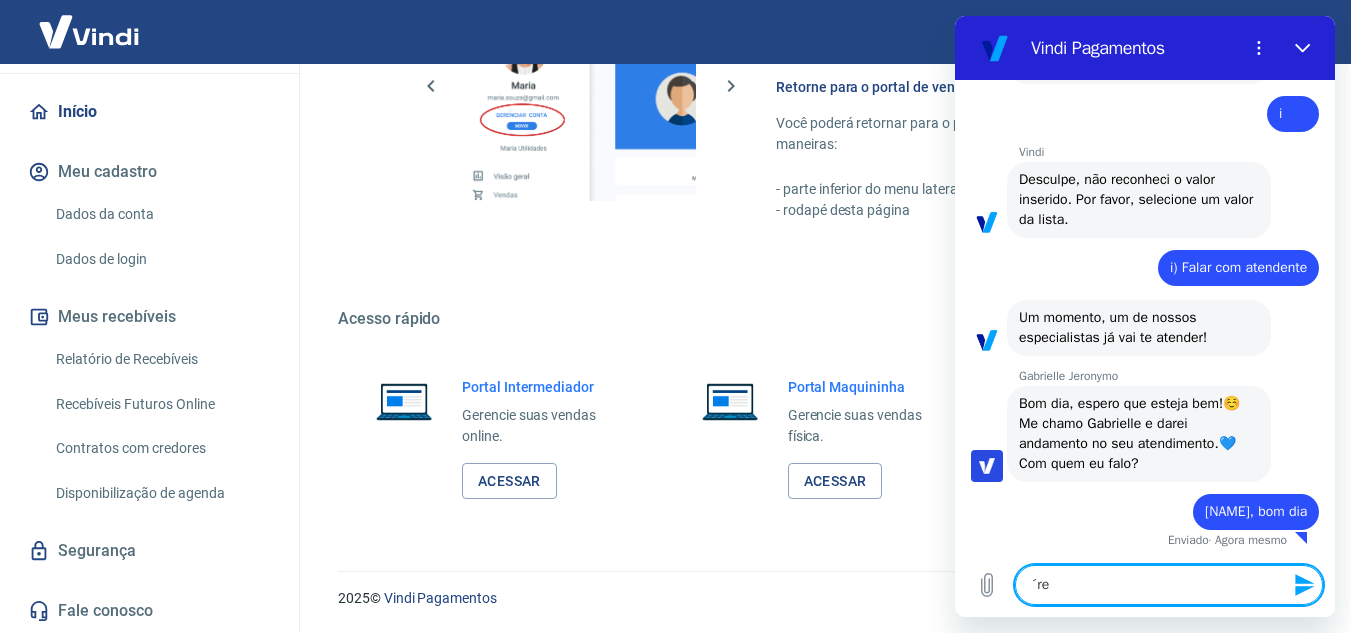 type on "´r" 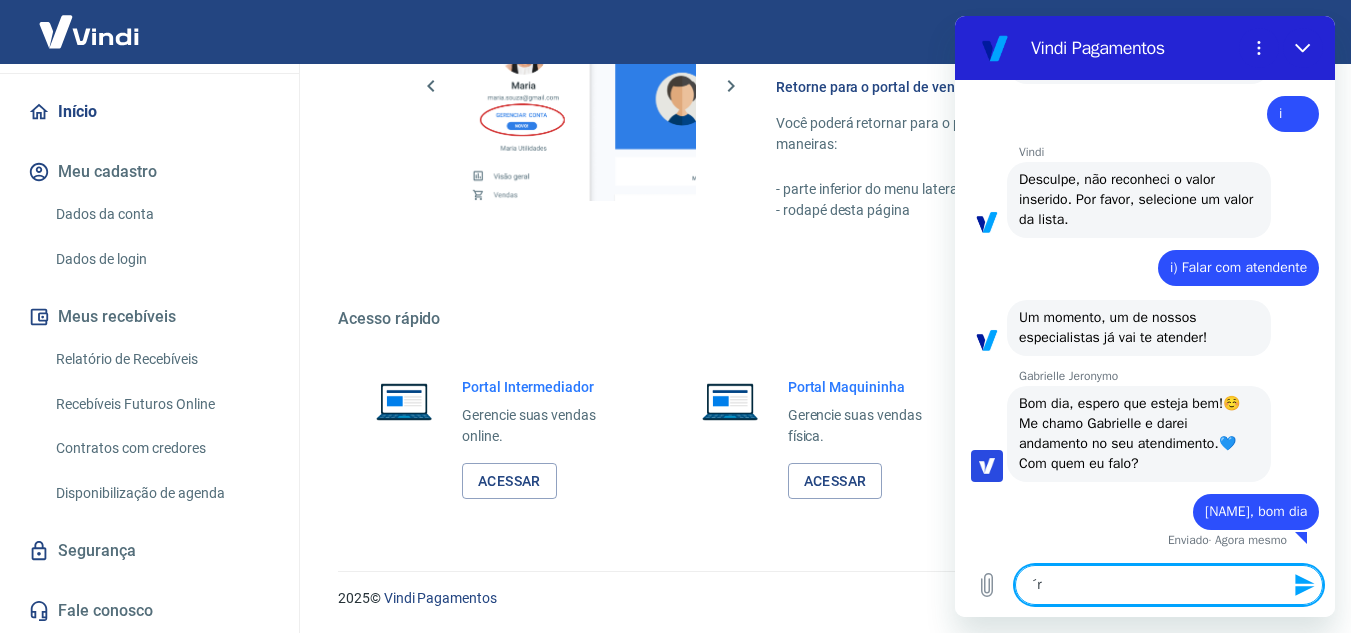 type on "´" 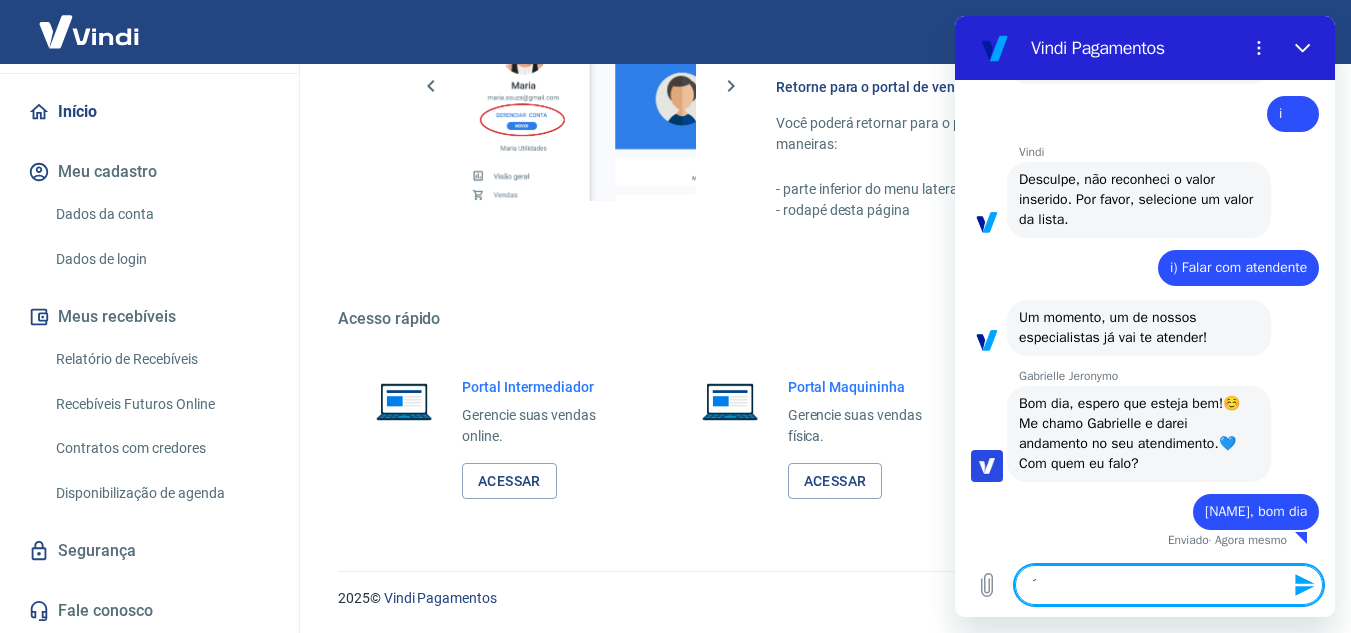 type on "´p" 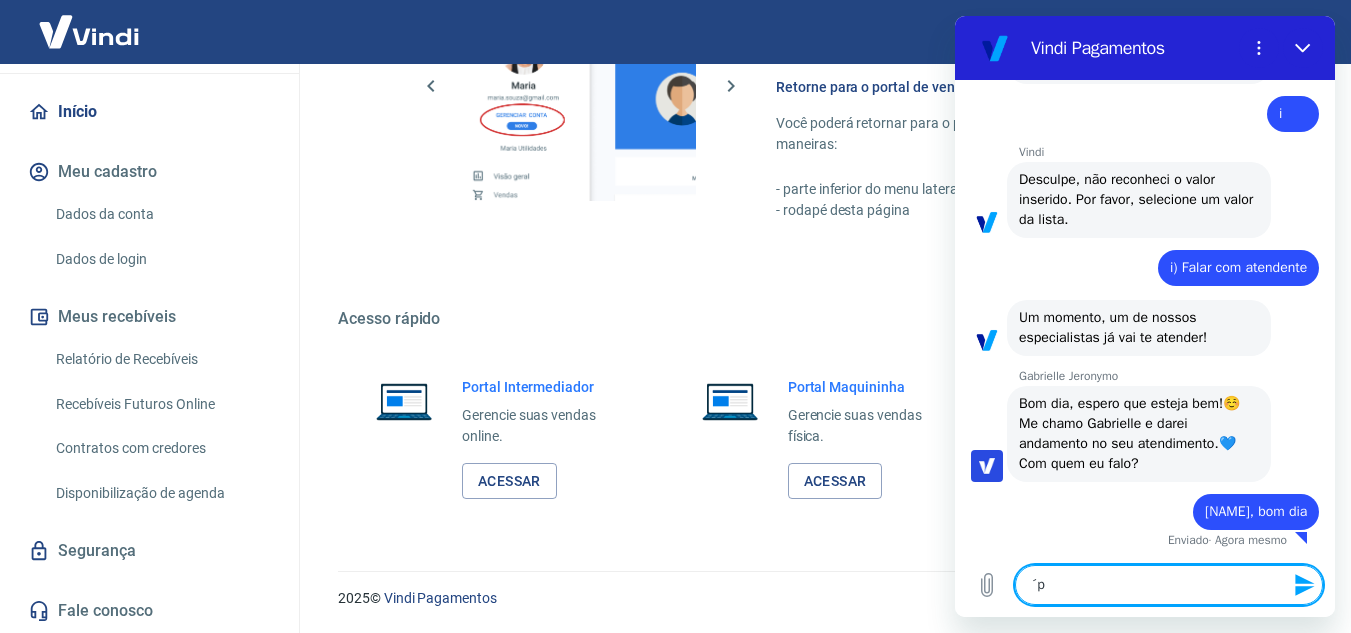type on "´pr" 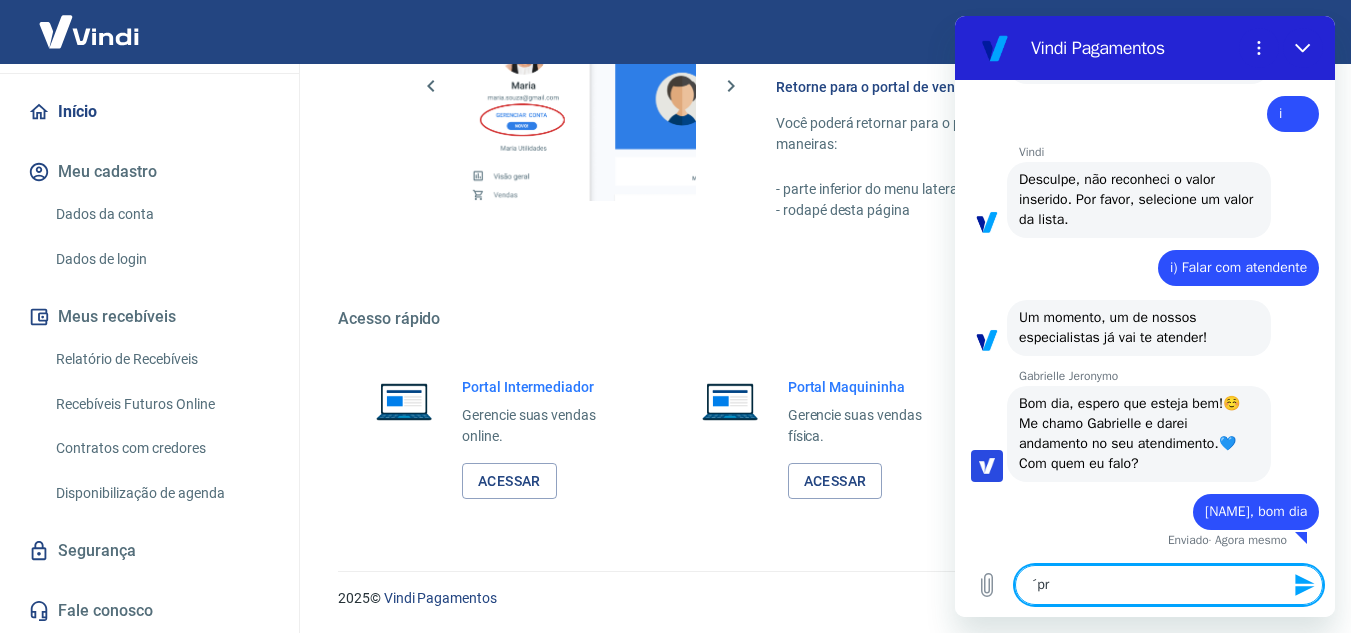 type 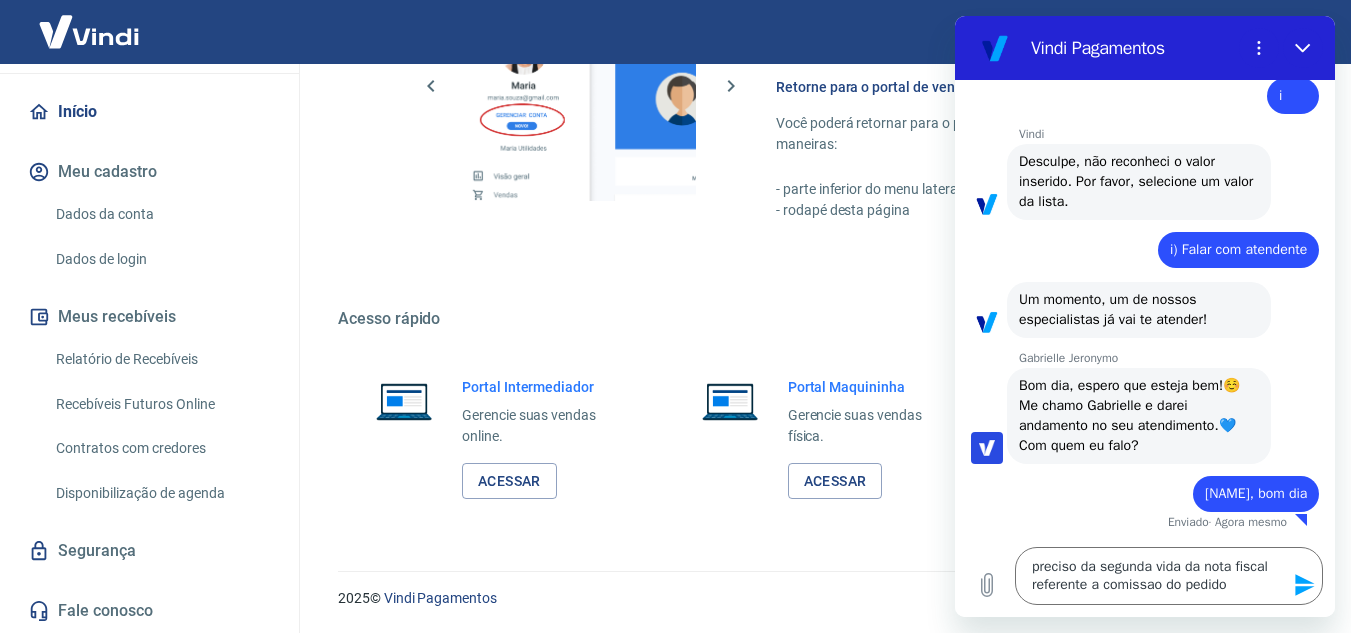 scroll, scrollTop: 1112, scrollLeft: 0, axis: vertical 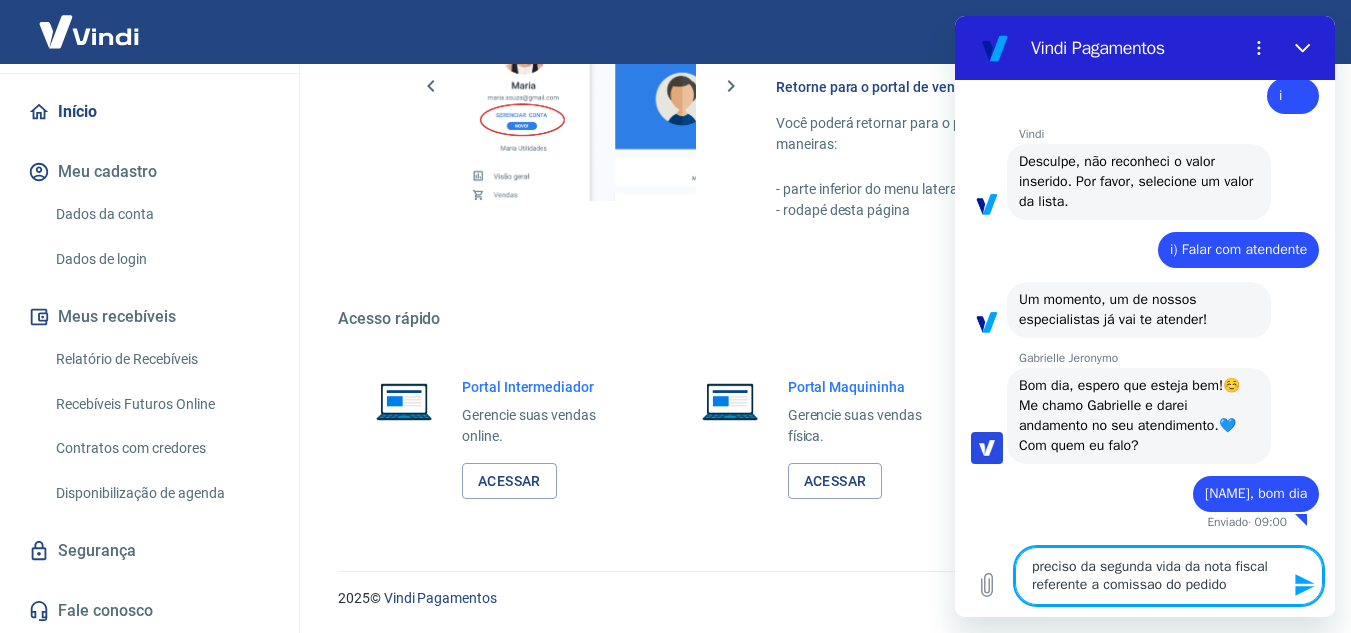 drag, startPoint x: 1235, startPoint y: 583, endPoint x: 1173, endPoint y: 583, distance: 62 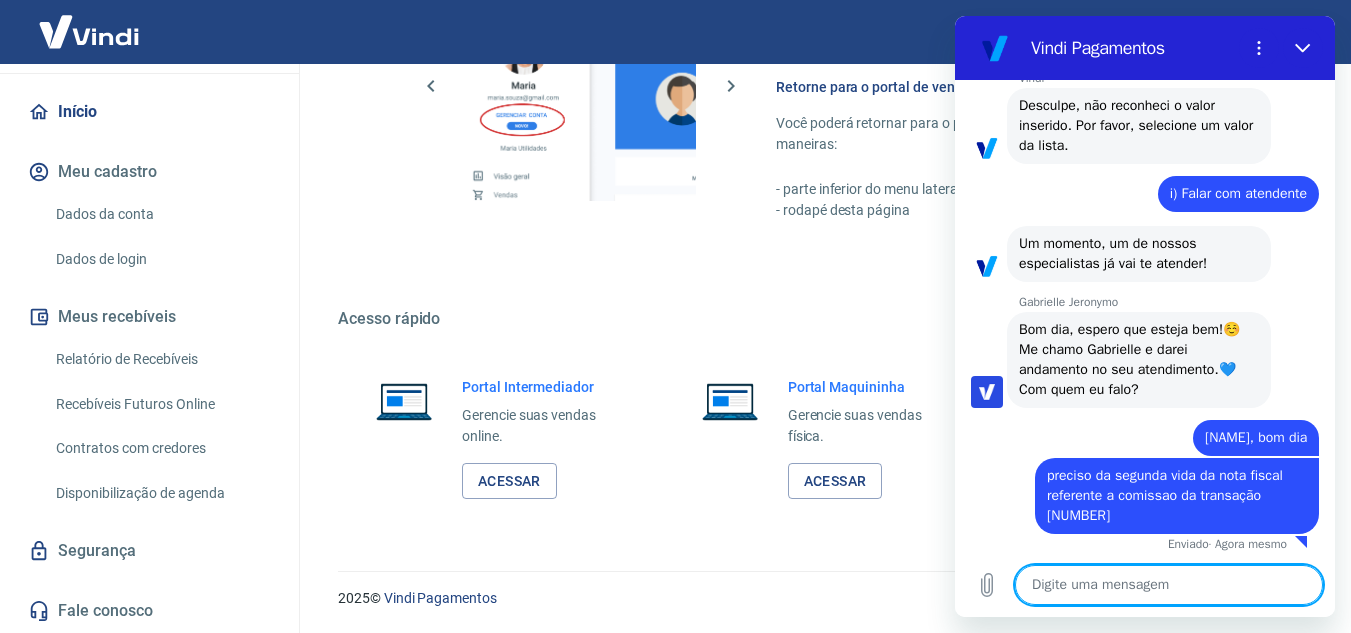 scroll, scrollTop: 1172, scrollLeft: 0, axis: vertical 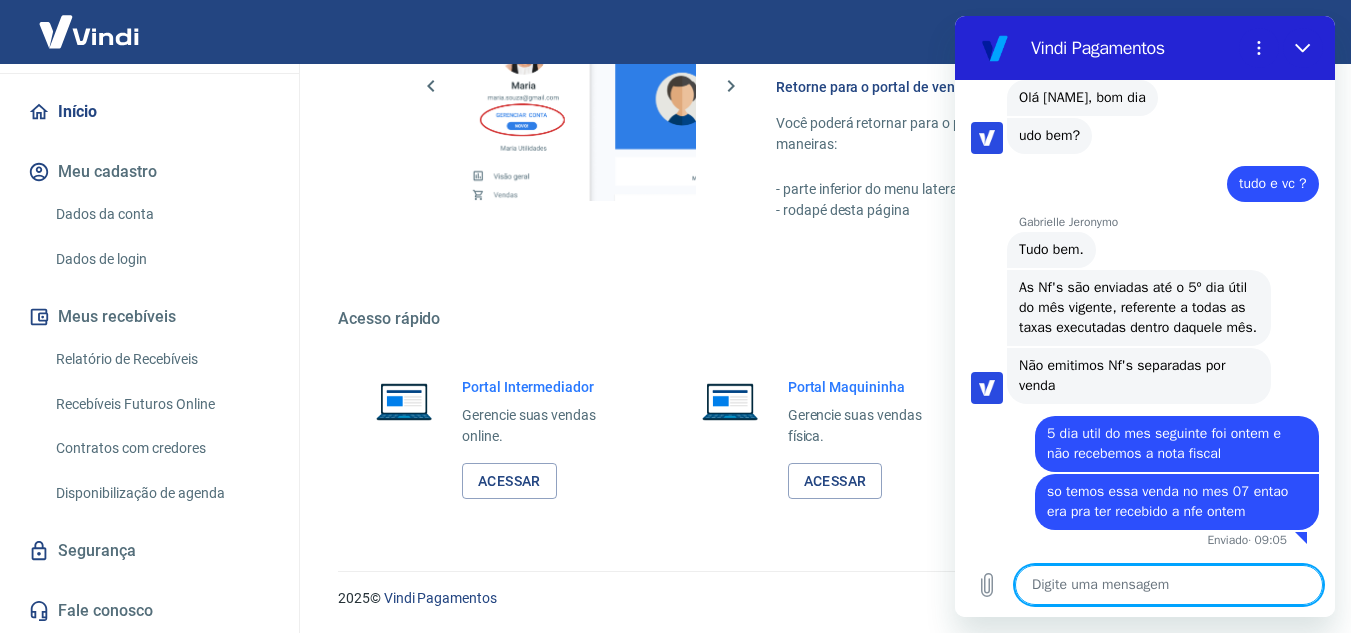 click at bounding box center [1169, 585] 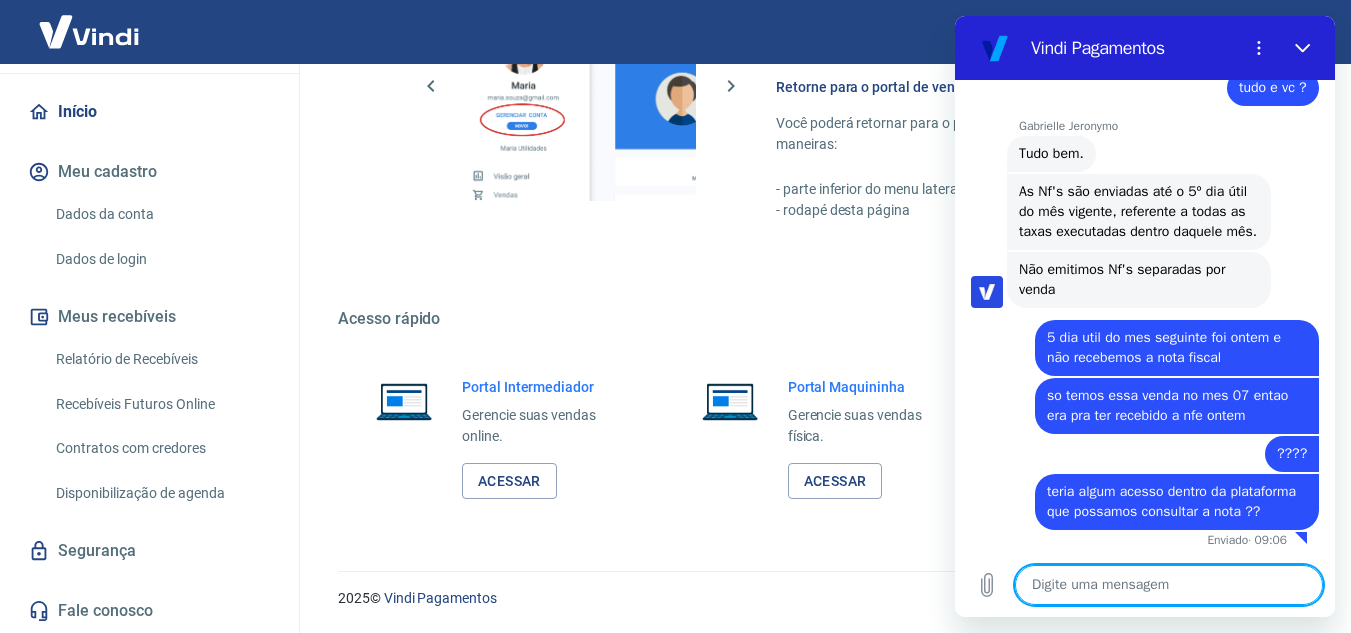 scroll, scrollTop: 1864, scrollLeft: 0, axis: vertical 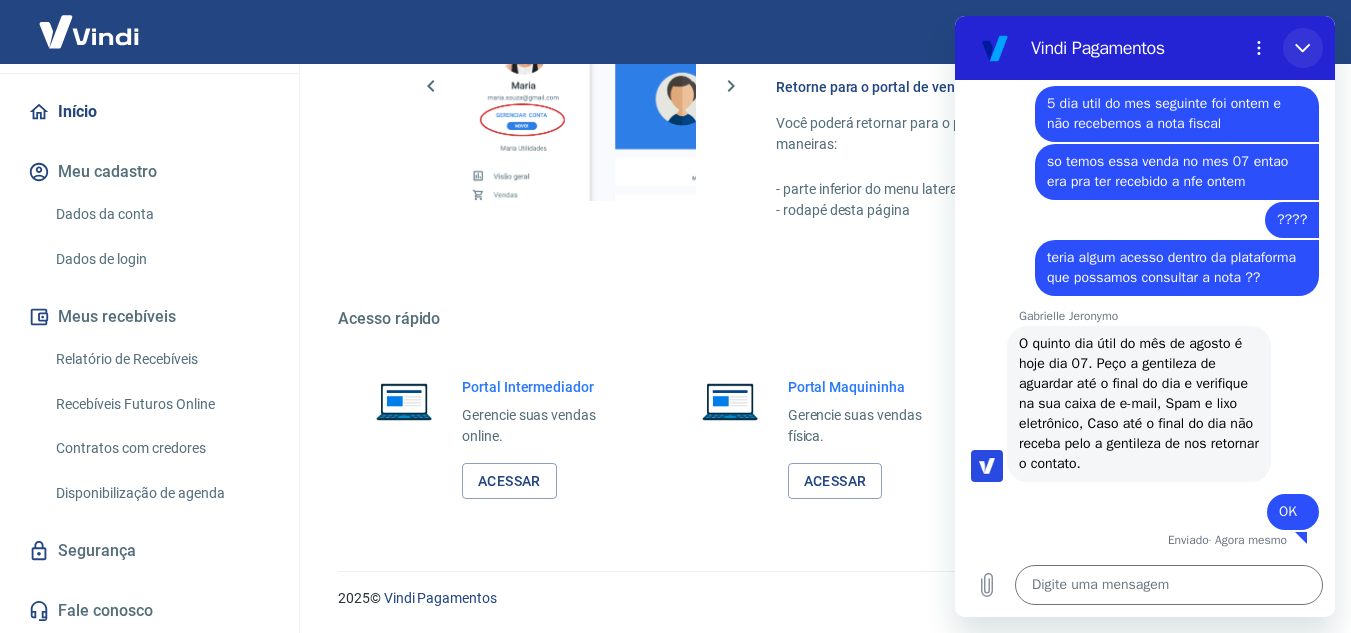 click 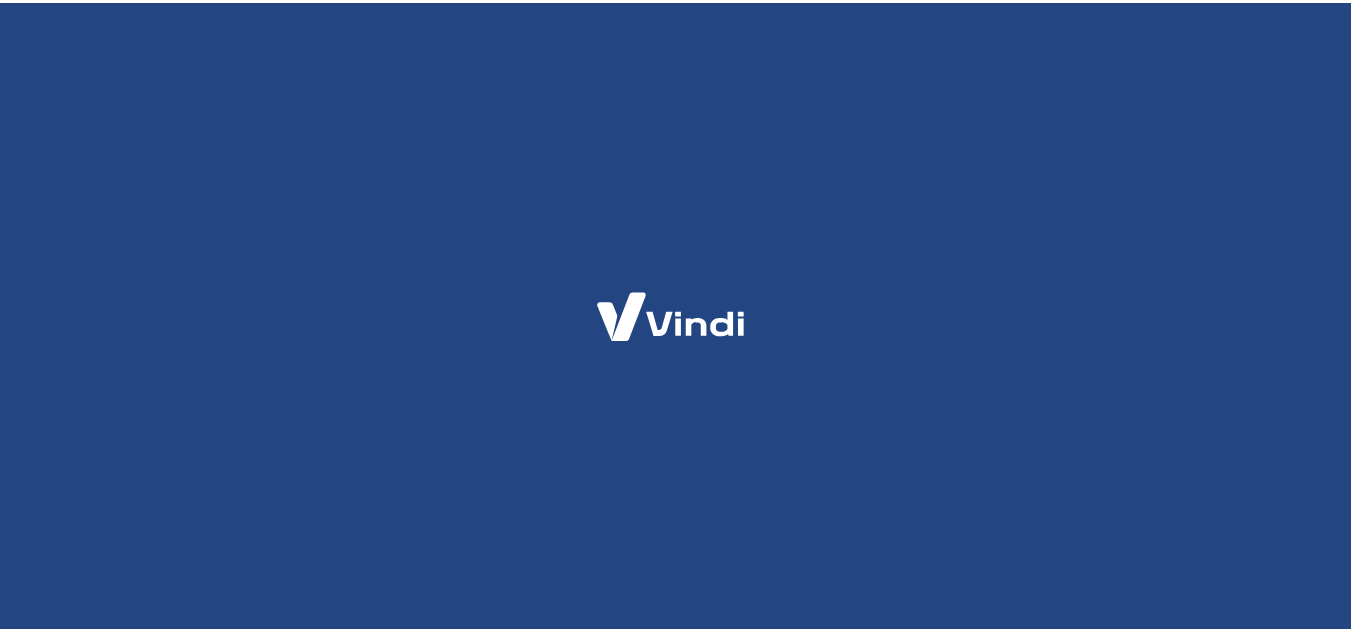 scroll, scrollTop: 0, scrollLeft: 0, axis: both 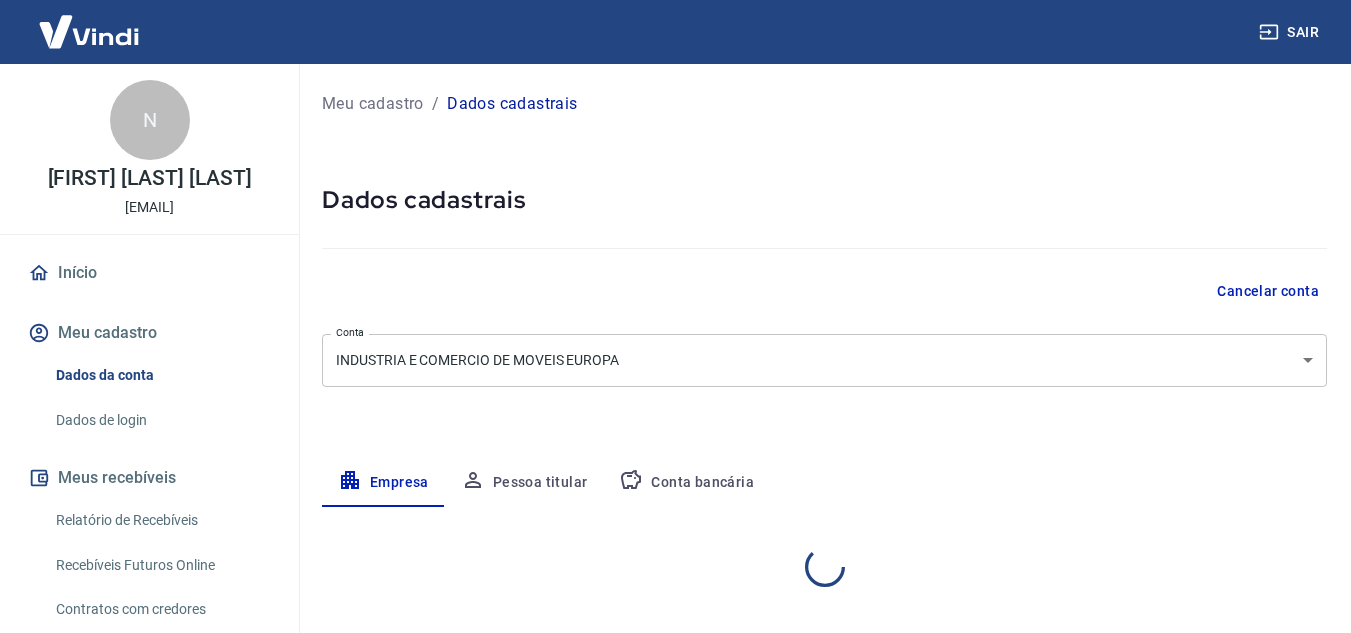select on "MG" 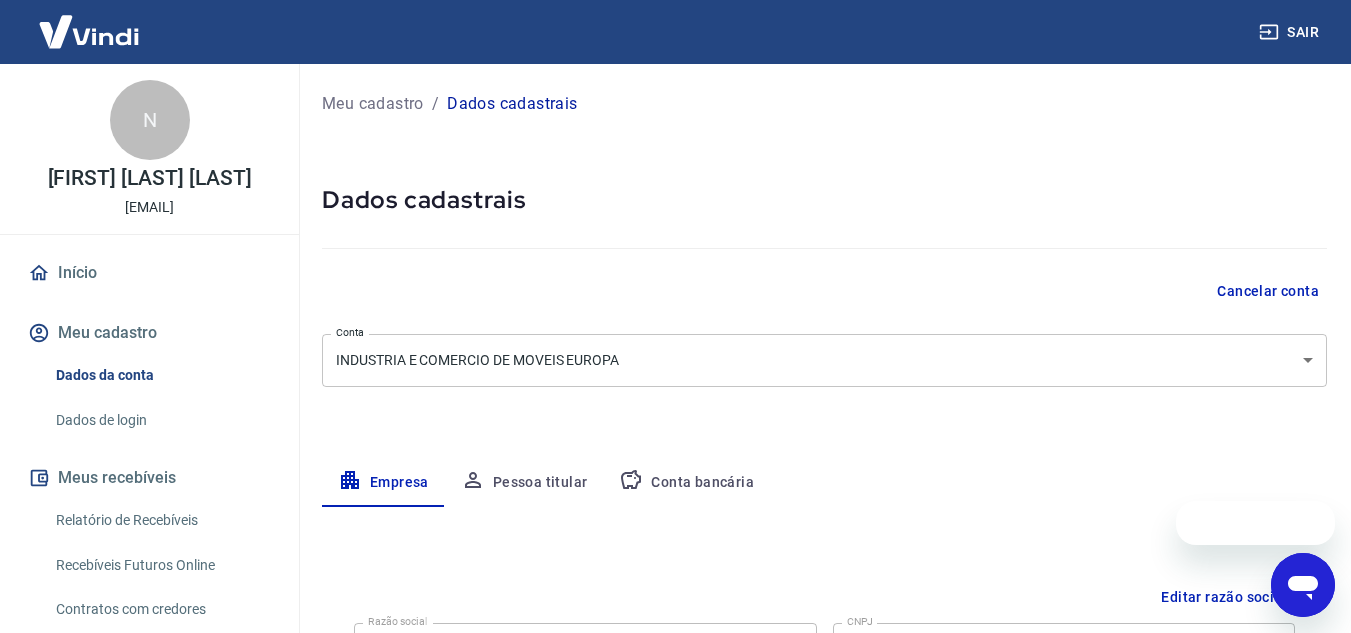scroll, scrollTop: 0, scrollLeft: 0, axis: both 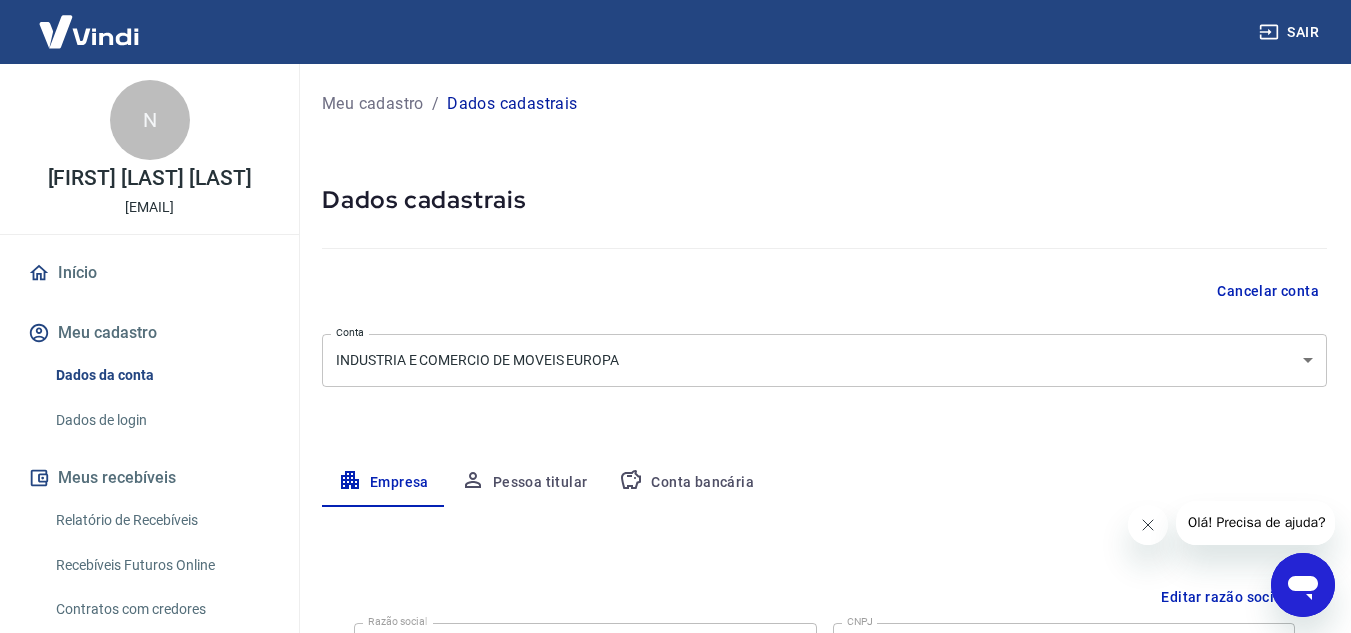 click at bounding box center [89, 31] 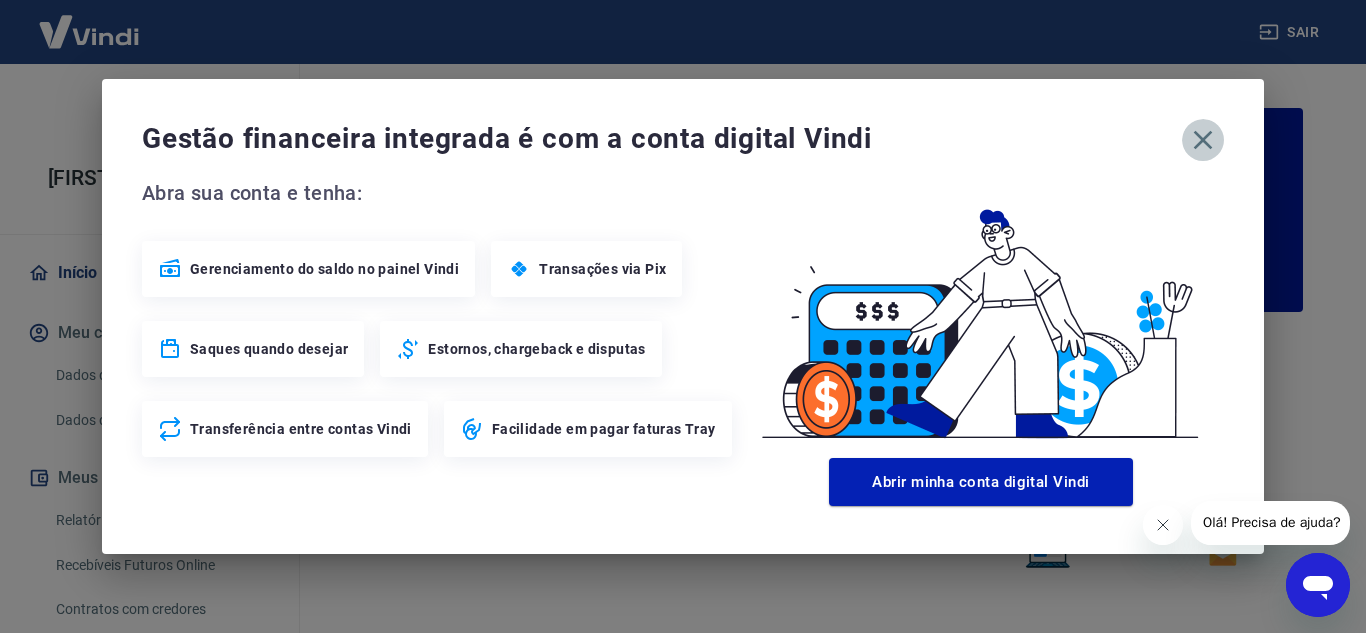 click 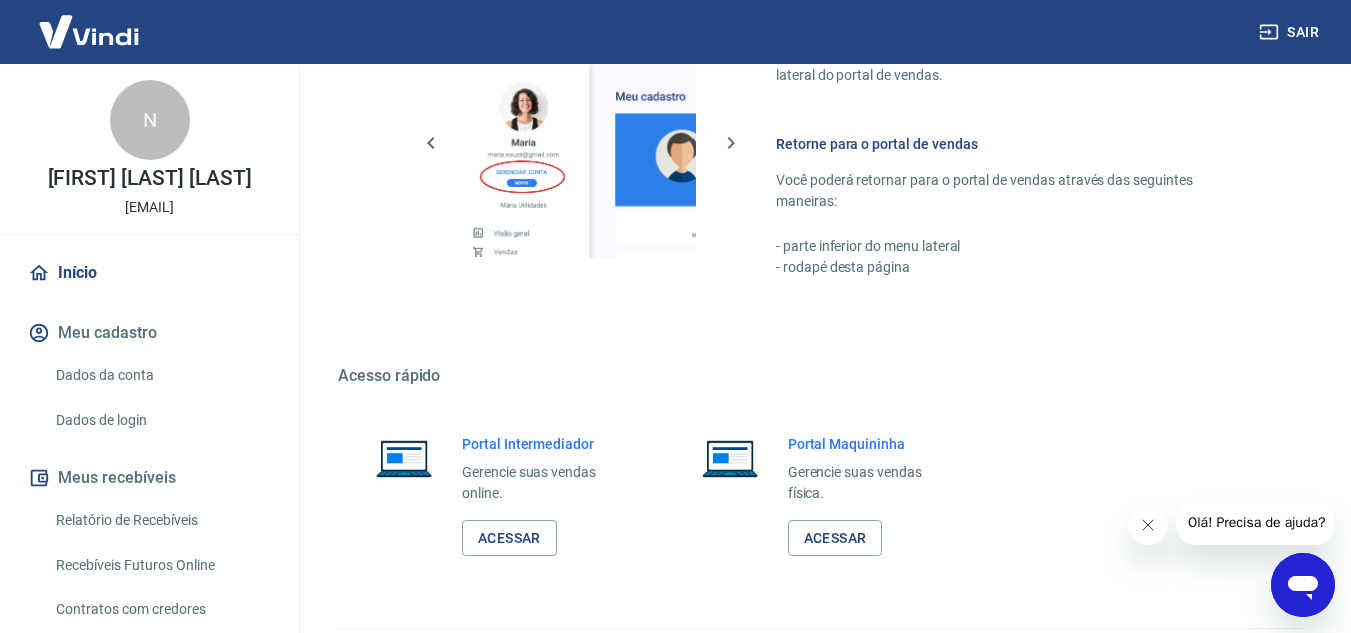 scroll, scrollTop: 1215, scrollLeft: 0, axis: vertical 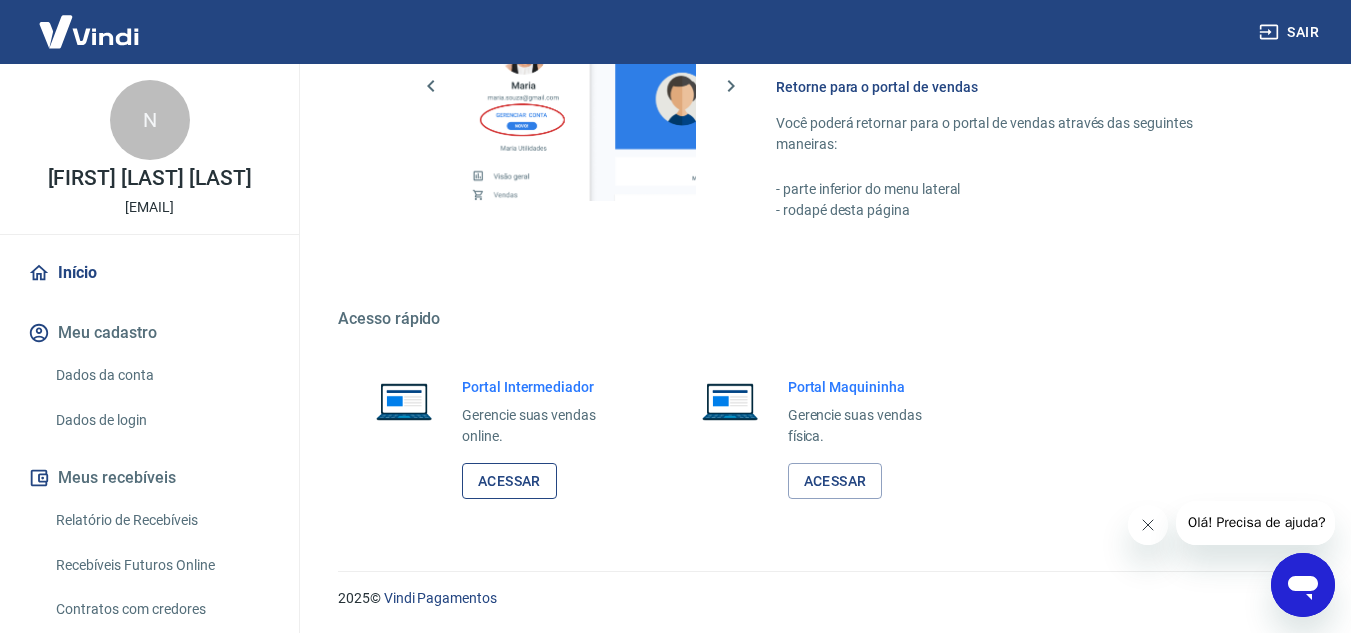 click on "Acessar" at bounding box center (509, 481) 